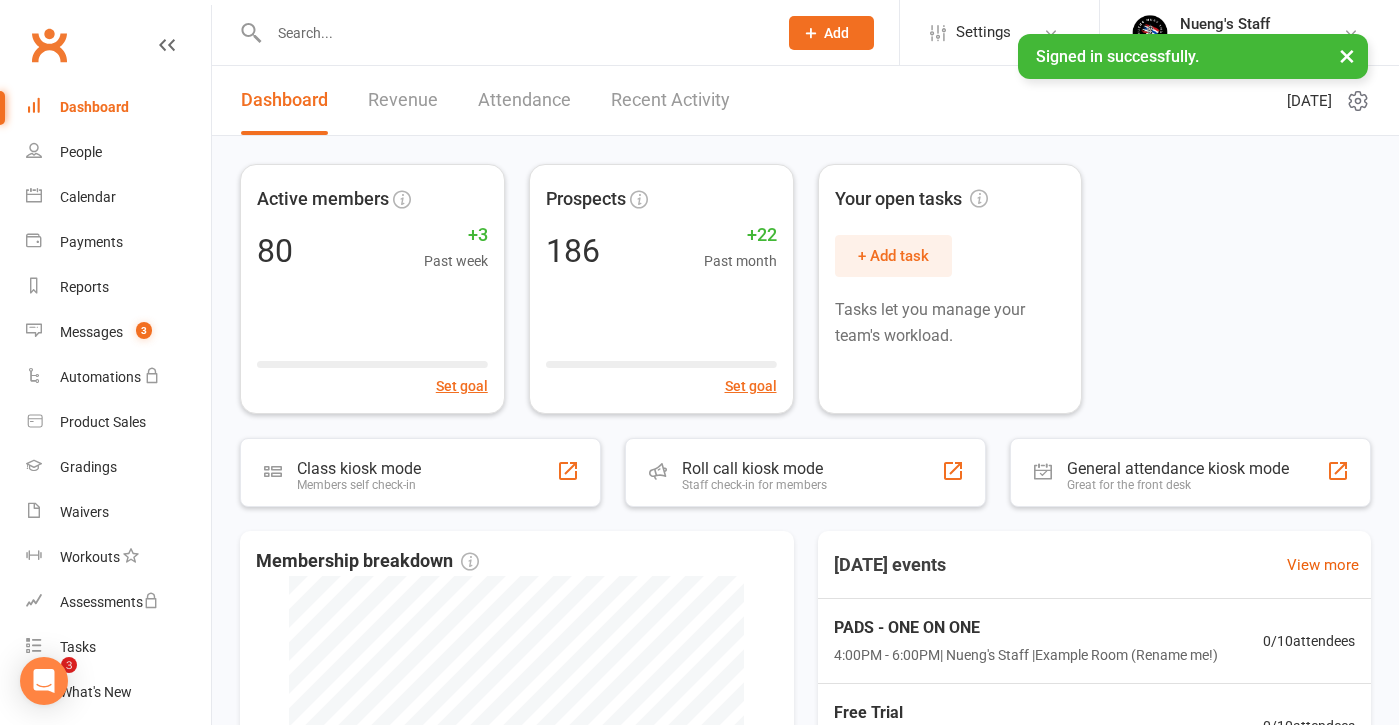 scroll, scrollTop: 0, scrollLeft: 0, axis: both 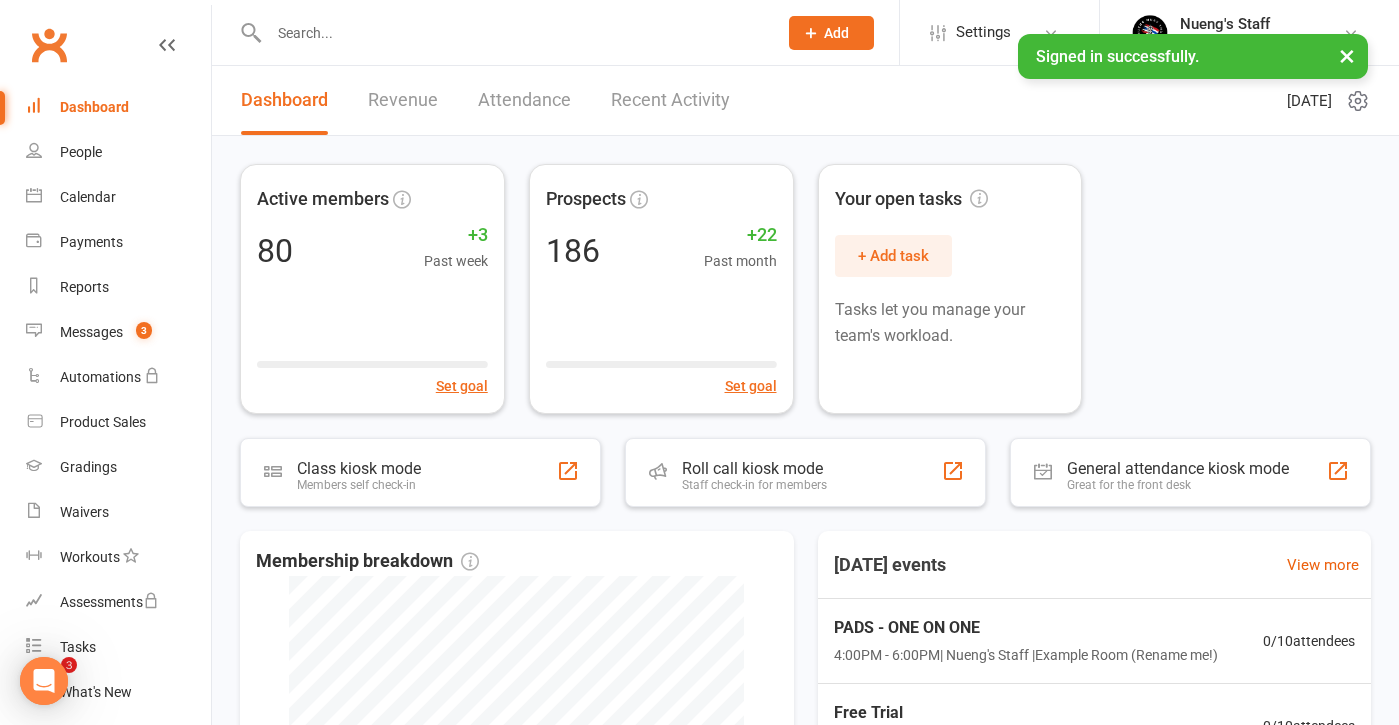 click at bounding box center (513, 33) 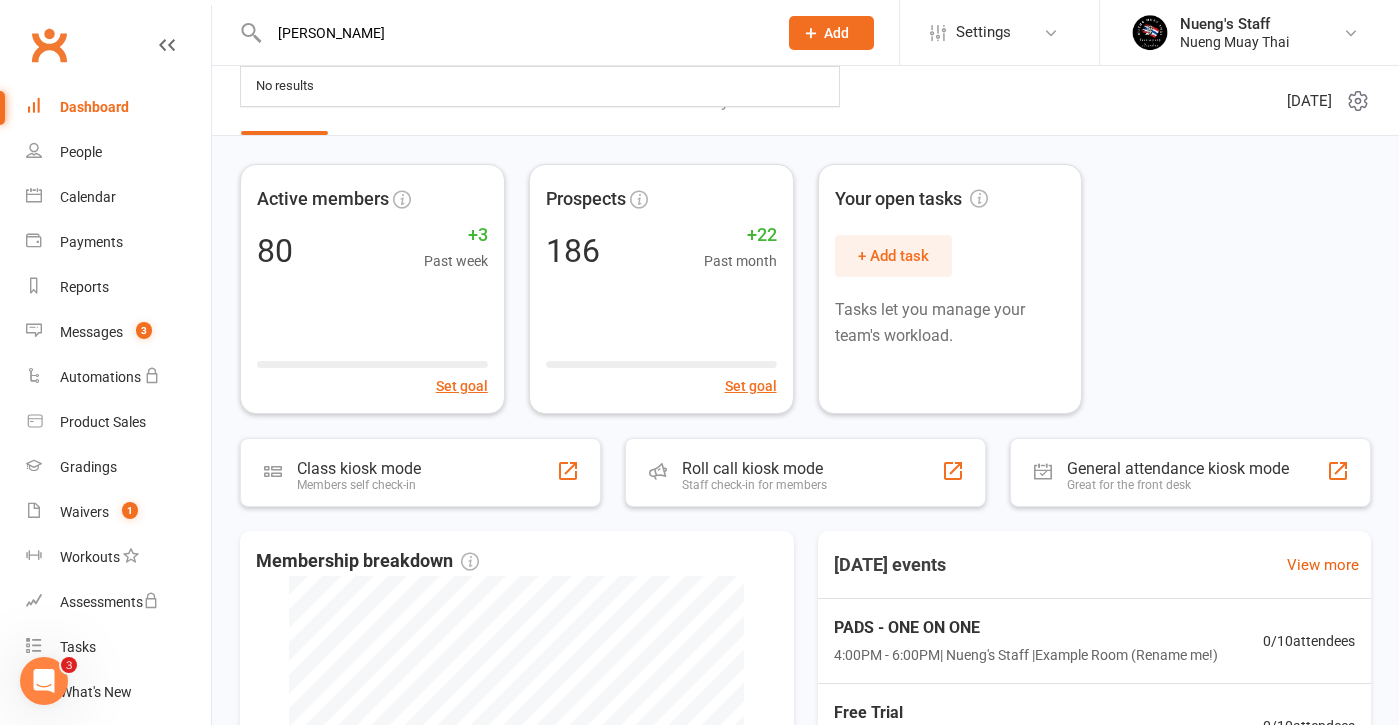 type on "[PERSON_NAME]" 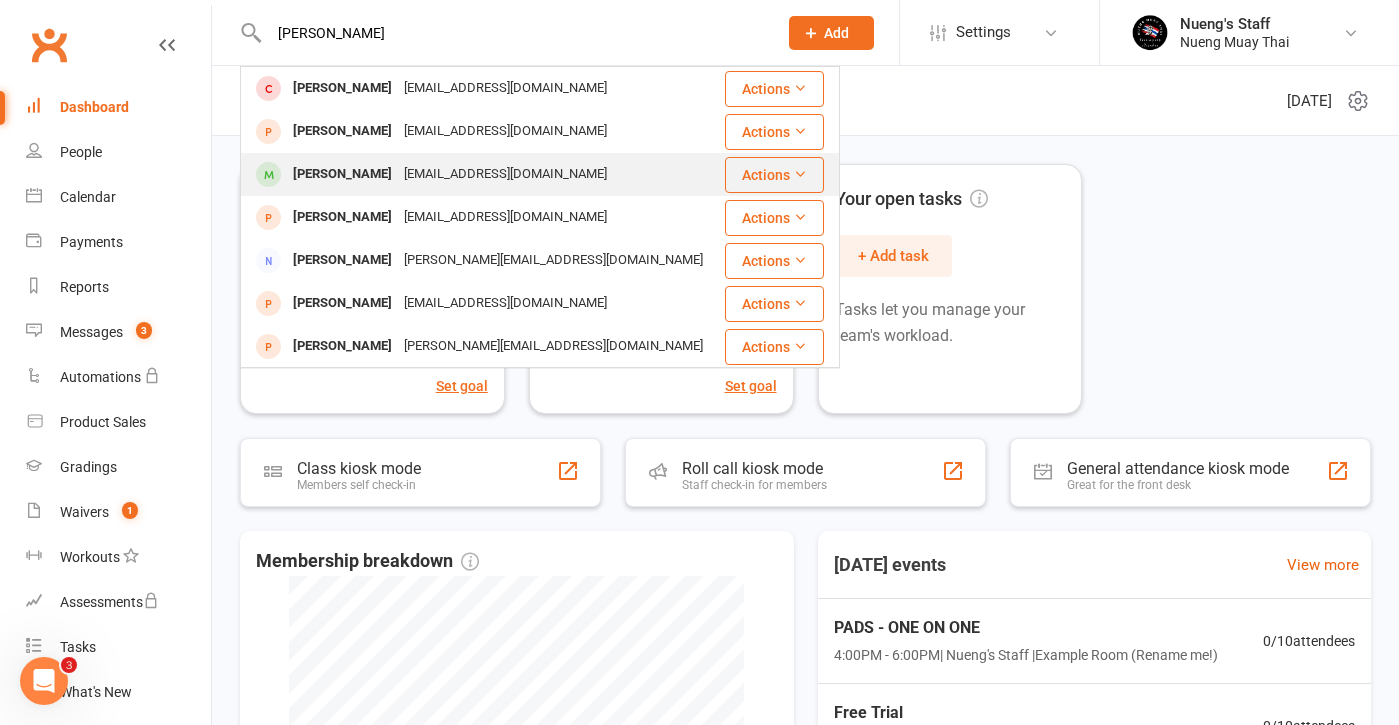 click on "[PERSON_NAME]" at bounding box center [342, 174] 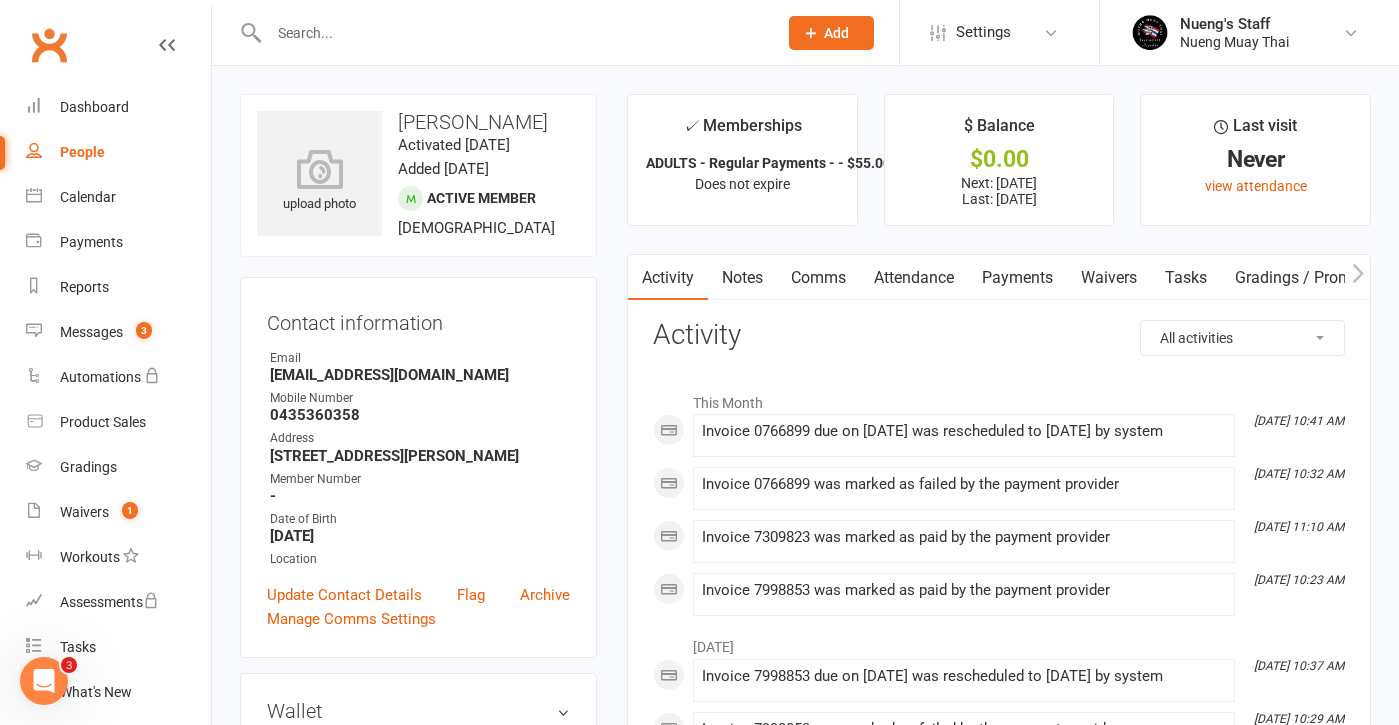 click on "Payments" at bounding box center [1017, 278] 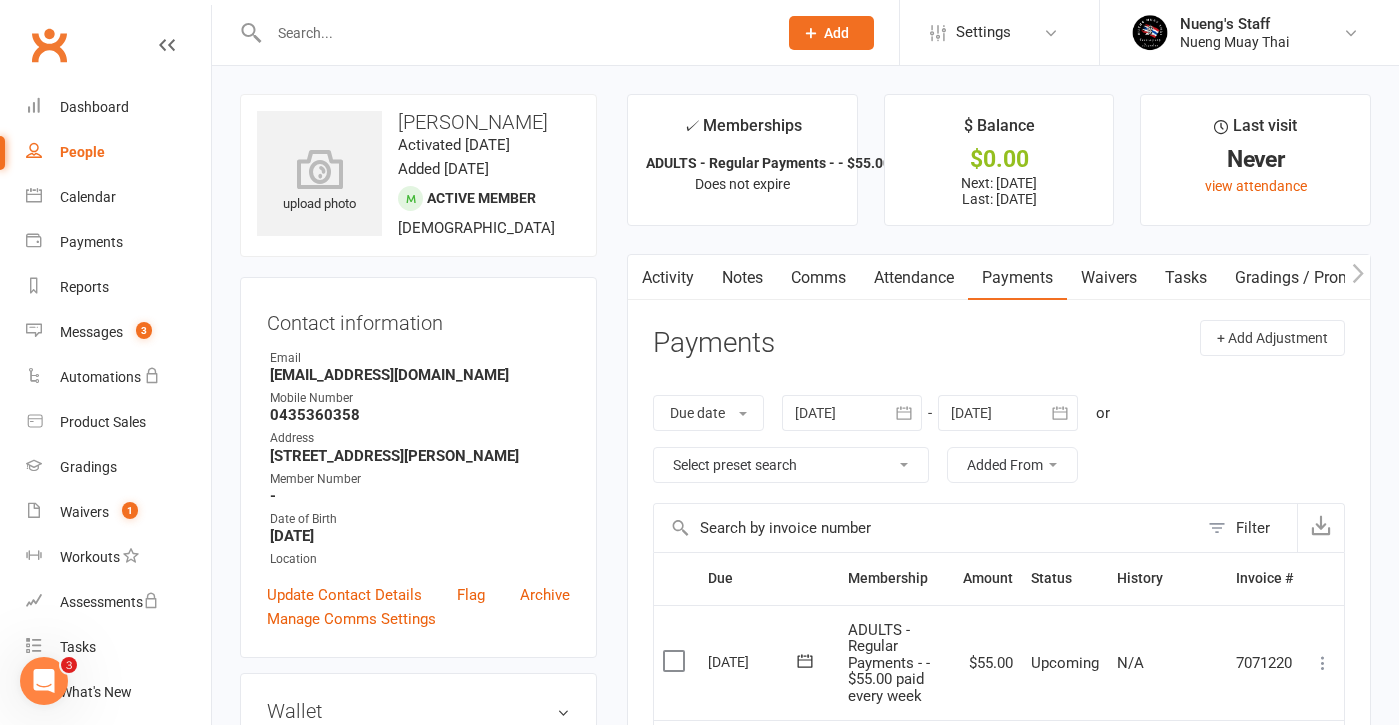 scroll, scrollTop: 0, scrollLeft: 0, axis: both 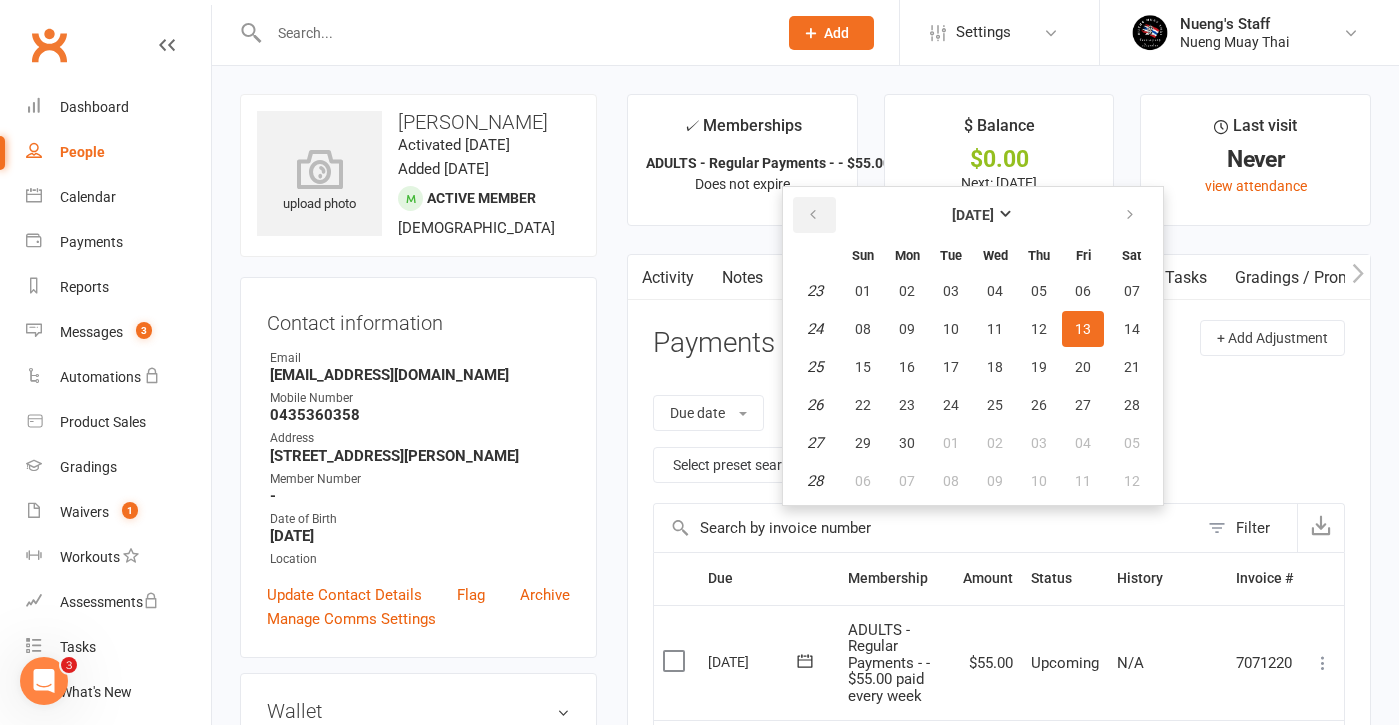 click at bounding box center [814, 215] 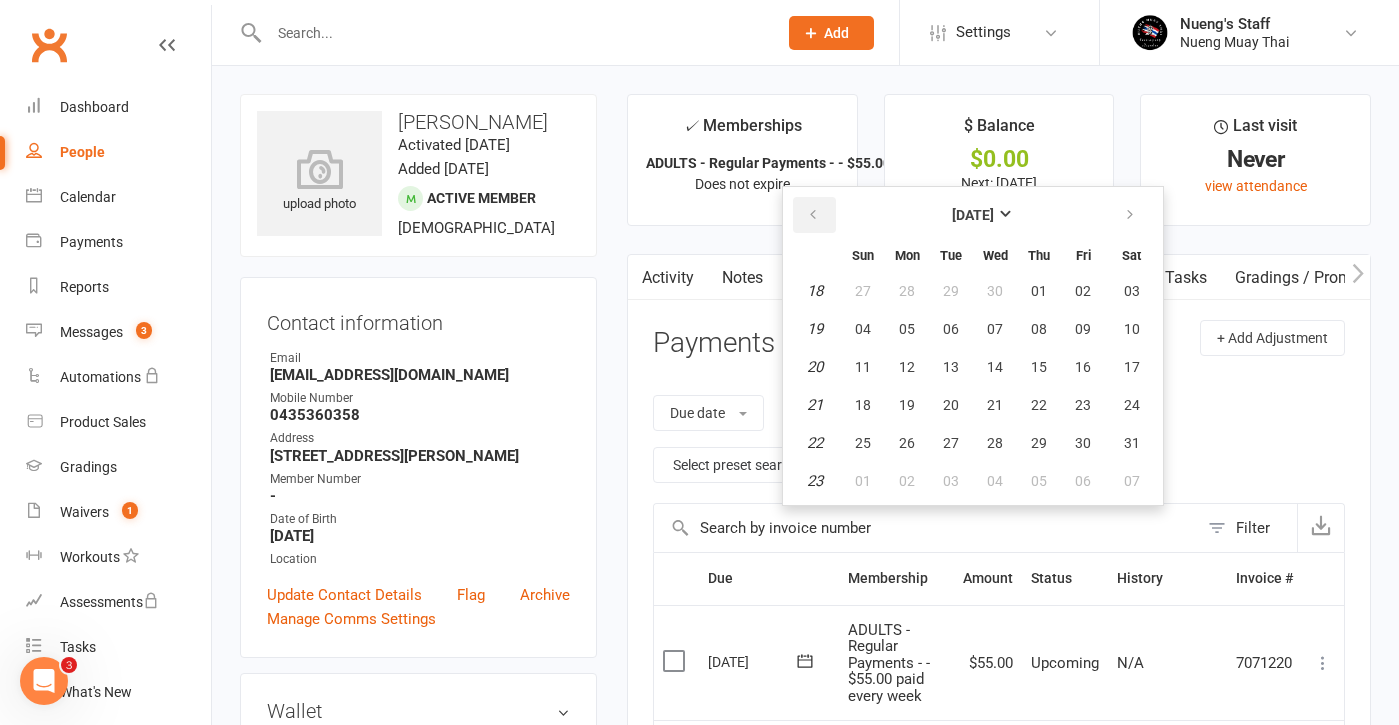 click at bounding box center (814, 215) 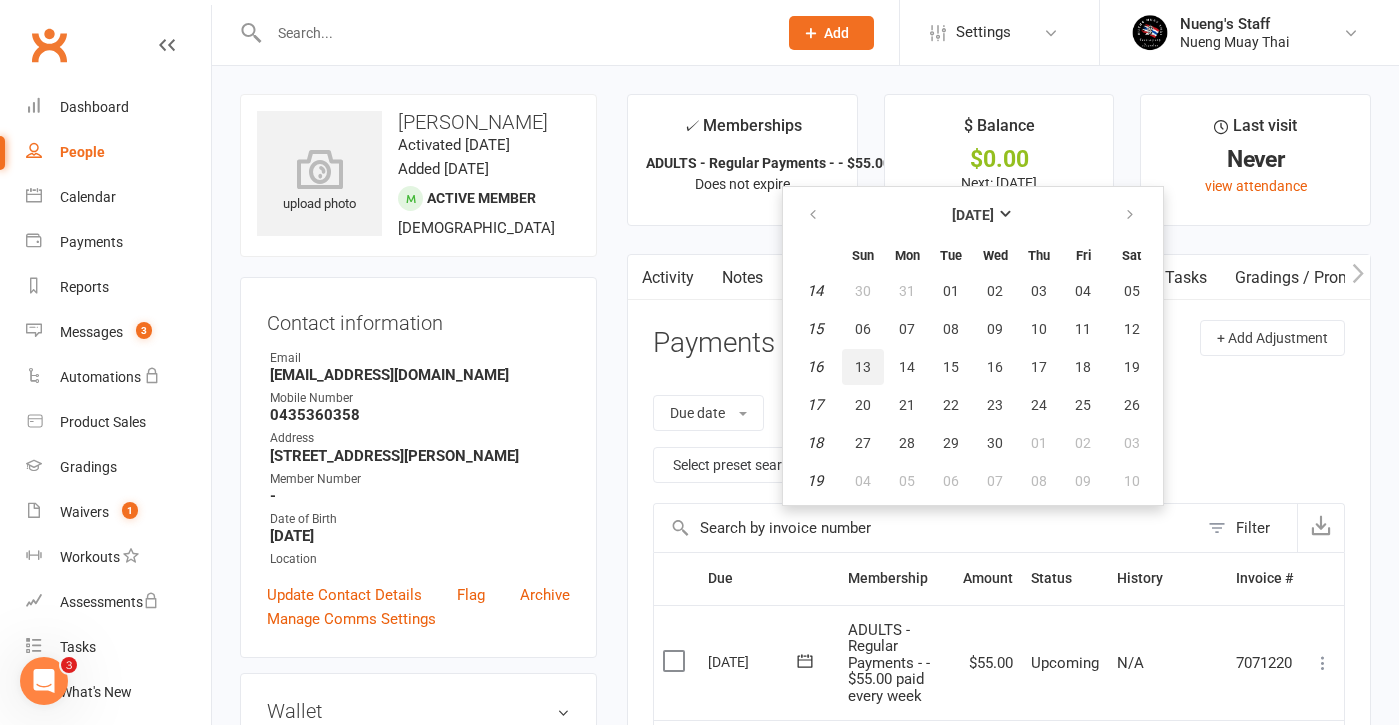 click on "13" at bounding box center (863, 367) 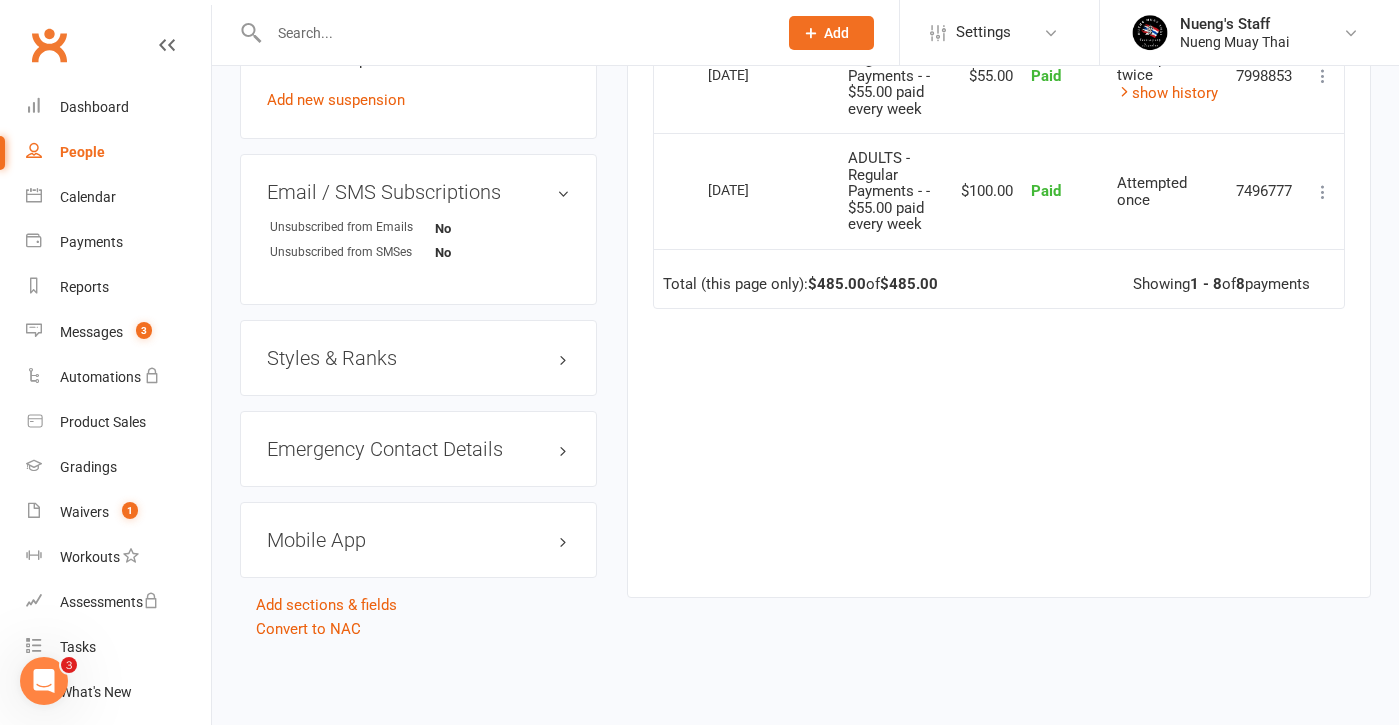 scroll, scrollTop: 710, scrollLeft: 0, axis: vertical 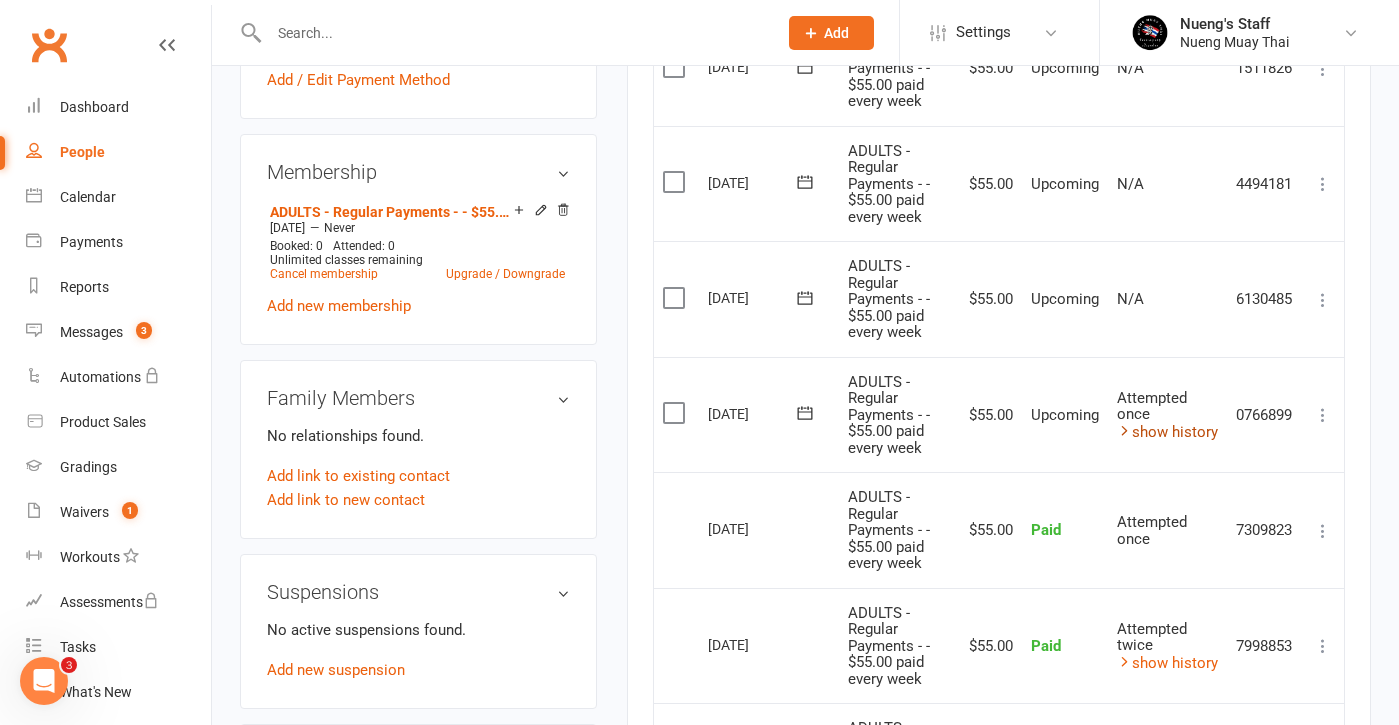 click on "show history" at bounding box center (1167, 432) 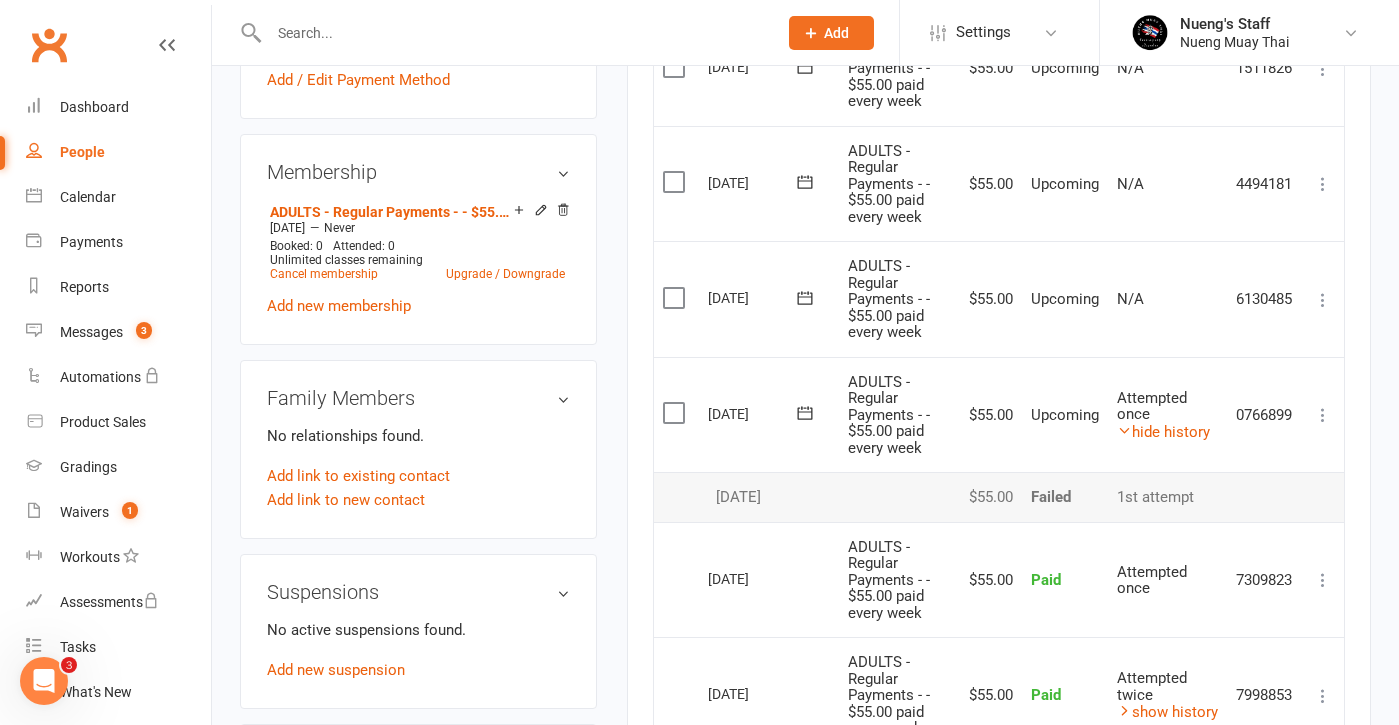 click at bounding box center [1323, 415] 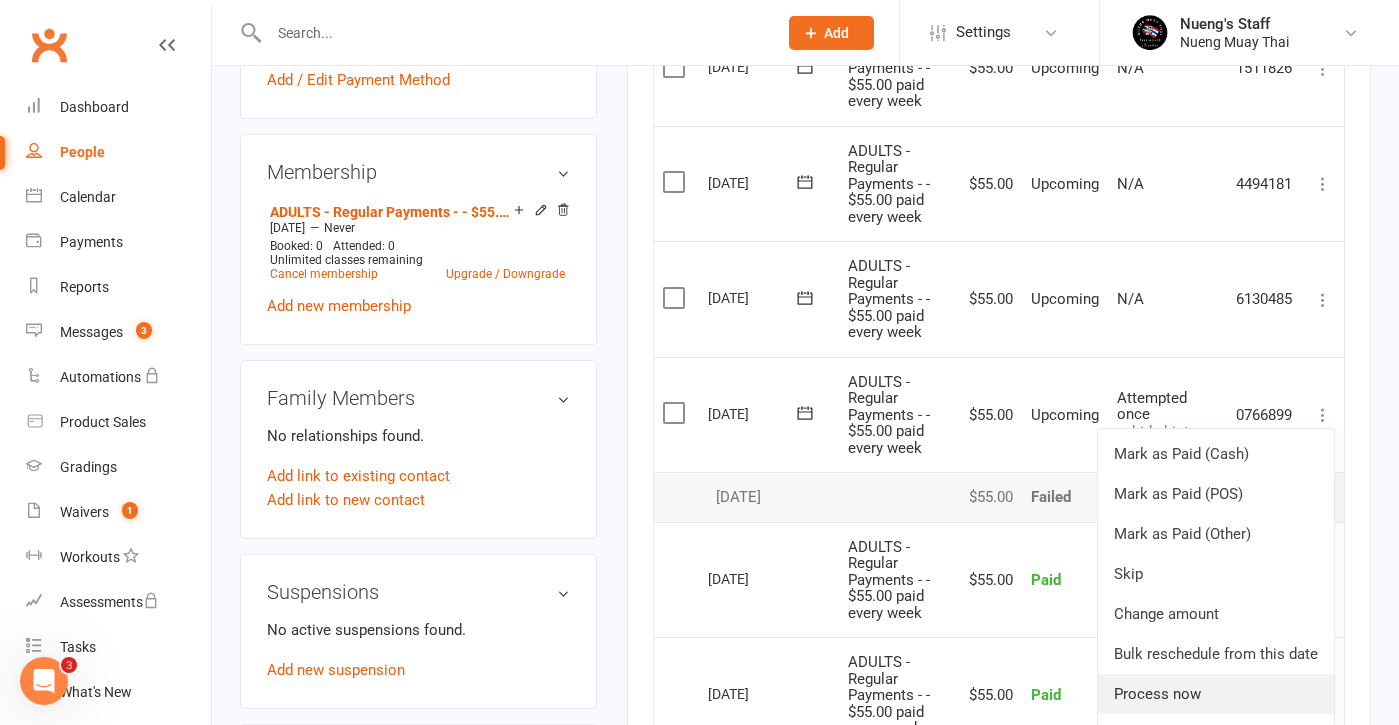 click on "Process now" at bounding box center [1216, 694] 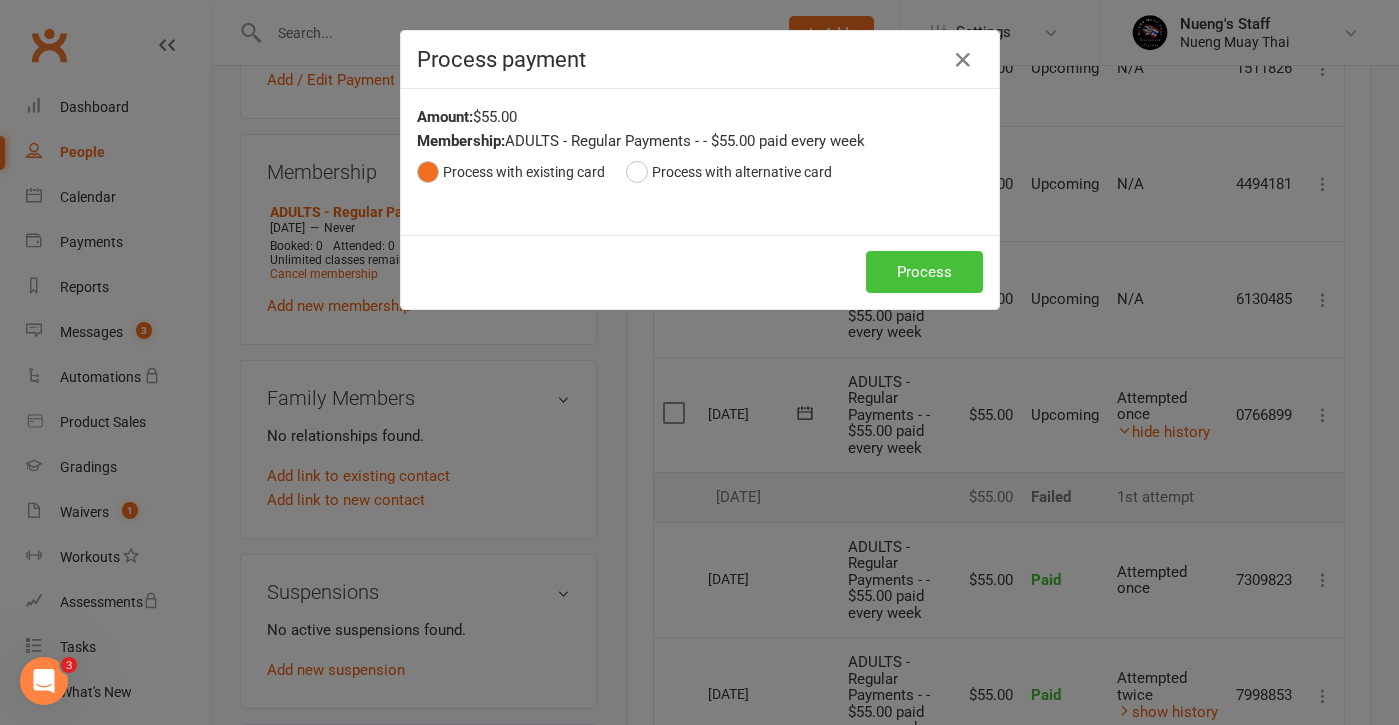 click on "Process" at bounding box center [924, 272] 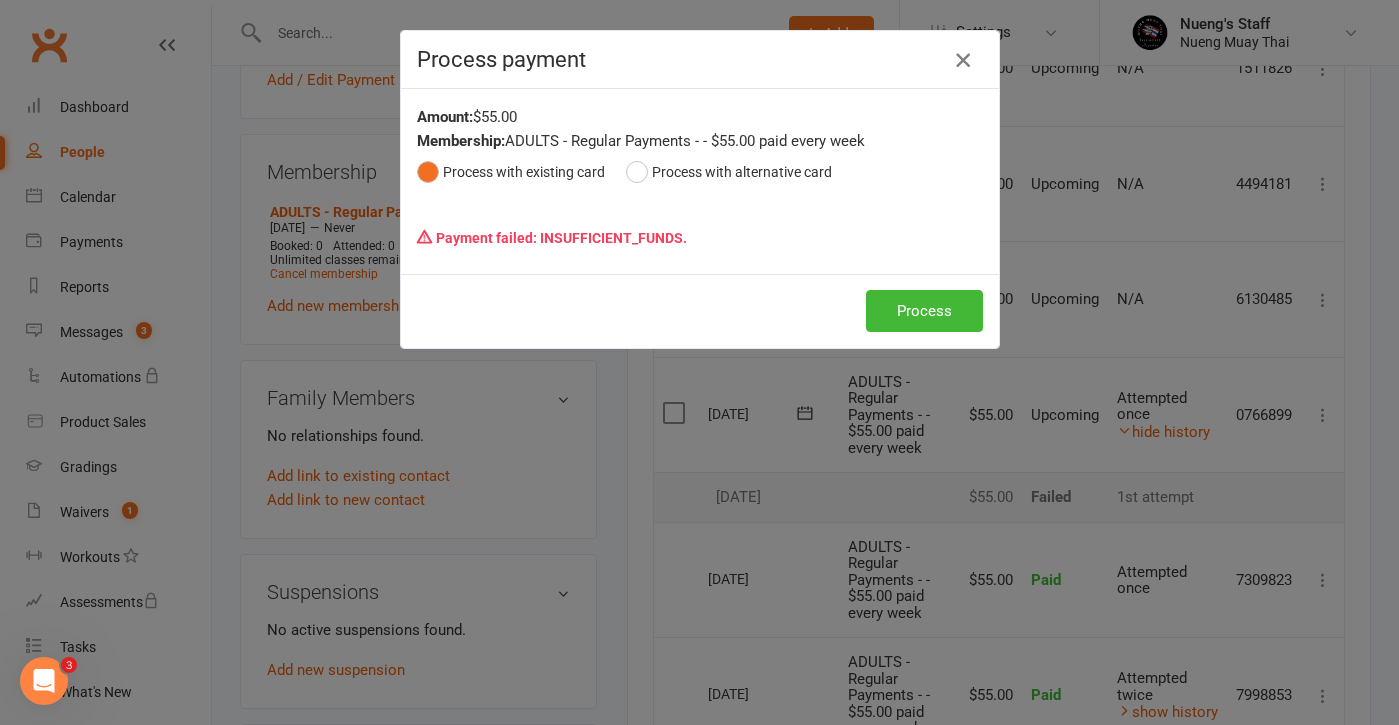 click at bounding box center [963, 60] 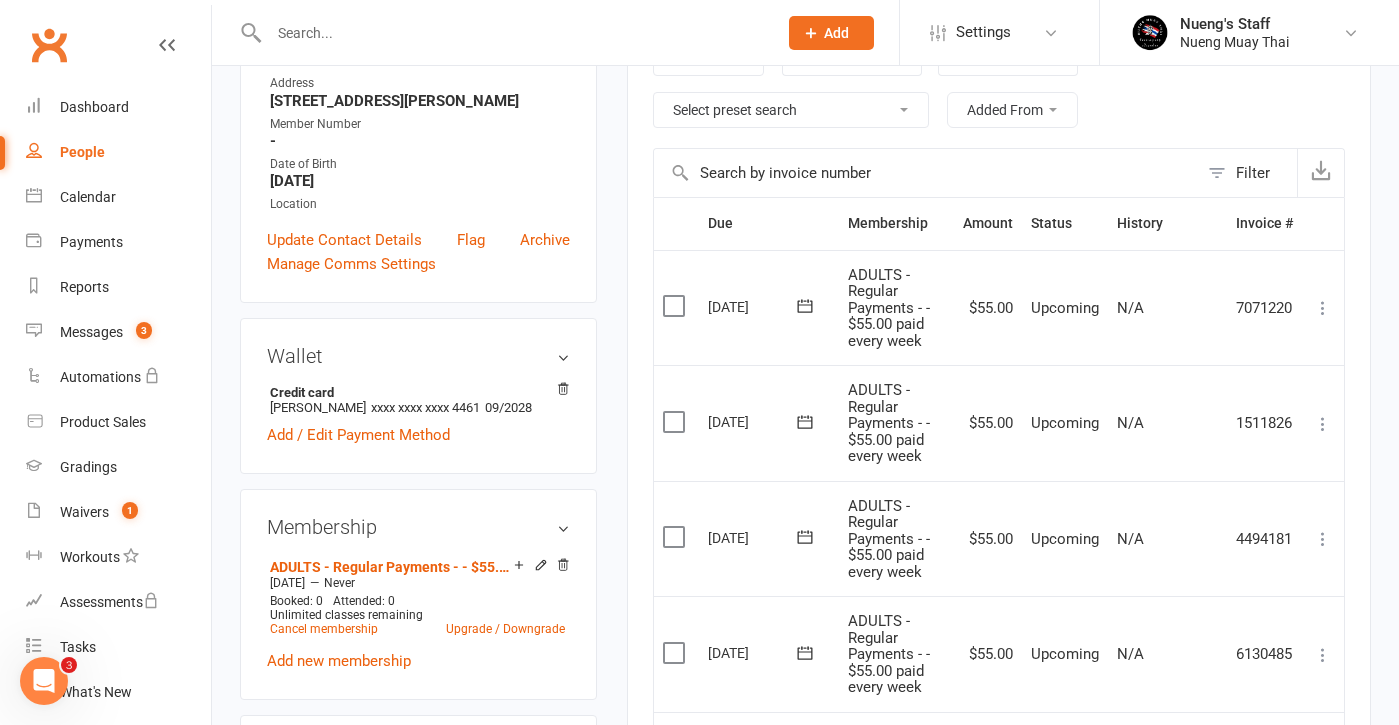 scroll, scrollTop: 442, scrollLeft: 0, axis: vertical 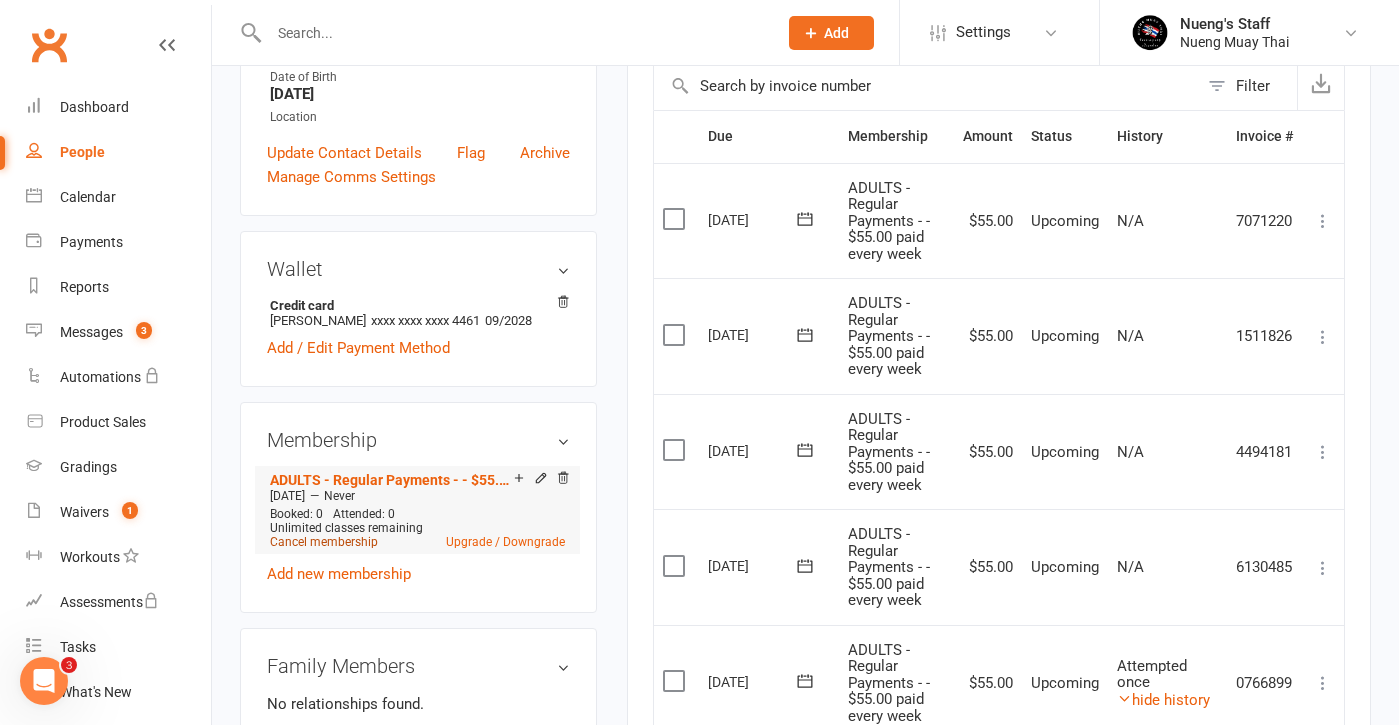 click on "Cancel membership" at bounding box center (324, 542) 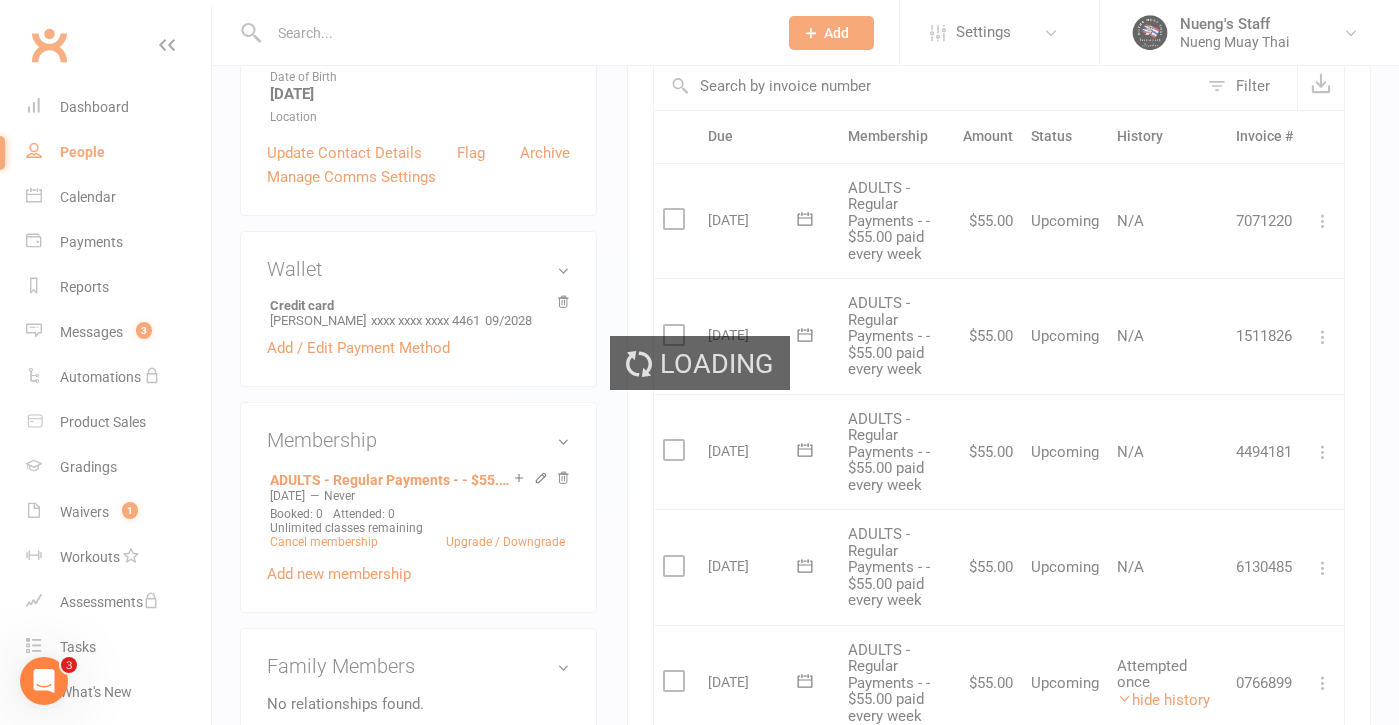 scroll, scrollTop: 0, scrollLeft: 0, axis: both 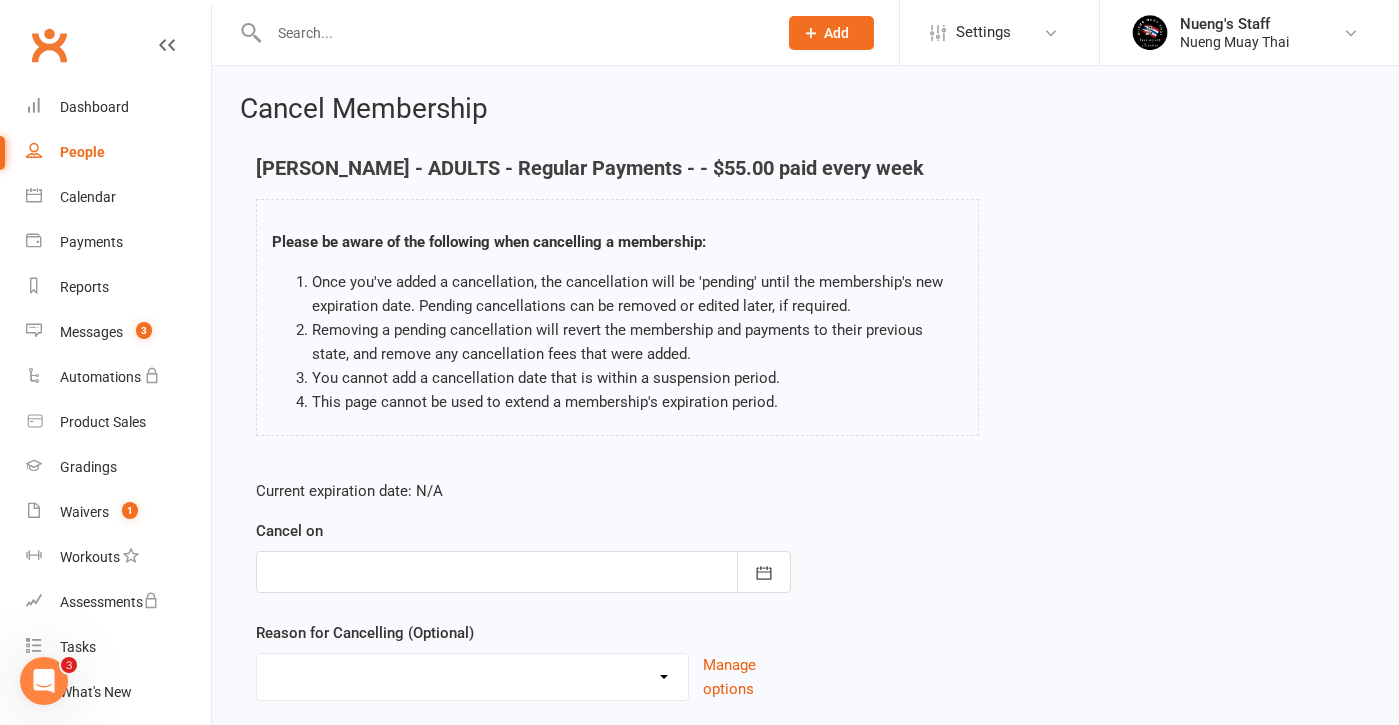 click at bounding box center (523, 572) 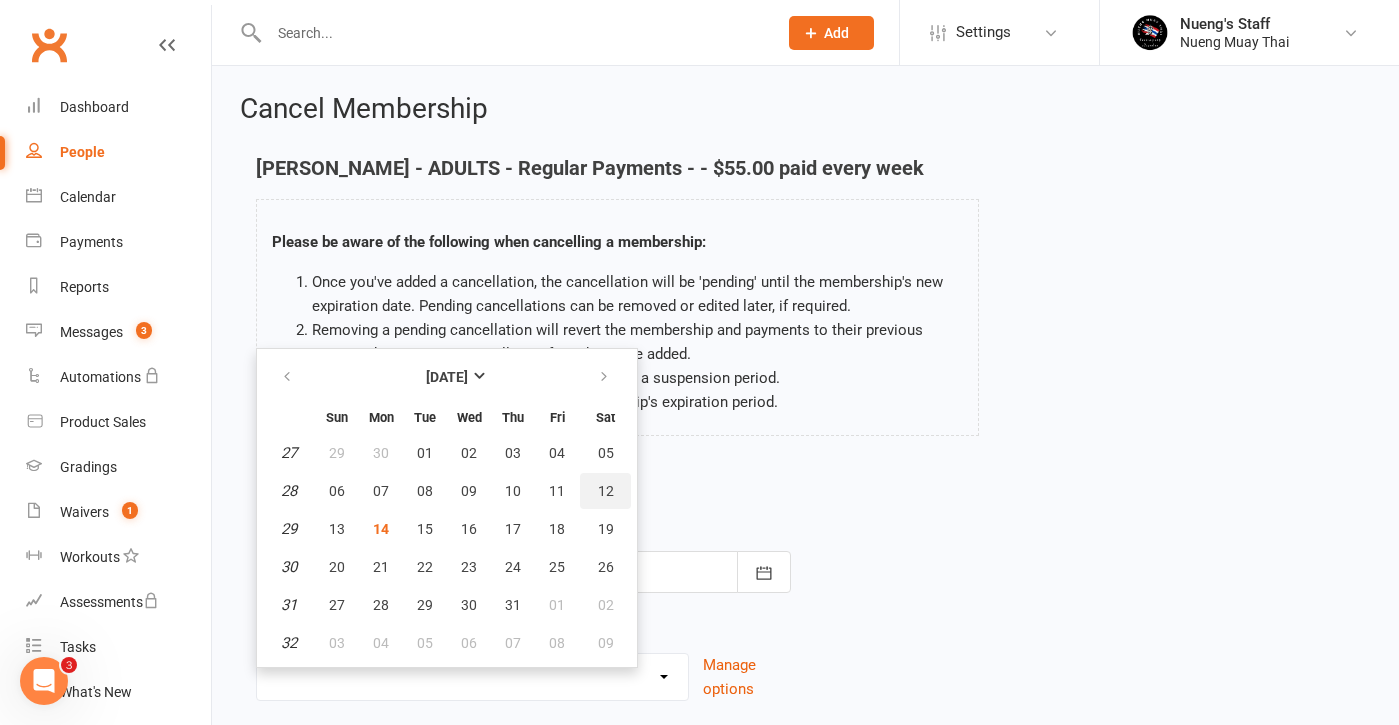 click on "12" at bounding box center (605, 491) 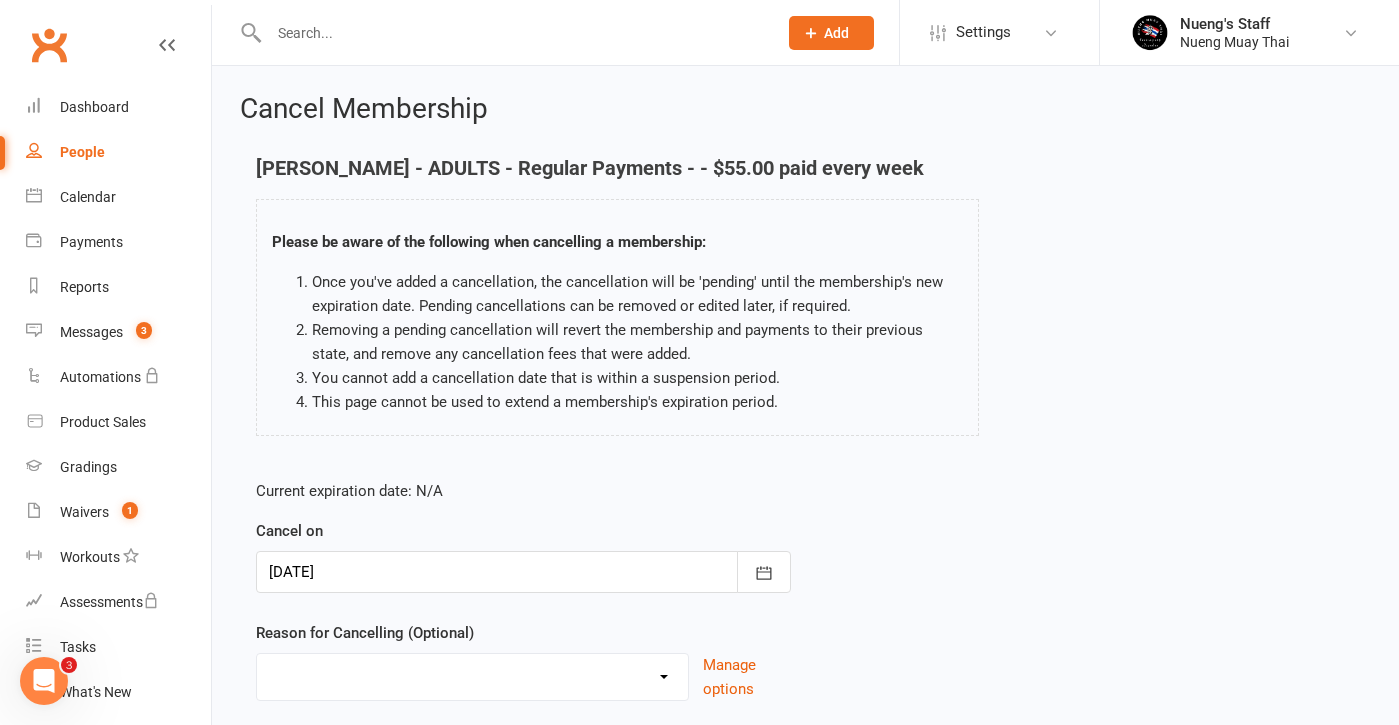 click at bounding box center [523, 572] 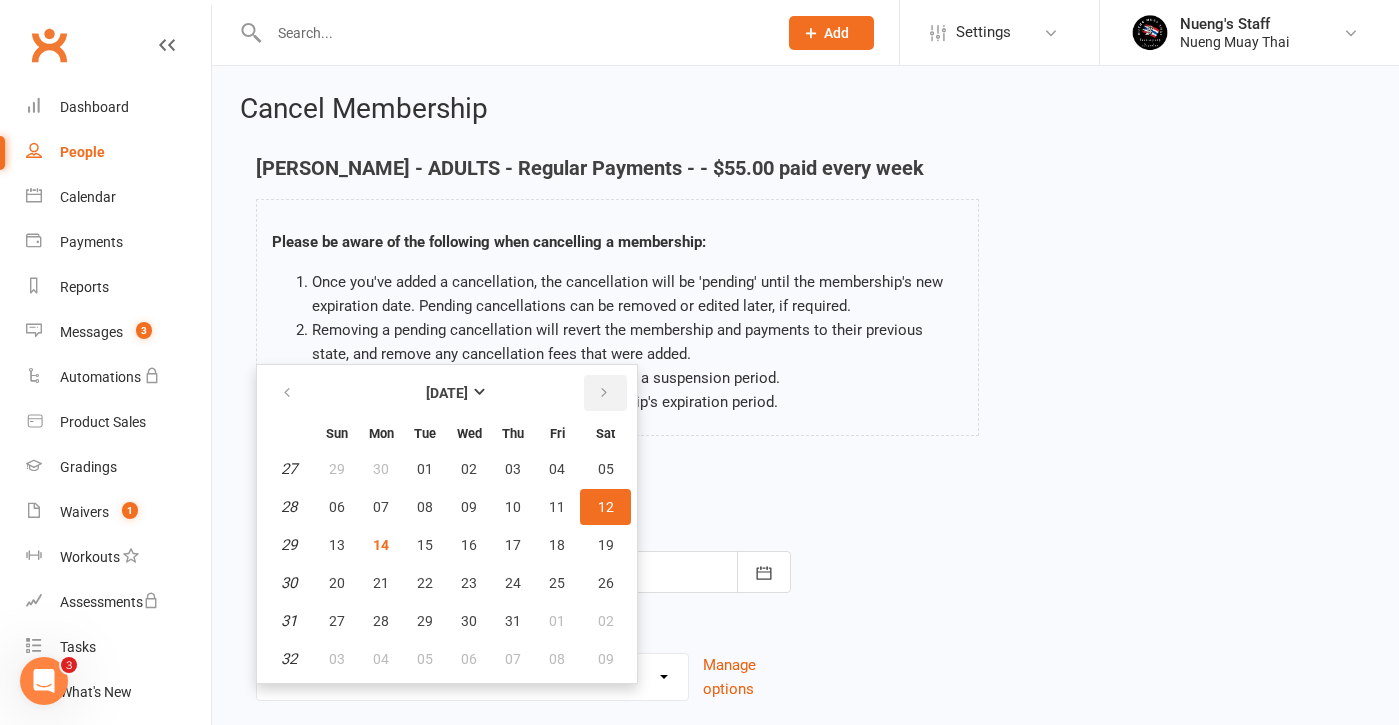 click at bounding box center [605, 393] 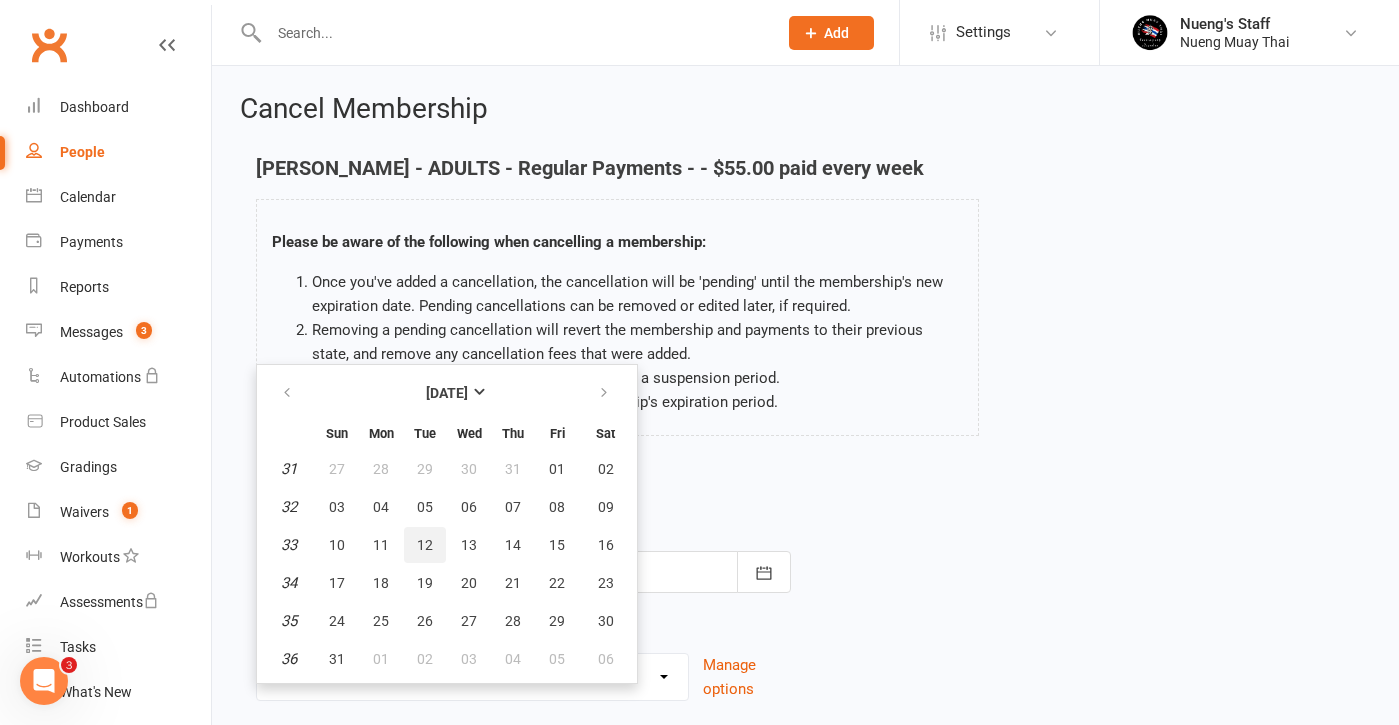 click on "12" at bounding box center [425, 545] 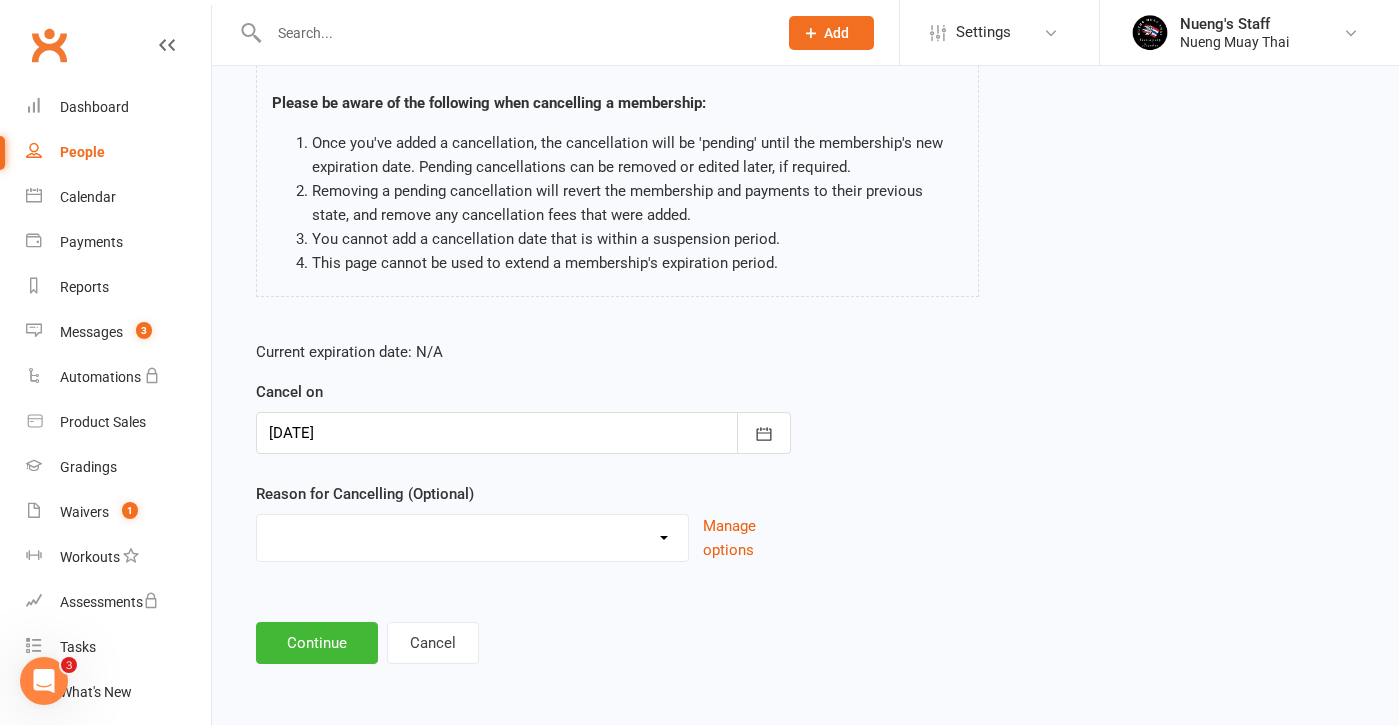 scroll, scrollTop: 155, scrollLeft: 0, axis: vertical 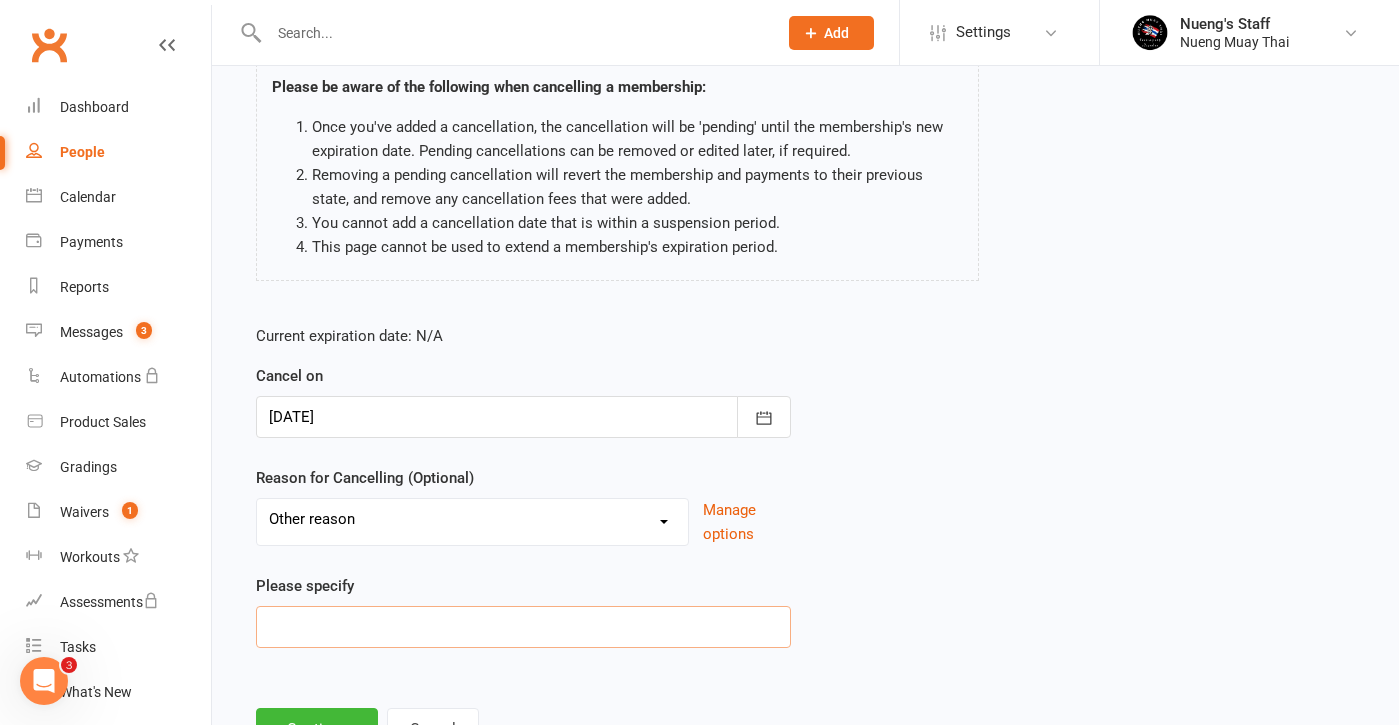 click at bounding box center [523, 627] 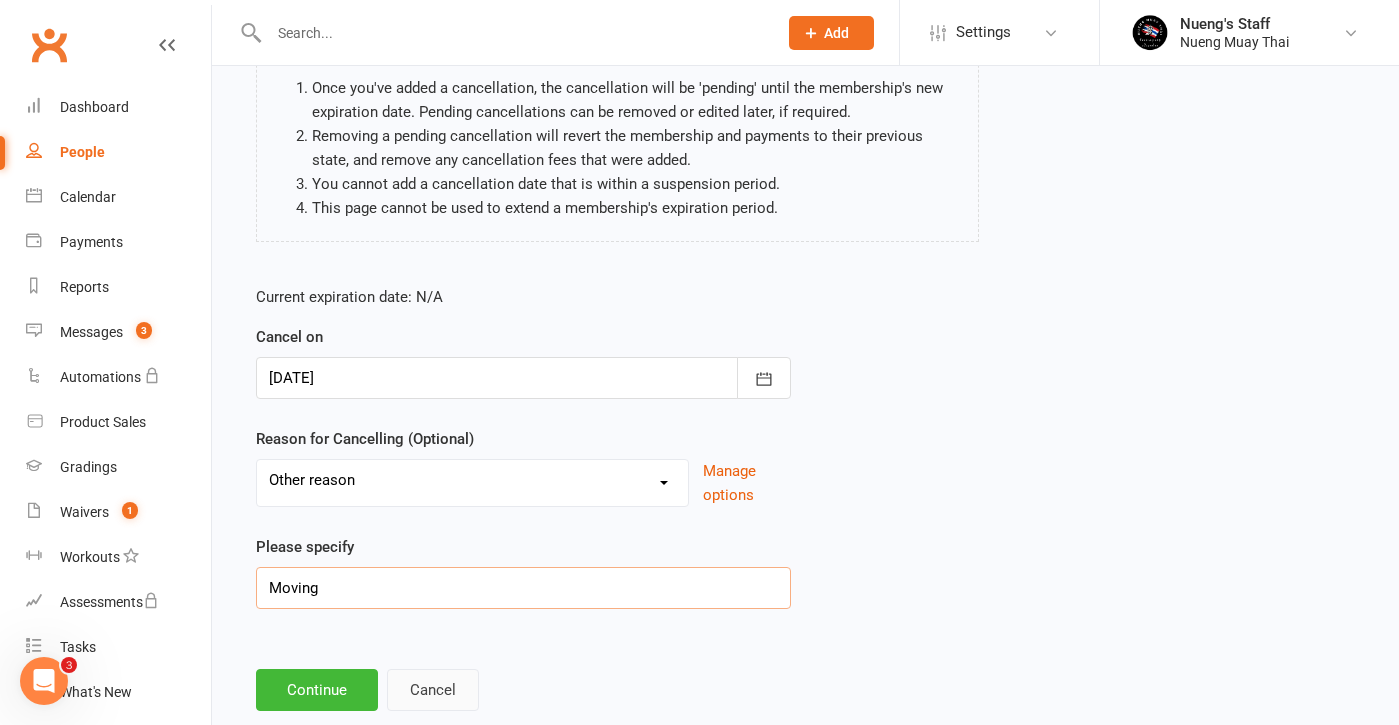 scroll, scrollTop: 208, scrollLeft: 0, axis: vertical 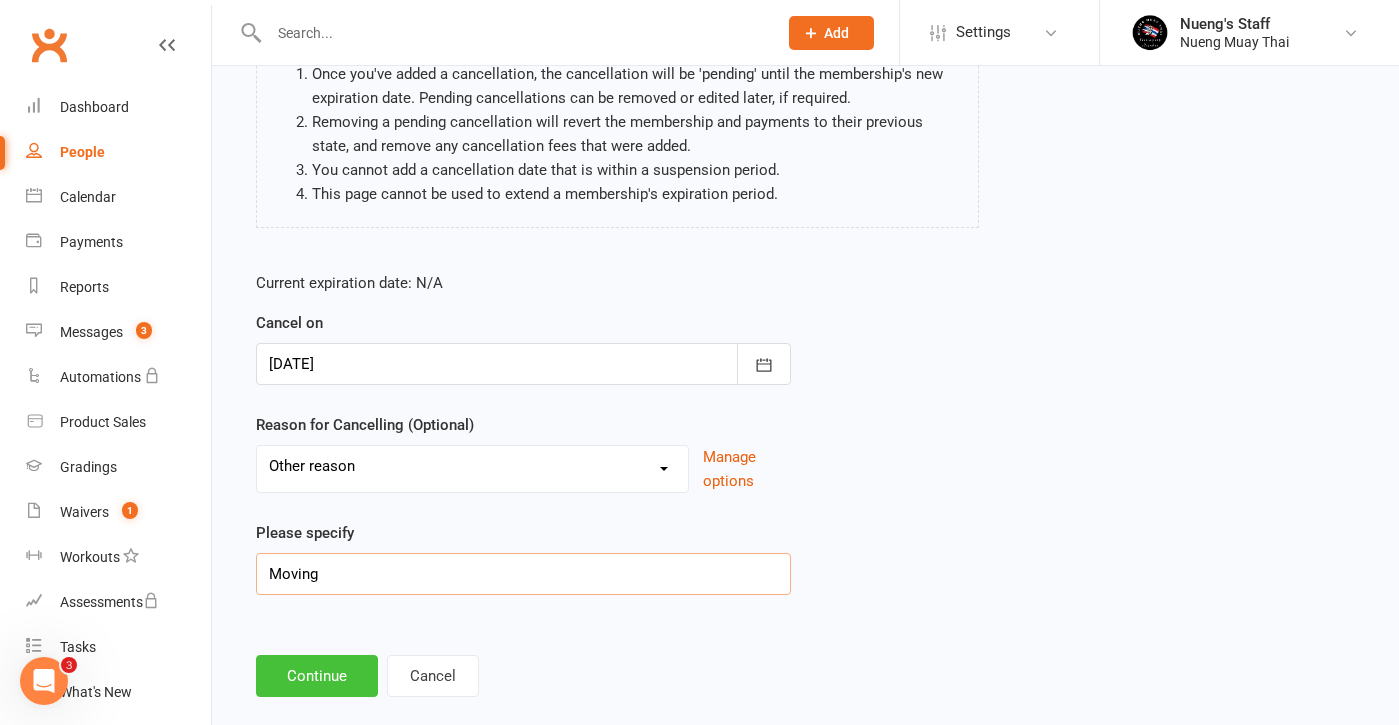 type on "Moving" 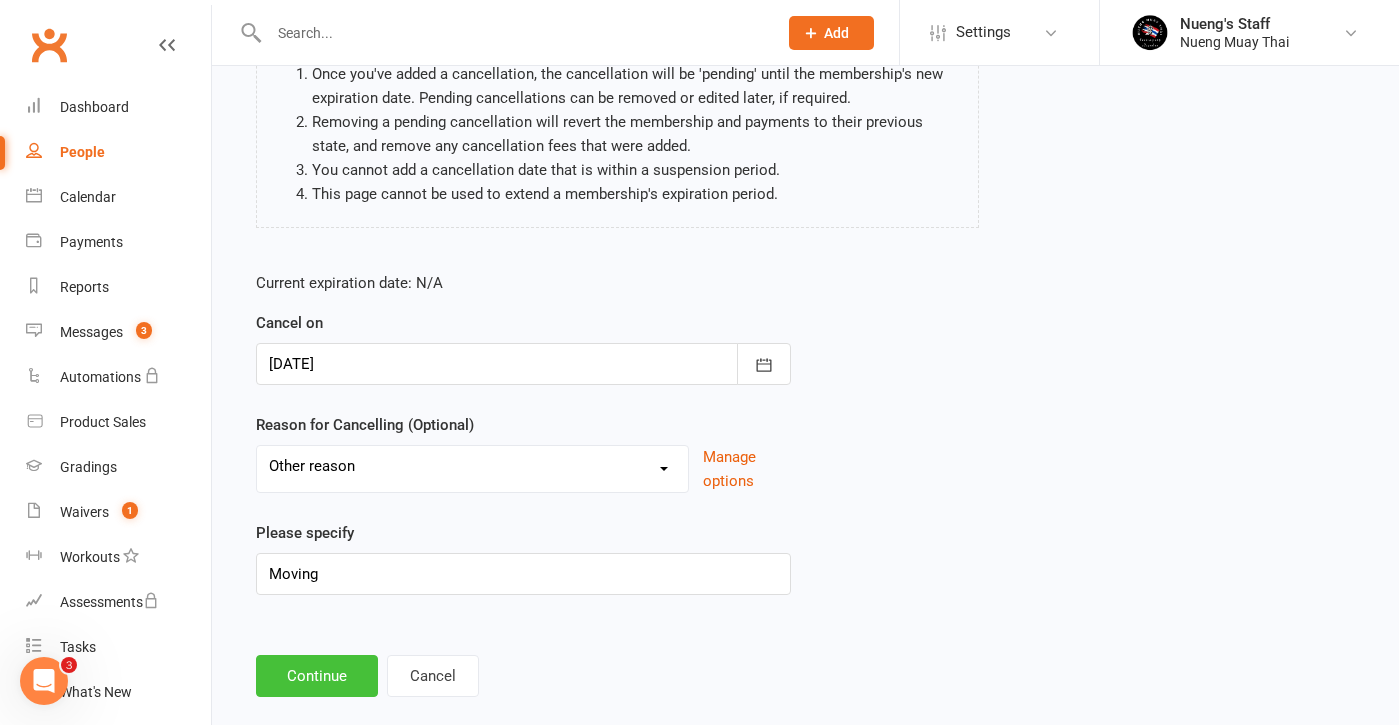 click on "Continue" at bounding box center (317, 676) 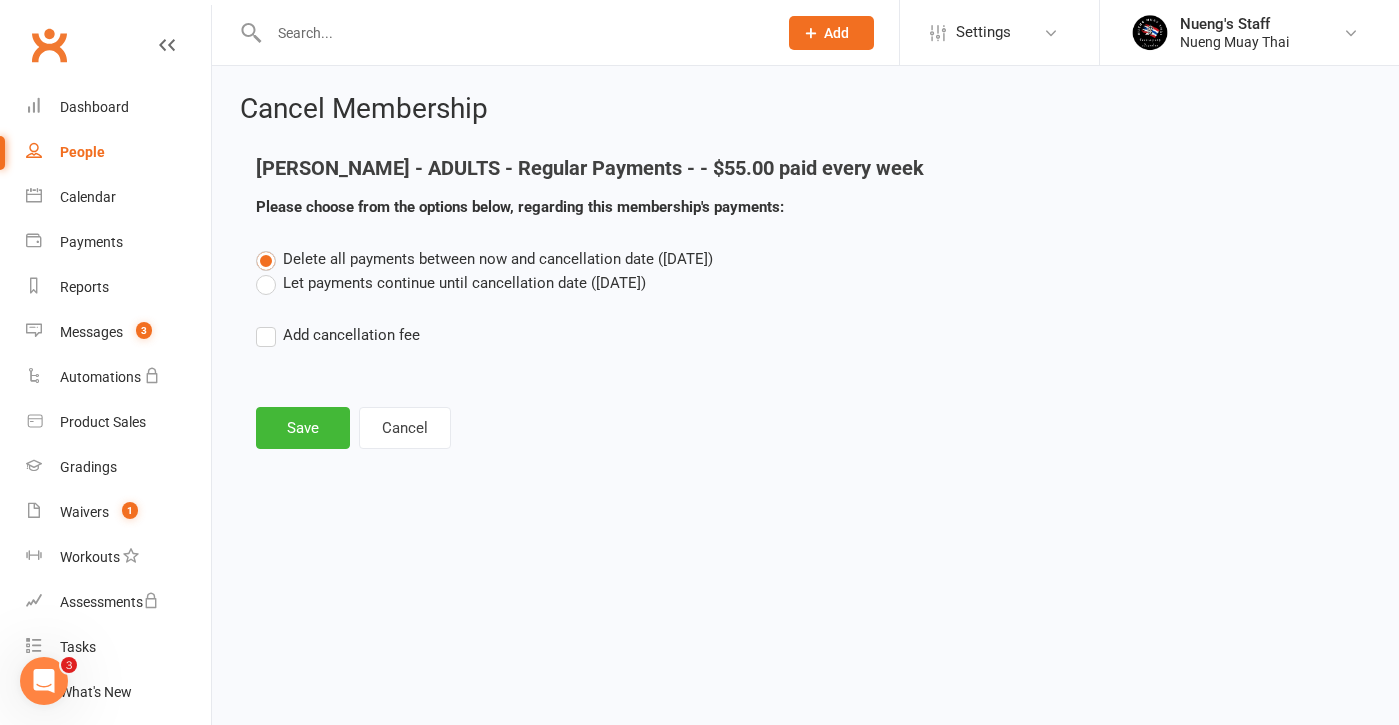 click on "Let payments continue until cancellation date ([DATE])" at bounding box center [451, 283] 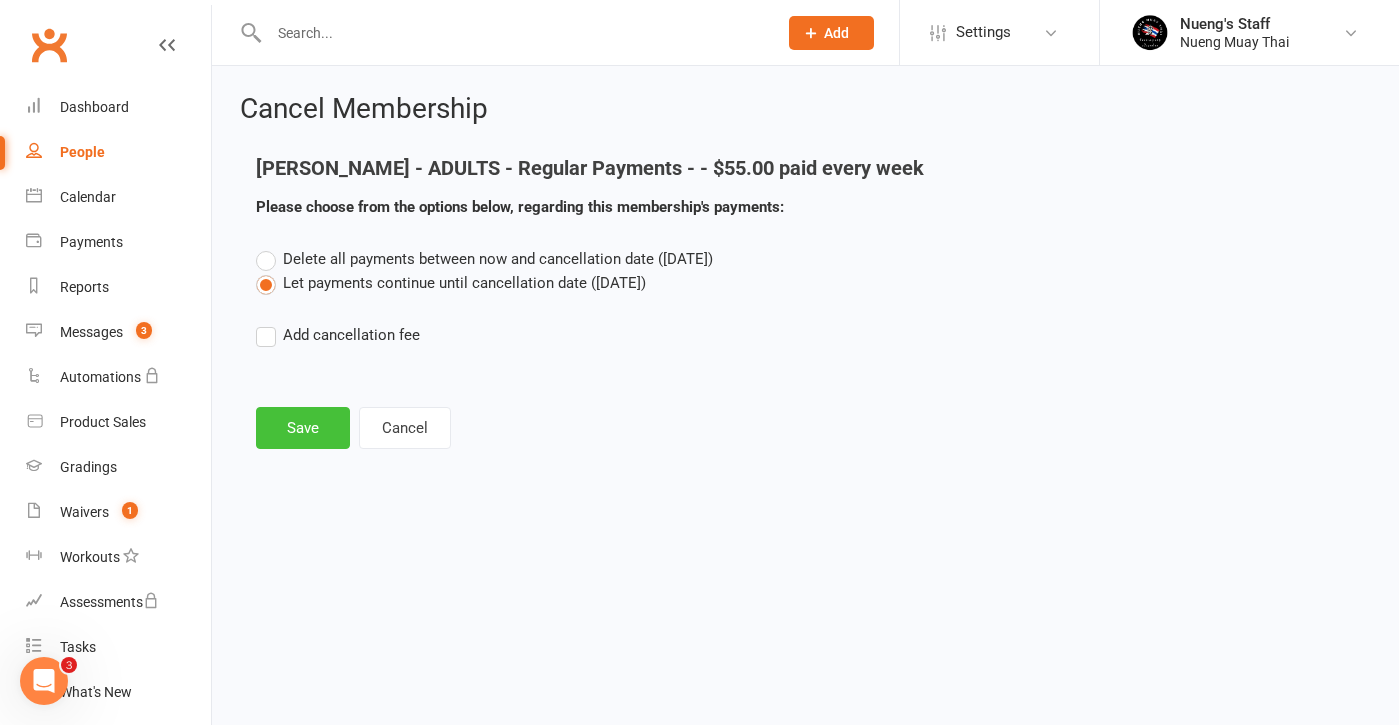 click on "Save" at bounding box center (303, 428) 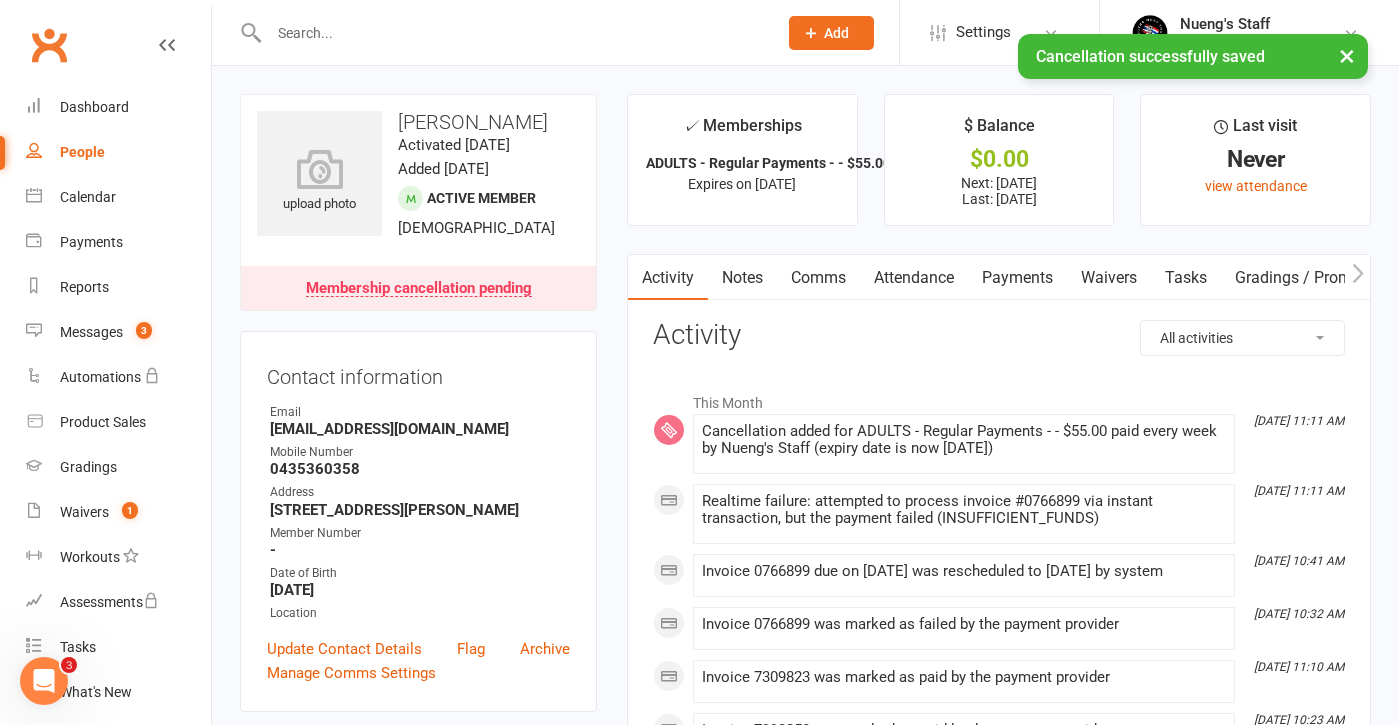click on "Payments" at bounding box center [1017, 278] 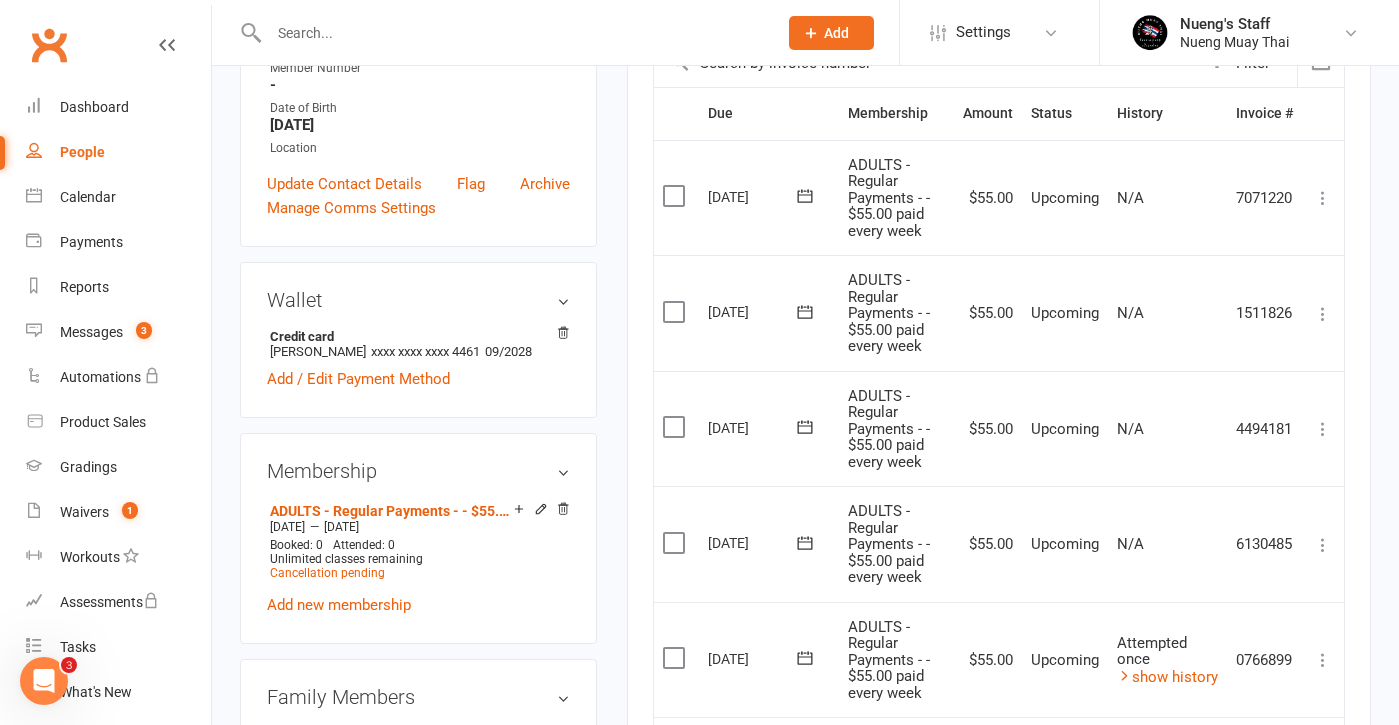 scroll, scrollTop: 464, scrollLeft: 0, axis: vertical 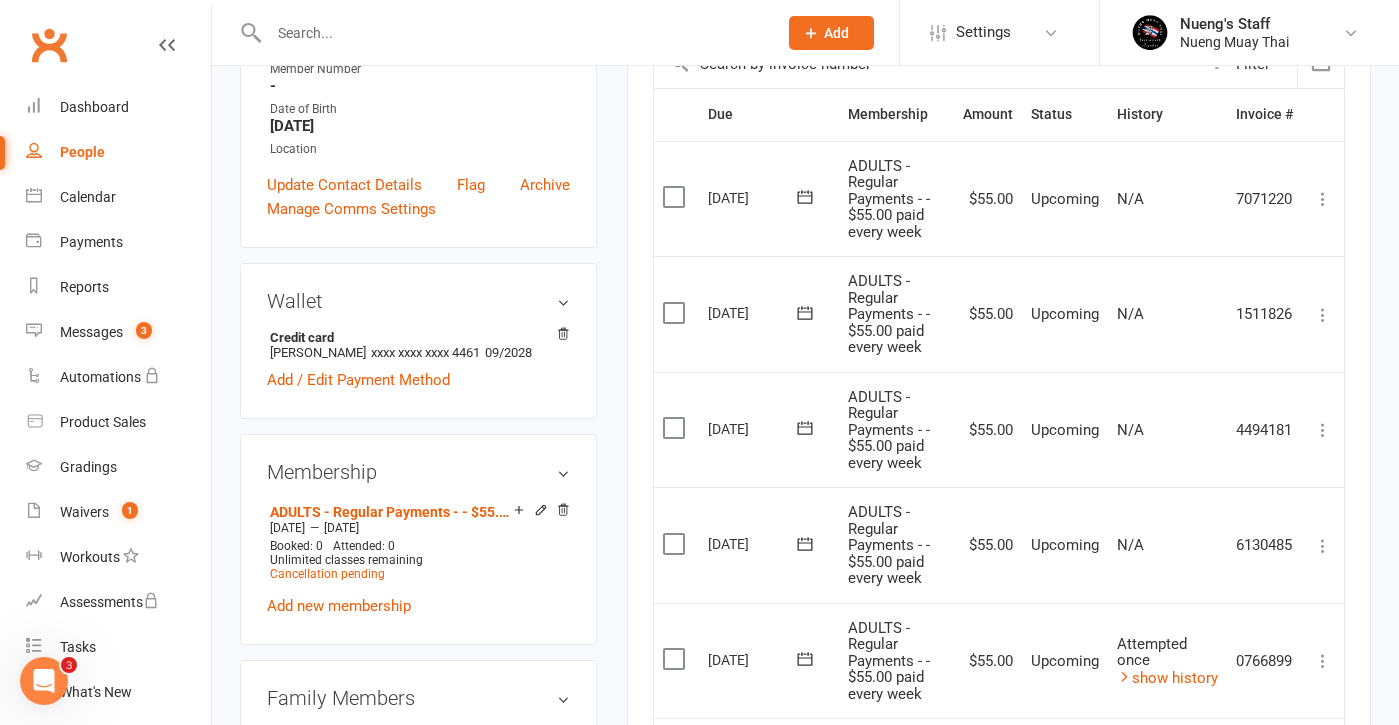 click at bounding box center [513, 33] 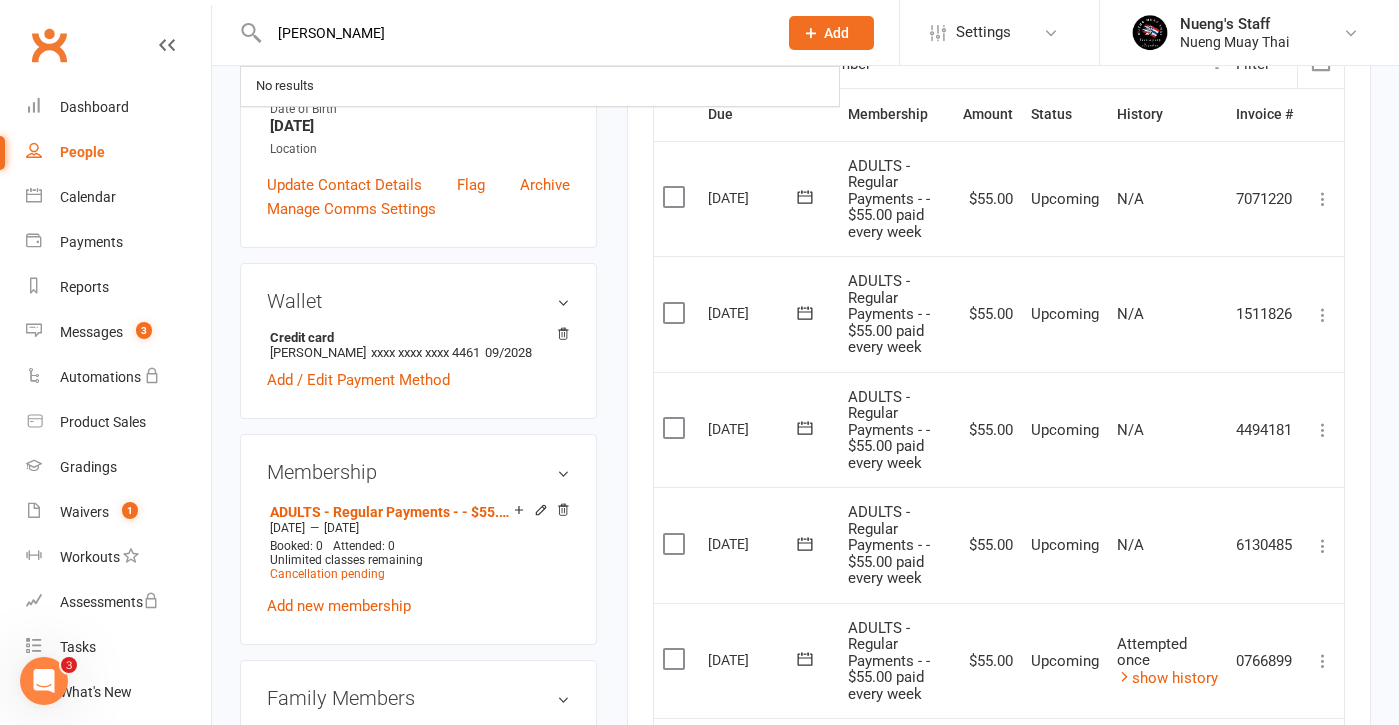 type on "[PERSON_NAME]" 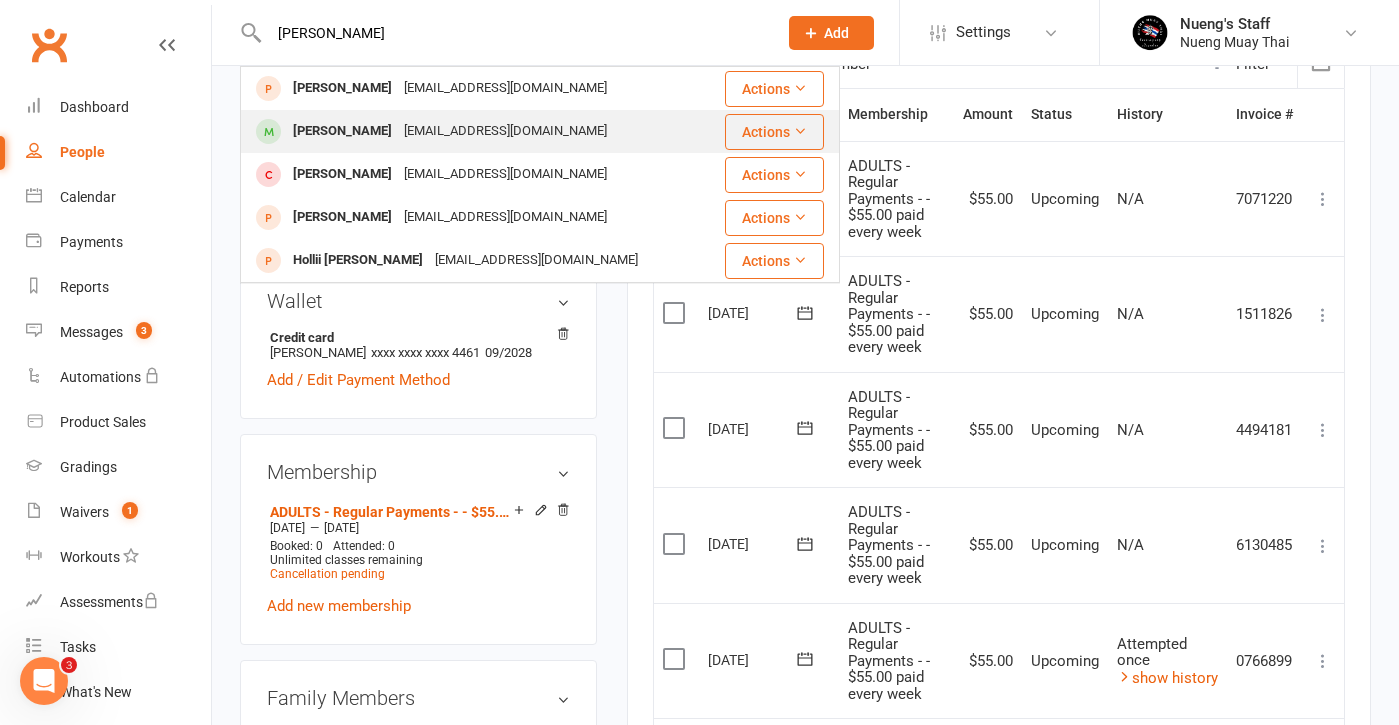 click on "[EMAIL_ADDRESS][DOMAIN_NAME]" at bounding box center (505, 131) 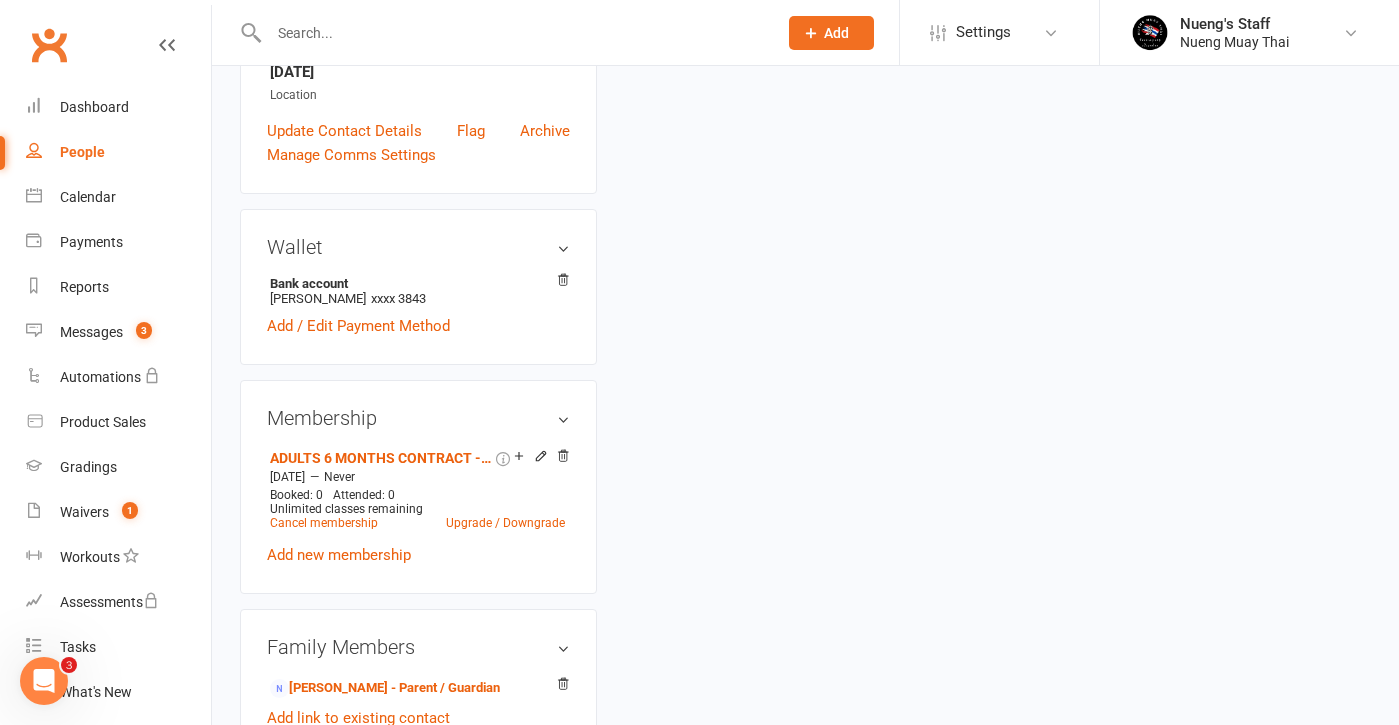 scroll, scrollTop: 0, scrollLeft: 0, axis: both 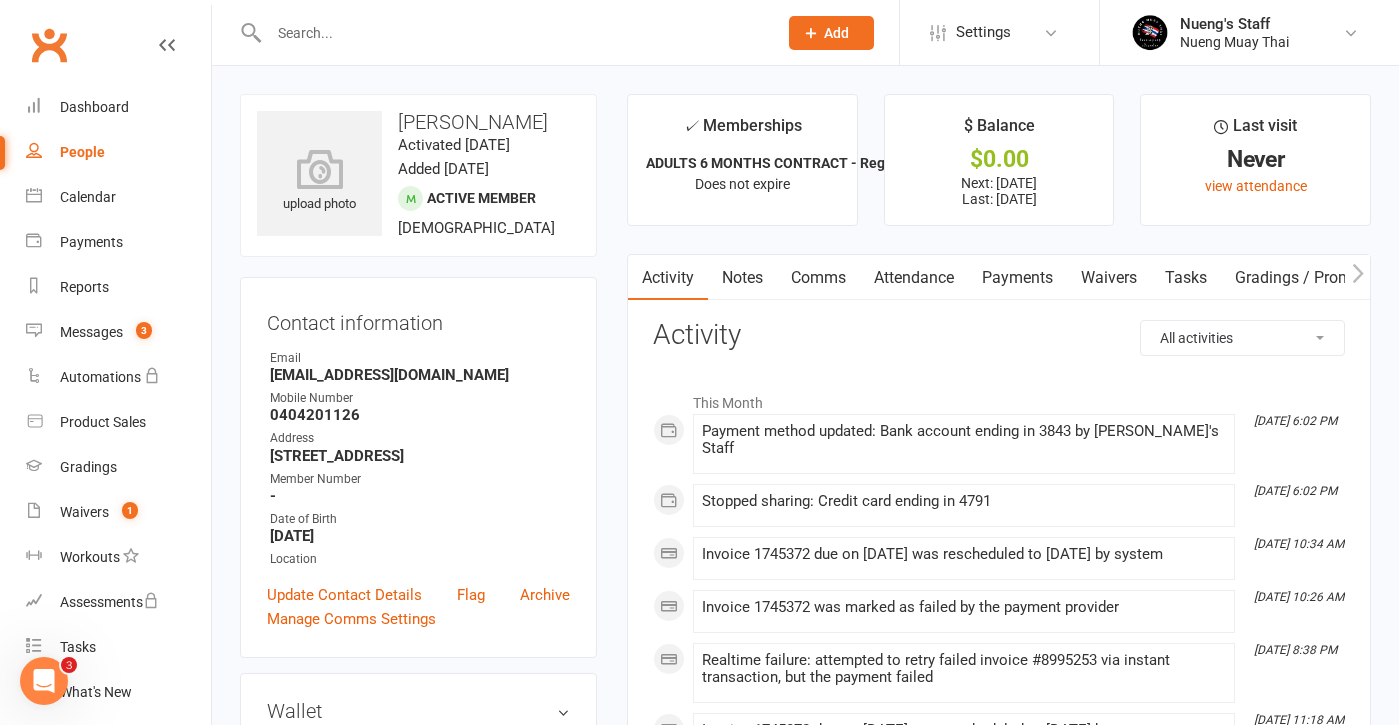 click on "Payments" at bounding box center (1017, 278) 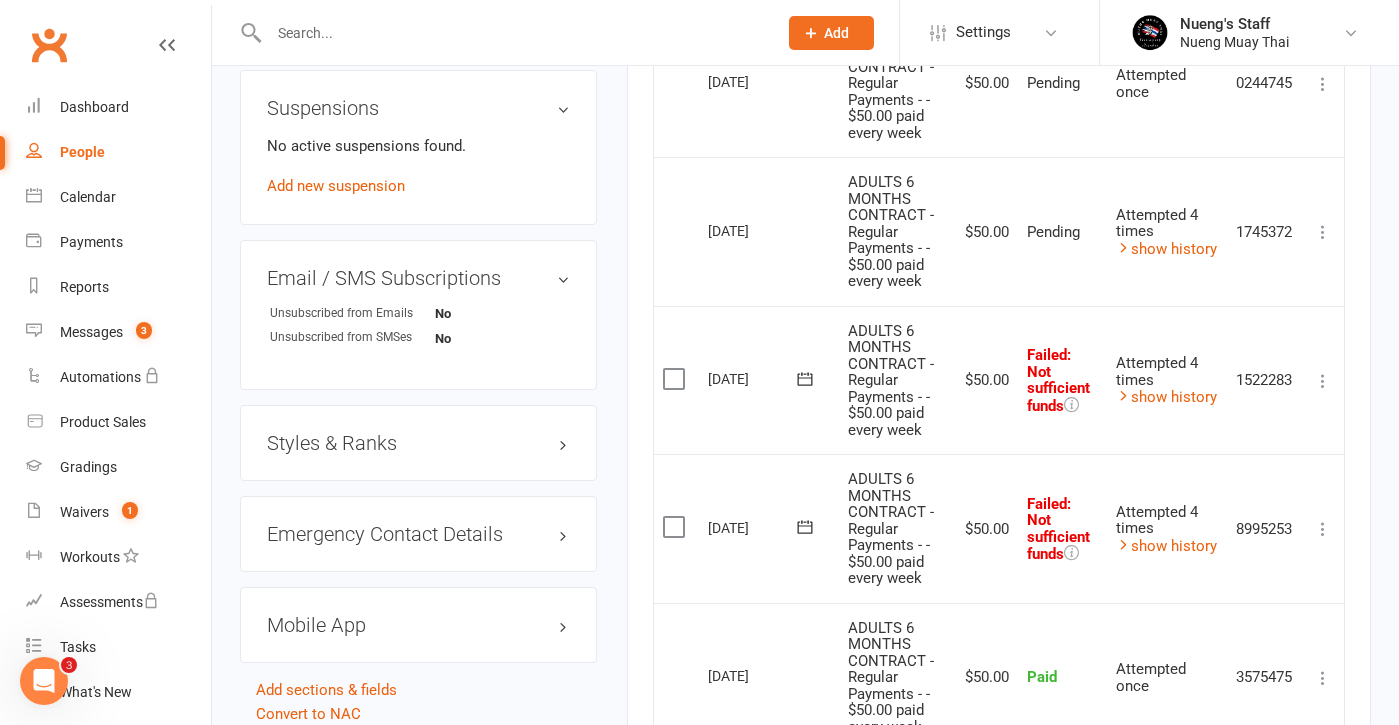 scroll, scrollTop: 1200, scrollLeft: 0, axis: vertical 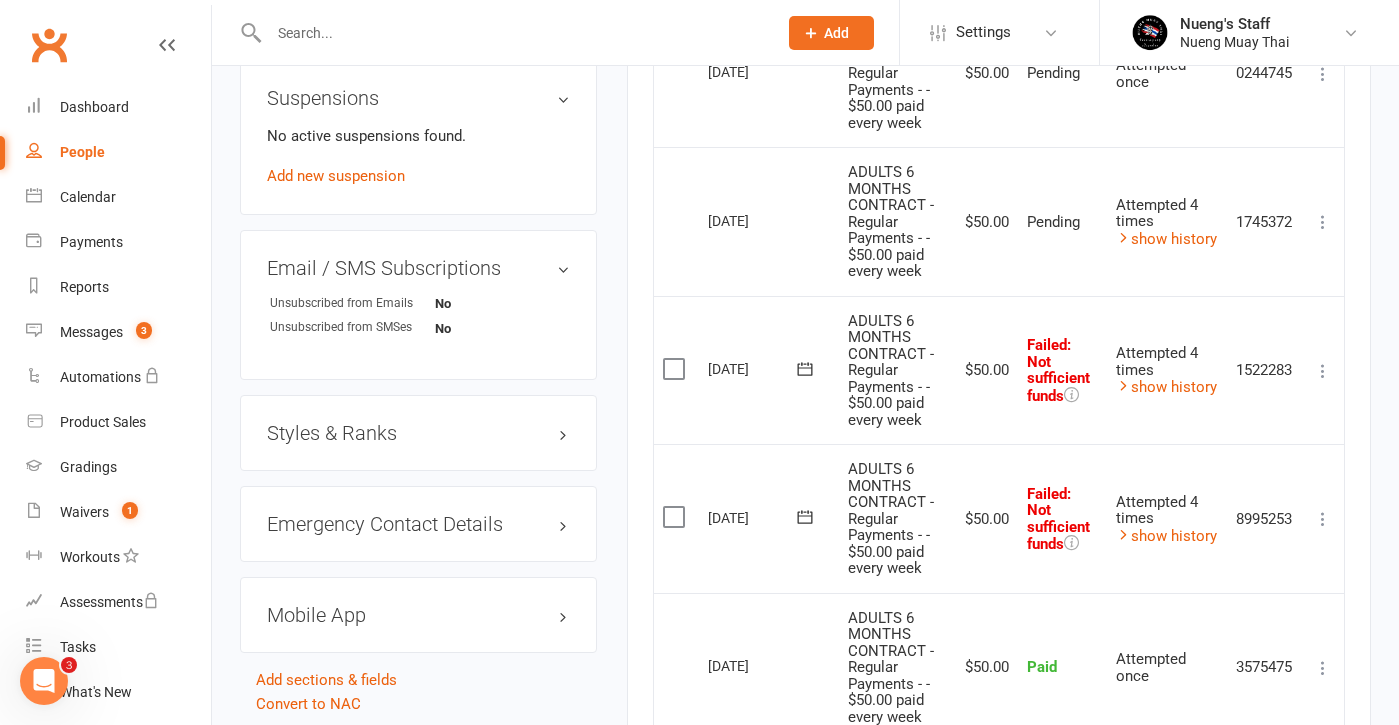 click at bounding box center (1323, 371) 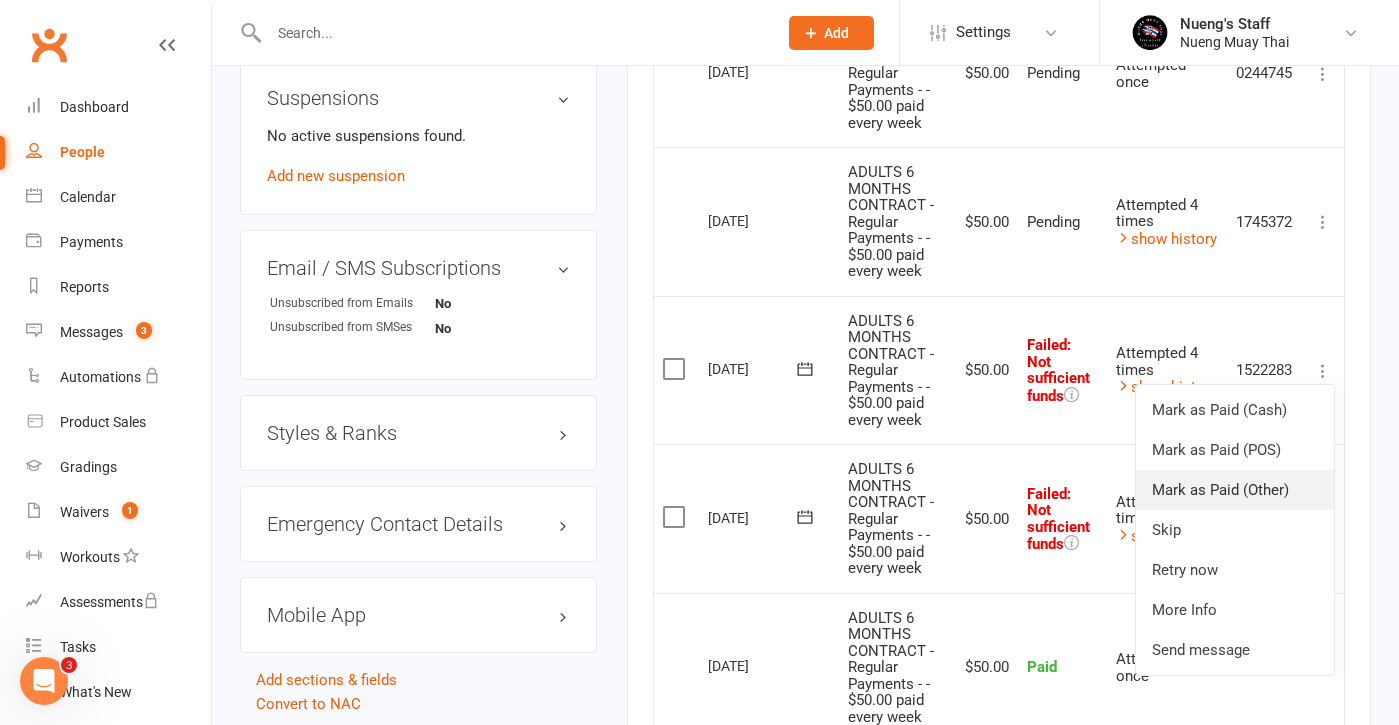 click on "Mark as Paid (Other)" at bounding box center (1235, 490) 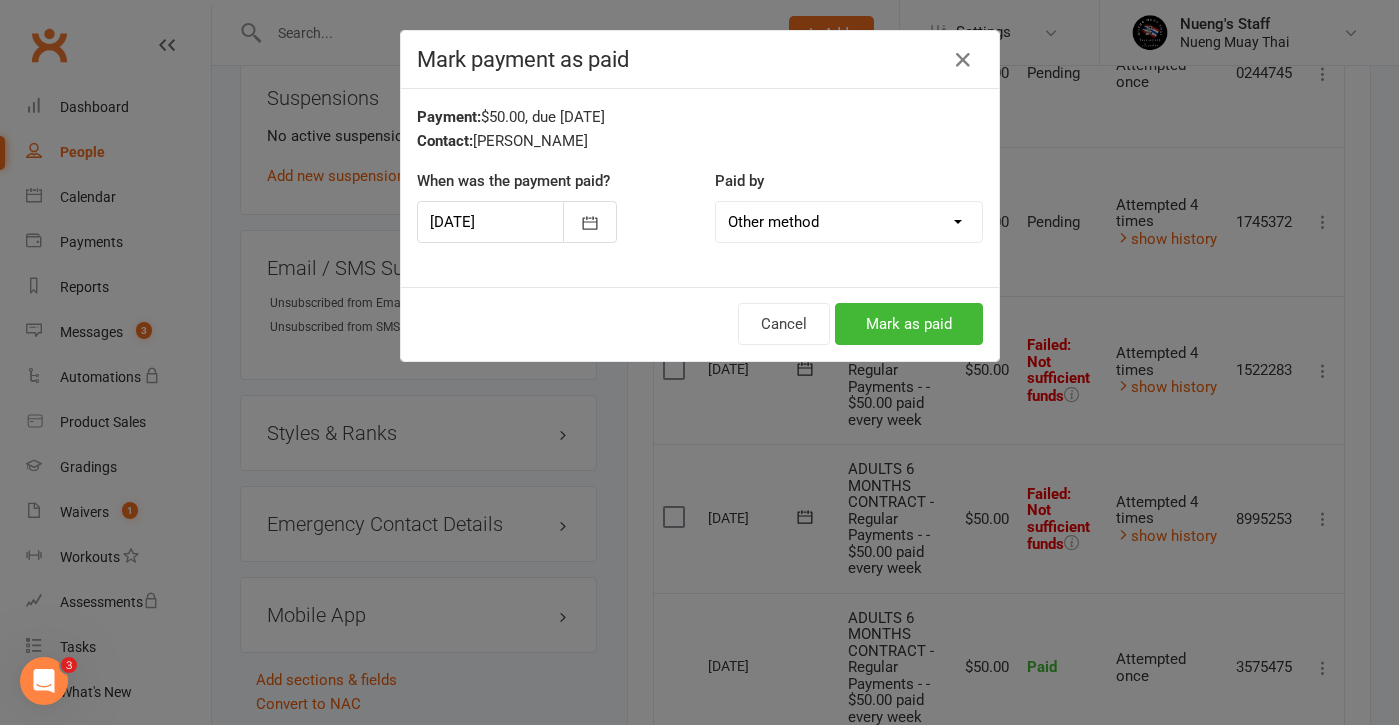 click at bounding box center [517, 222] 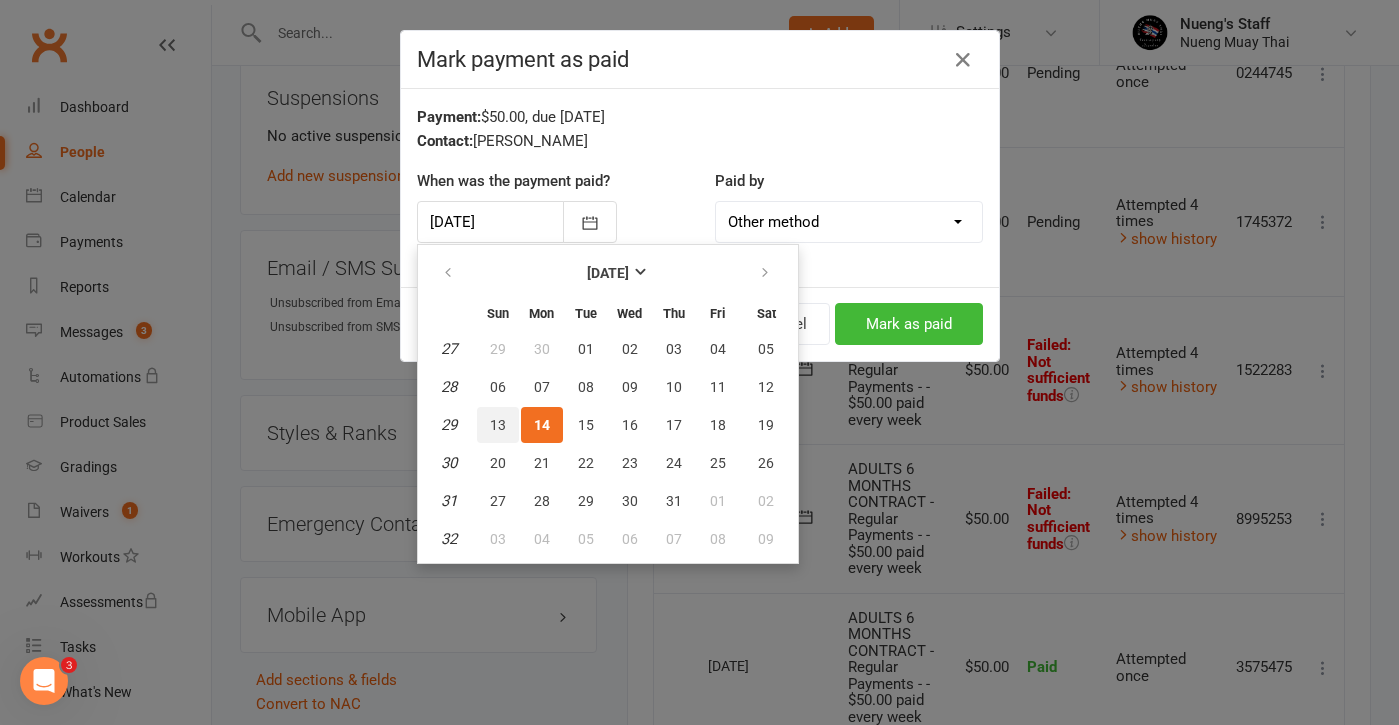 click on "13" at bounding box center (498, 425) 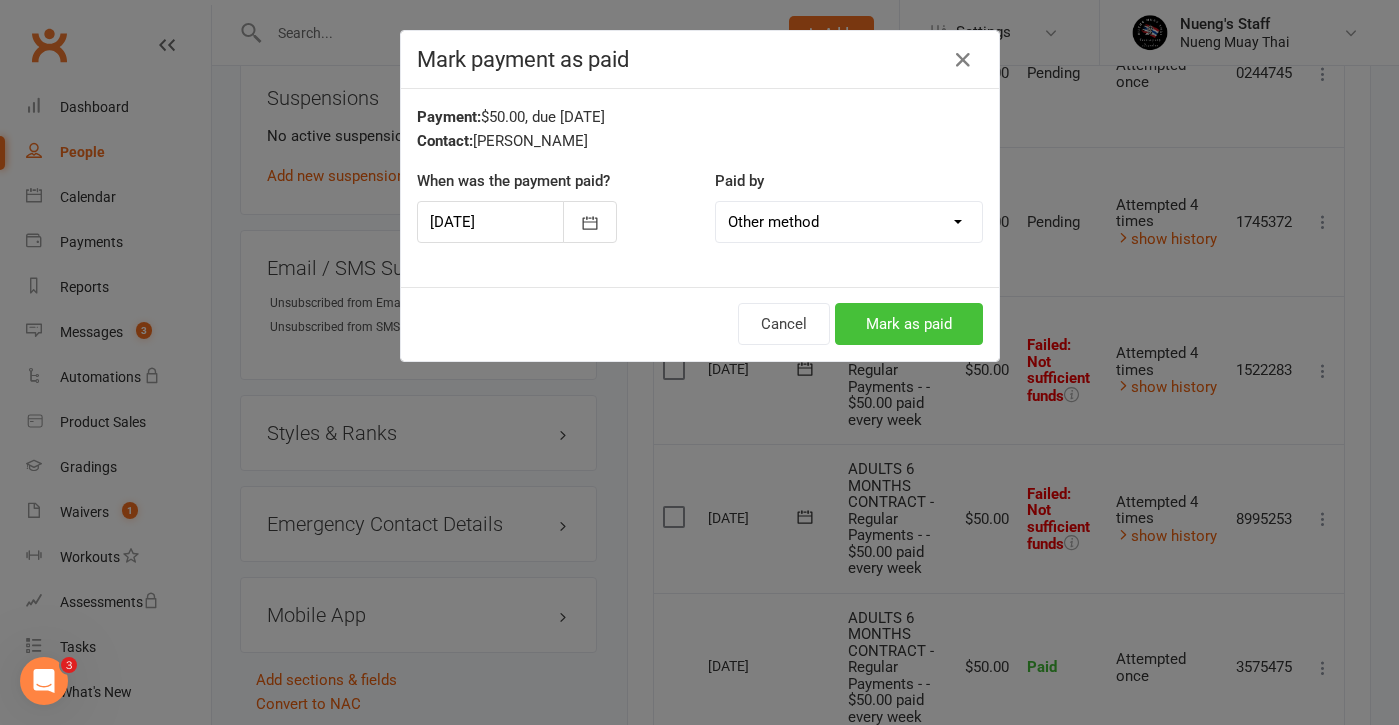 click on "Mark as paid" at bounding box center (909, 324) 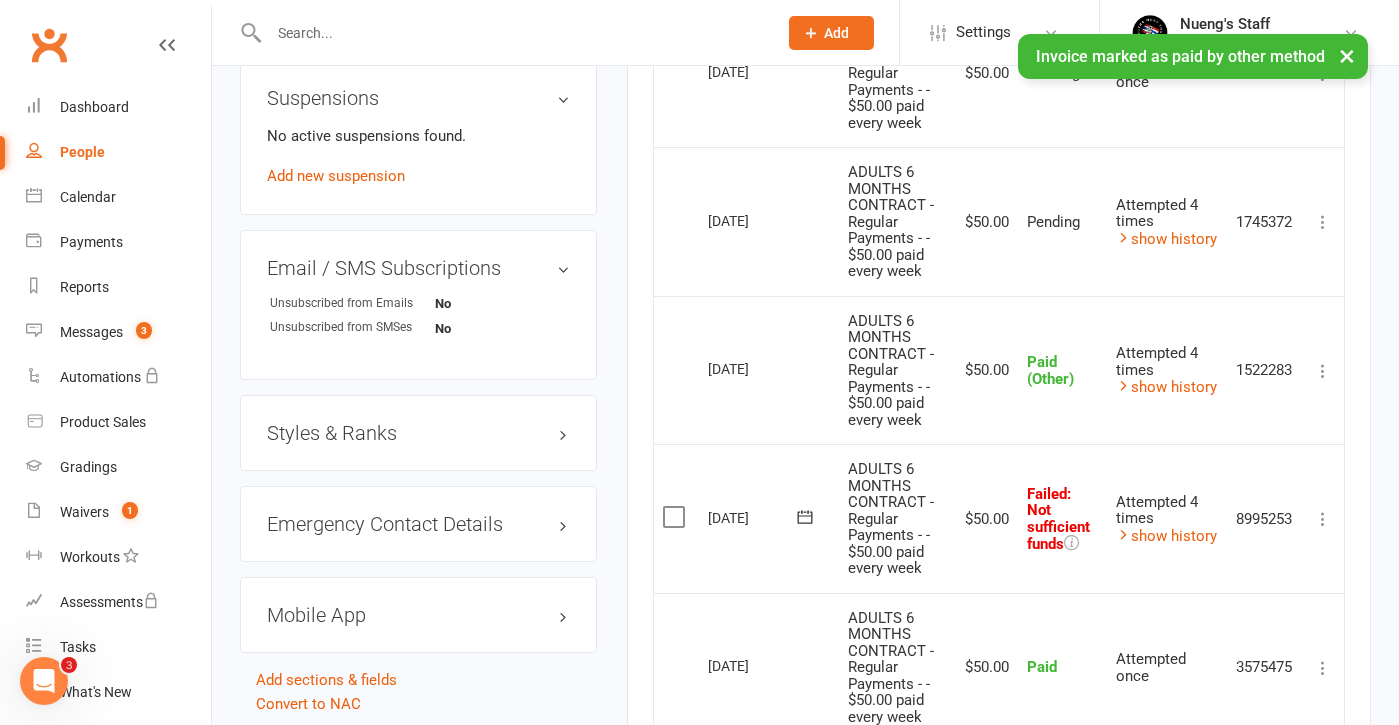 click at bounding box center (1323, 519) 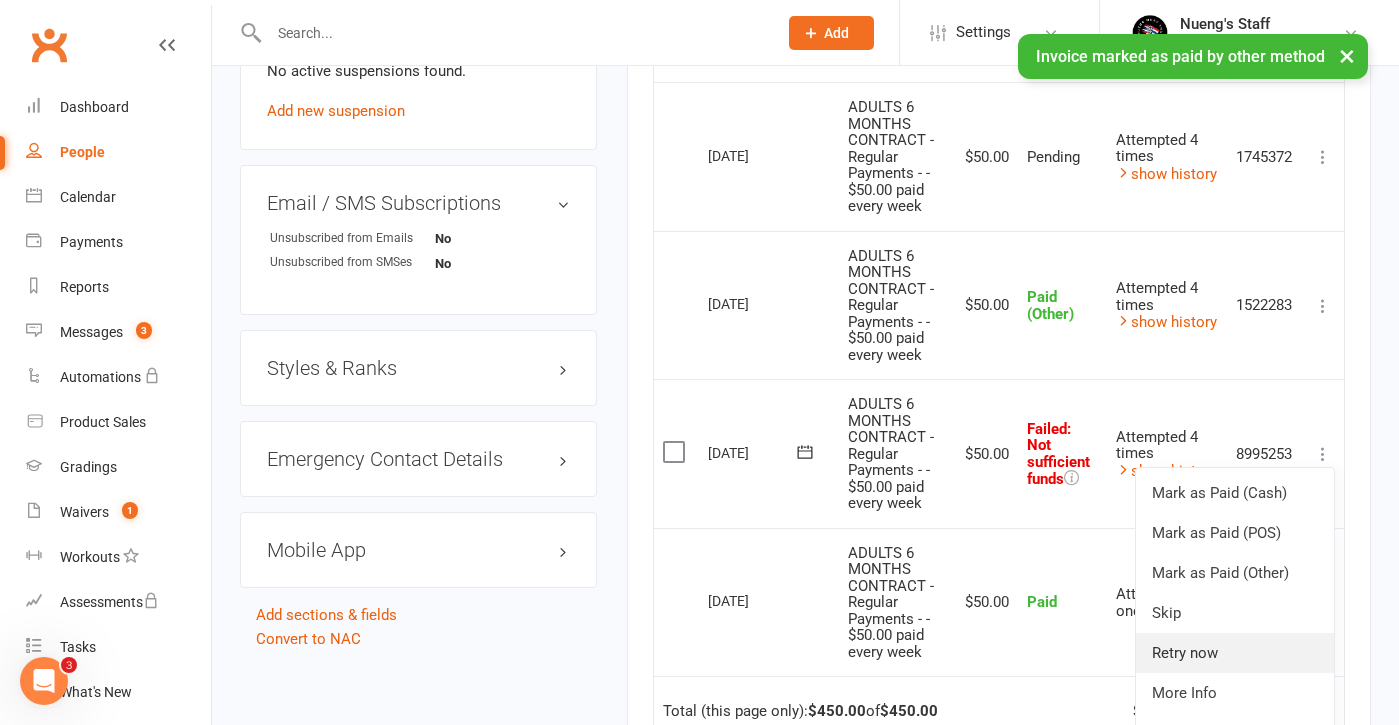 scroll, scrollTop: 1273, scrollLeft: 0, axis: vertical 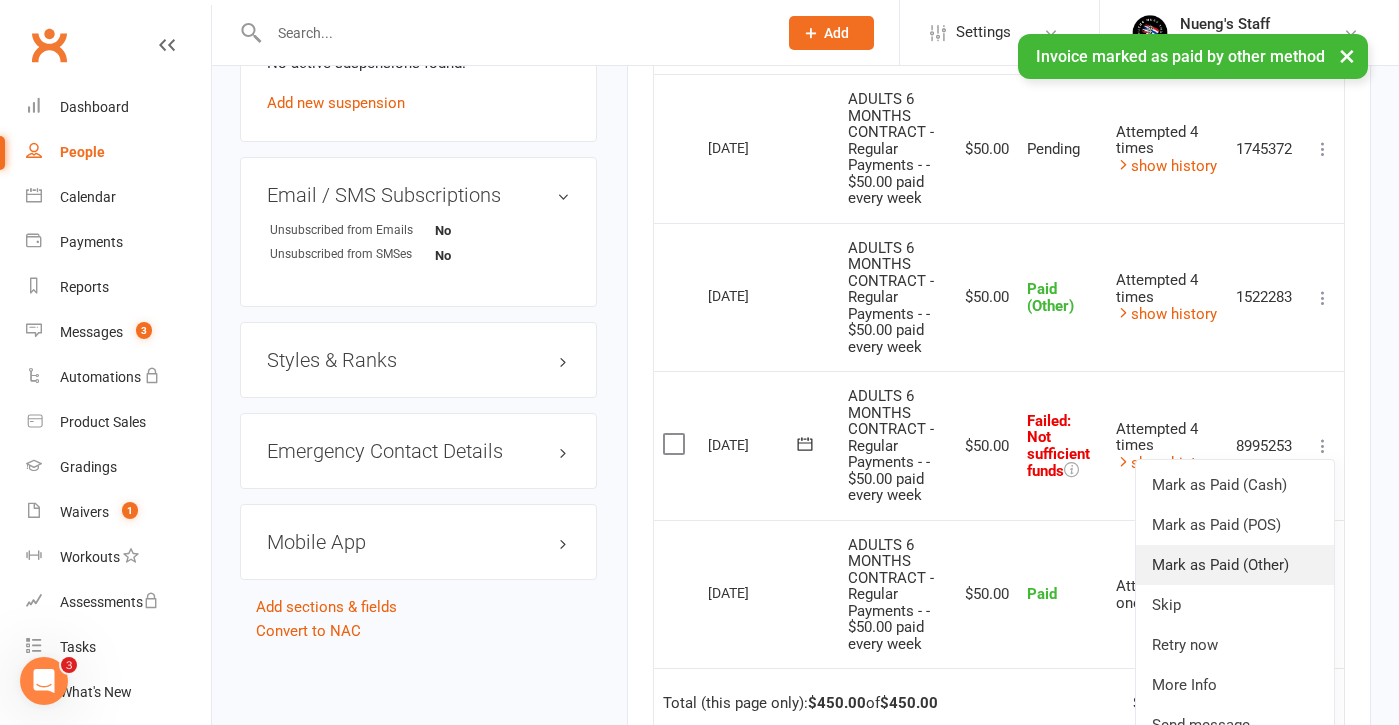 click on "Mark as Paid (Other)" at bounding box center [1235, 565] 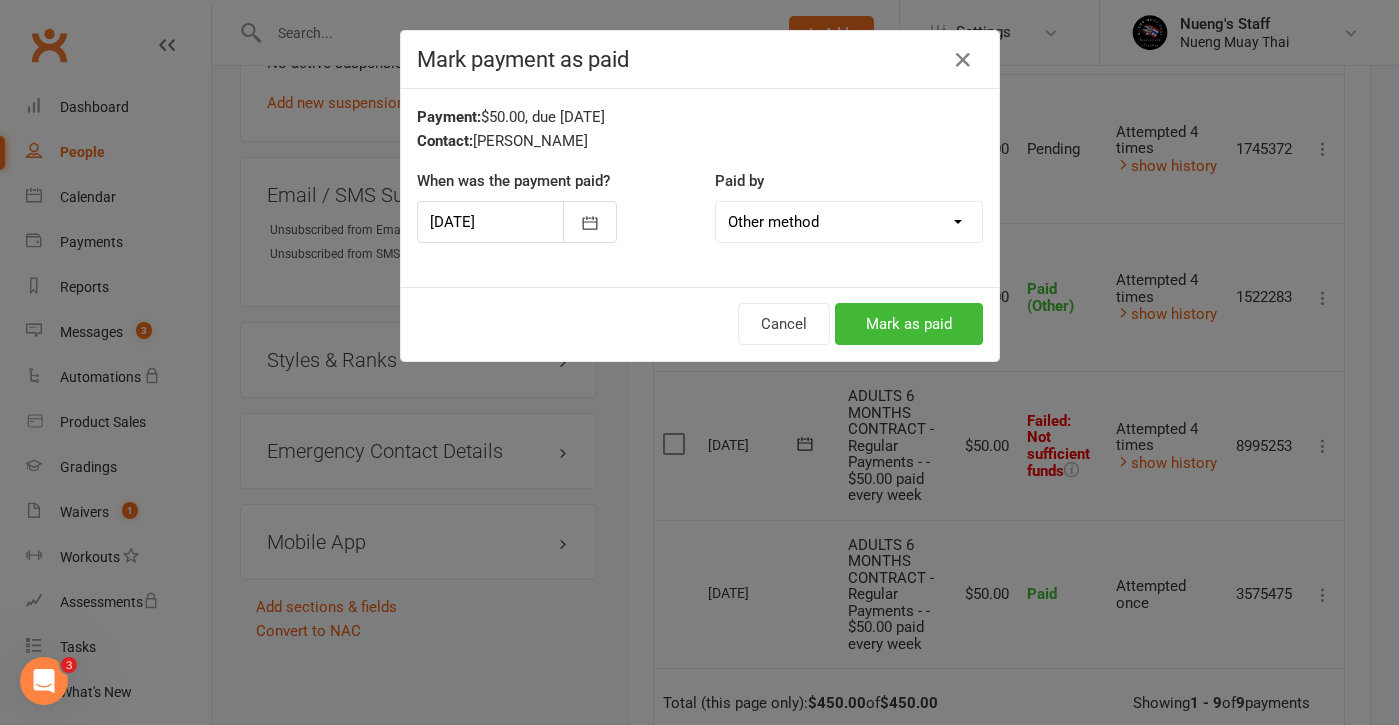 click at bounding box center (517, 222) 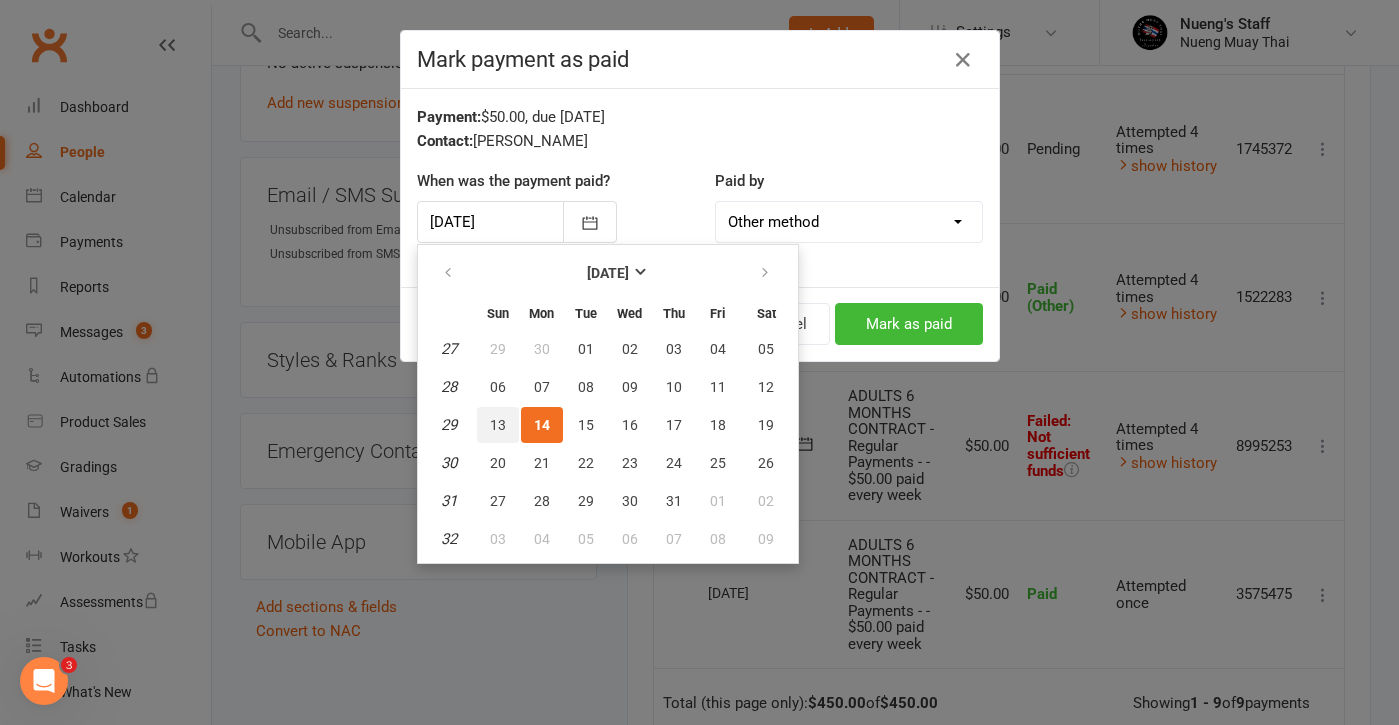 click on "13" at bounding box center [498, 425] 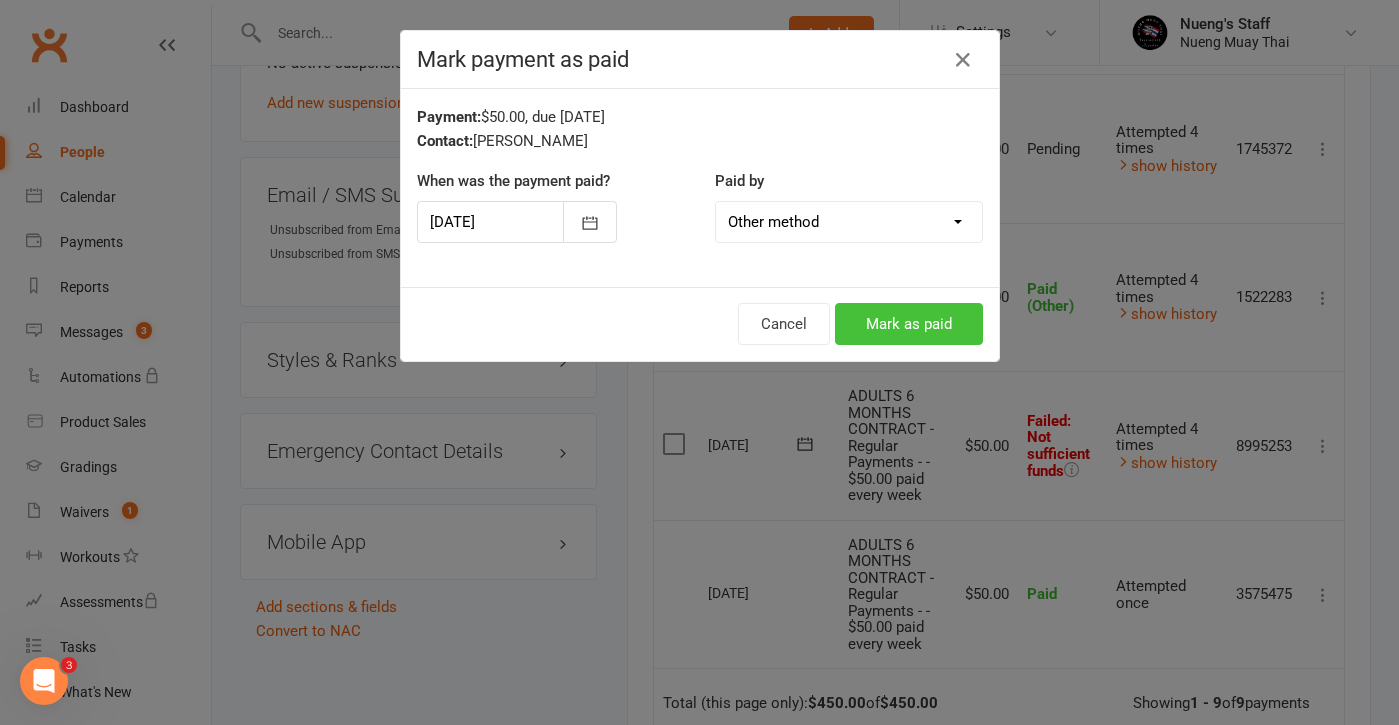click on "Mark as paid" at bounding box center [909, 324] 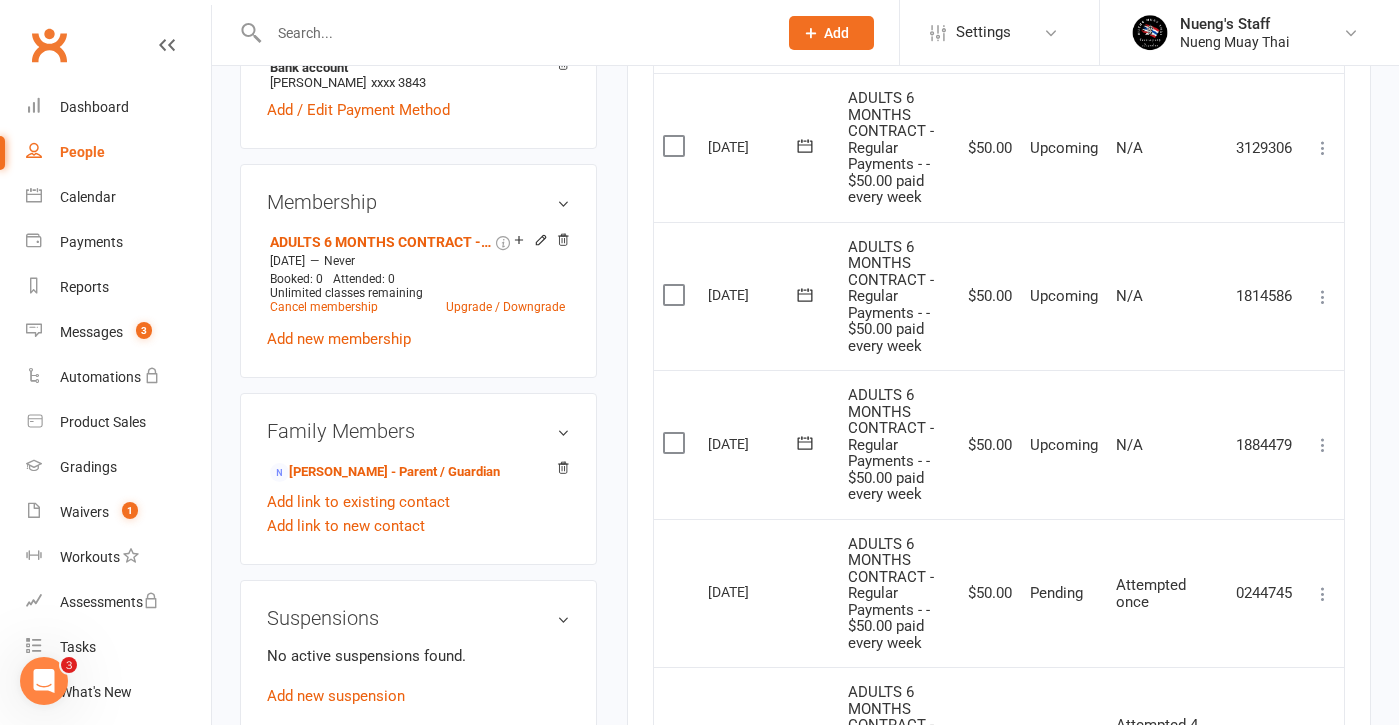 scroll, scrollTop: 629, scrollLeft: 0, axis: vertical 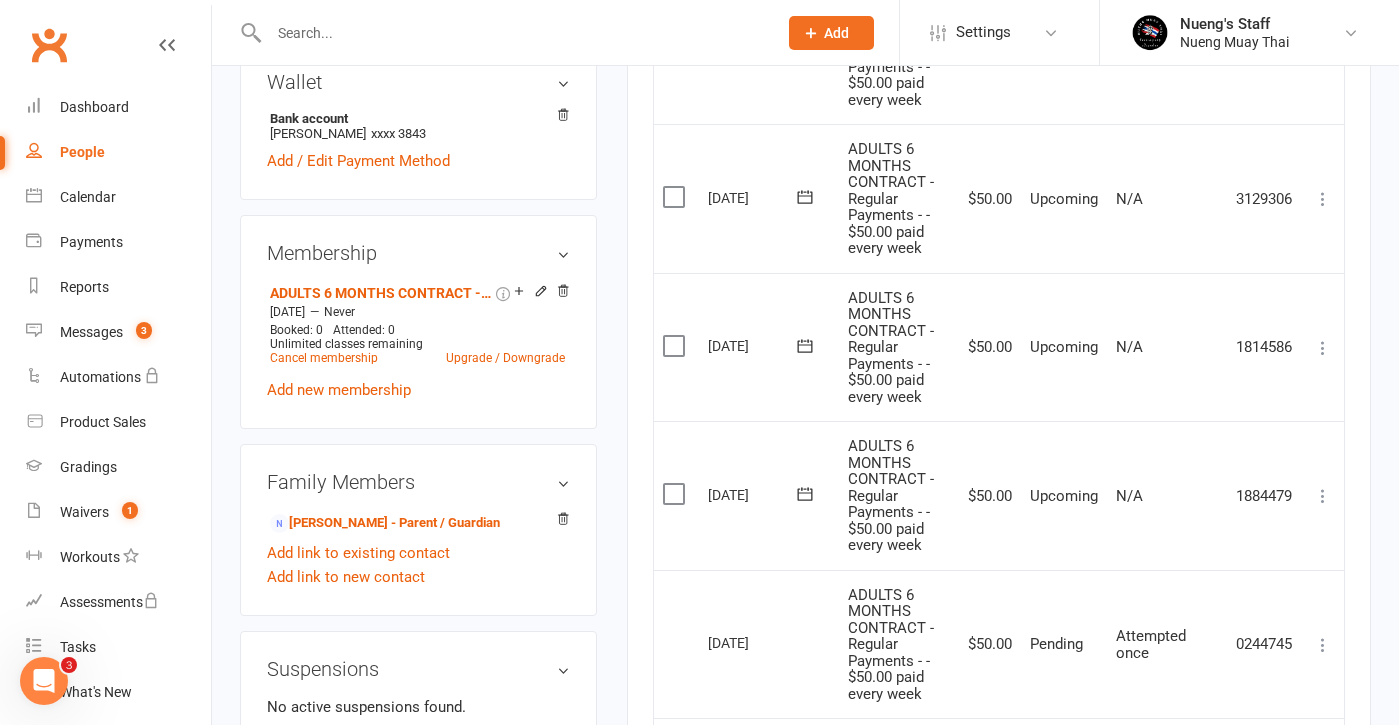 click at bounding box center (501, 32) 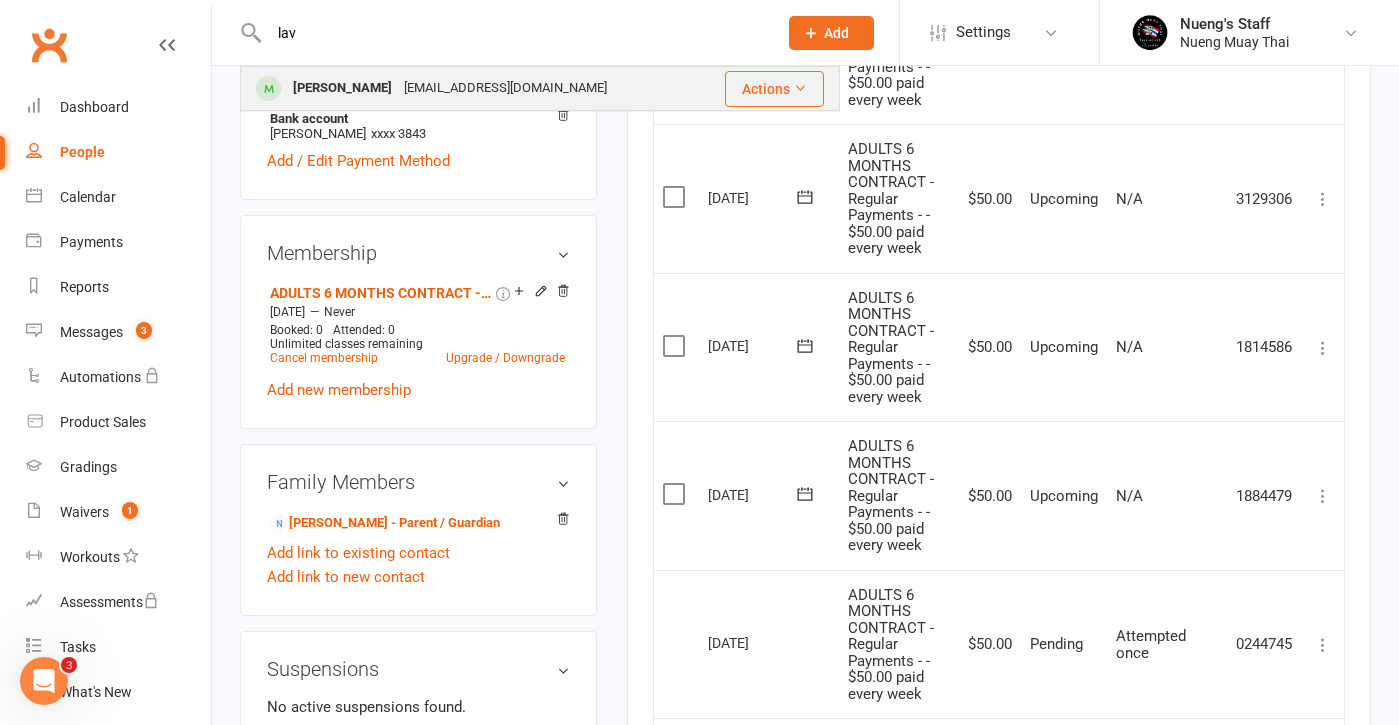 type on "lav" 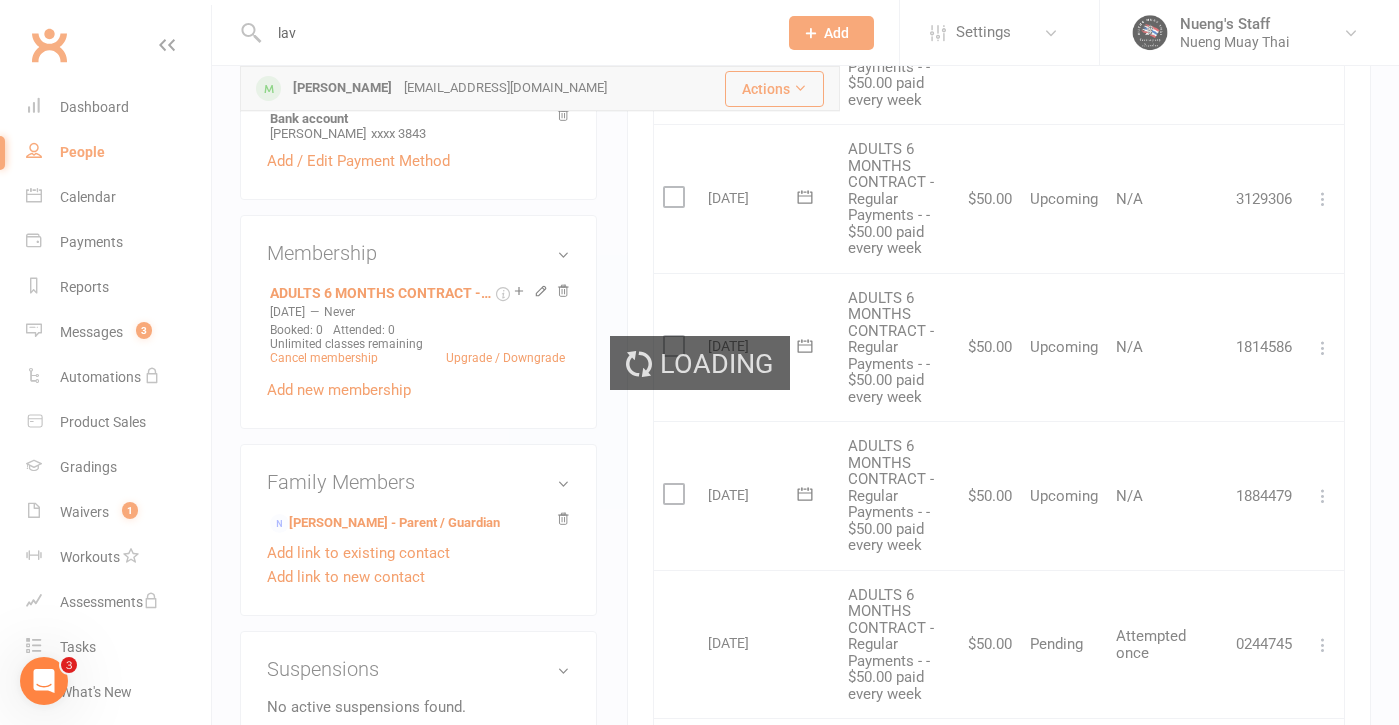 type 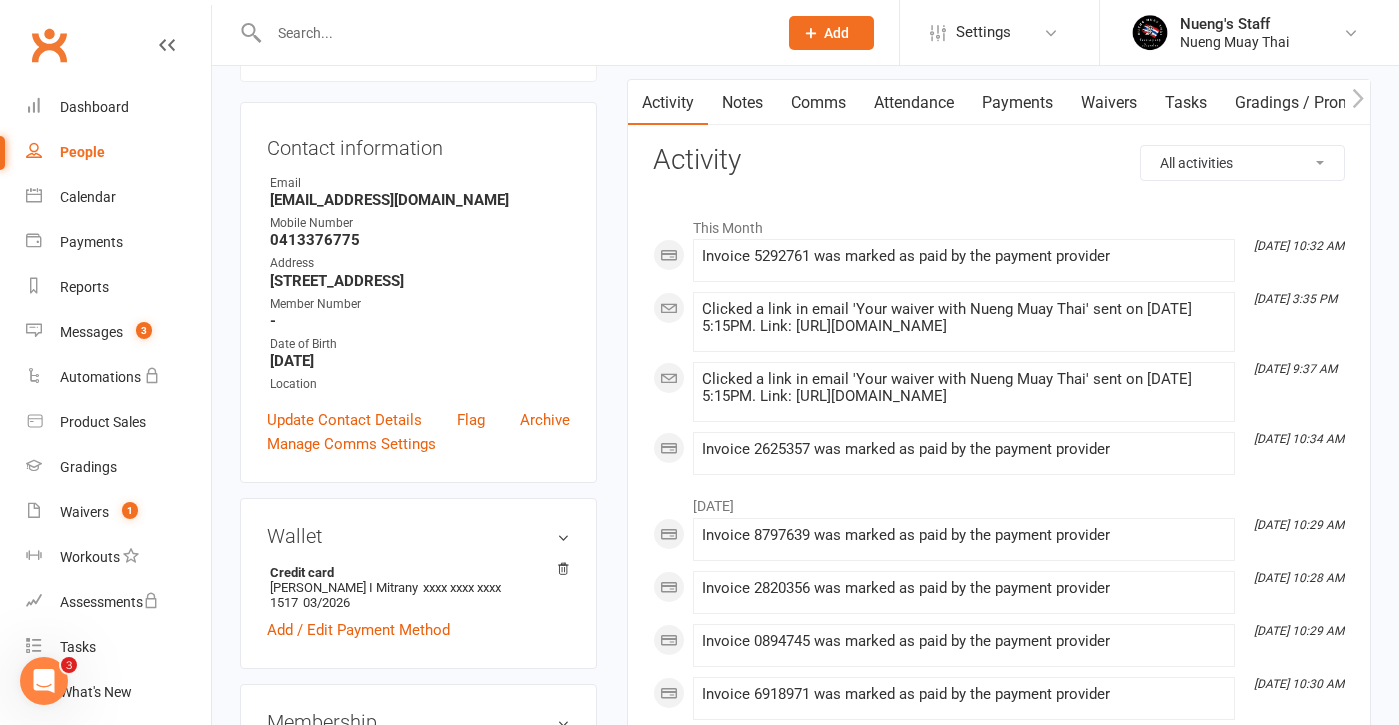 scroll, scrollTop: 175, scrollLeft: 0, axis: vertical 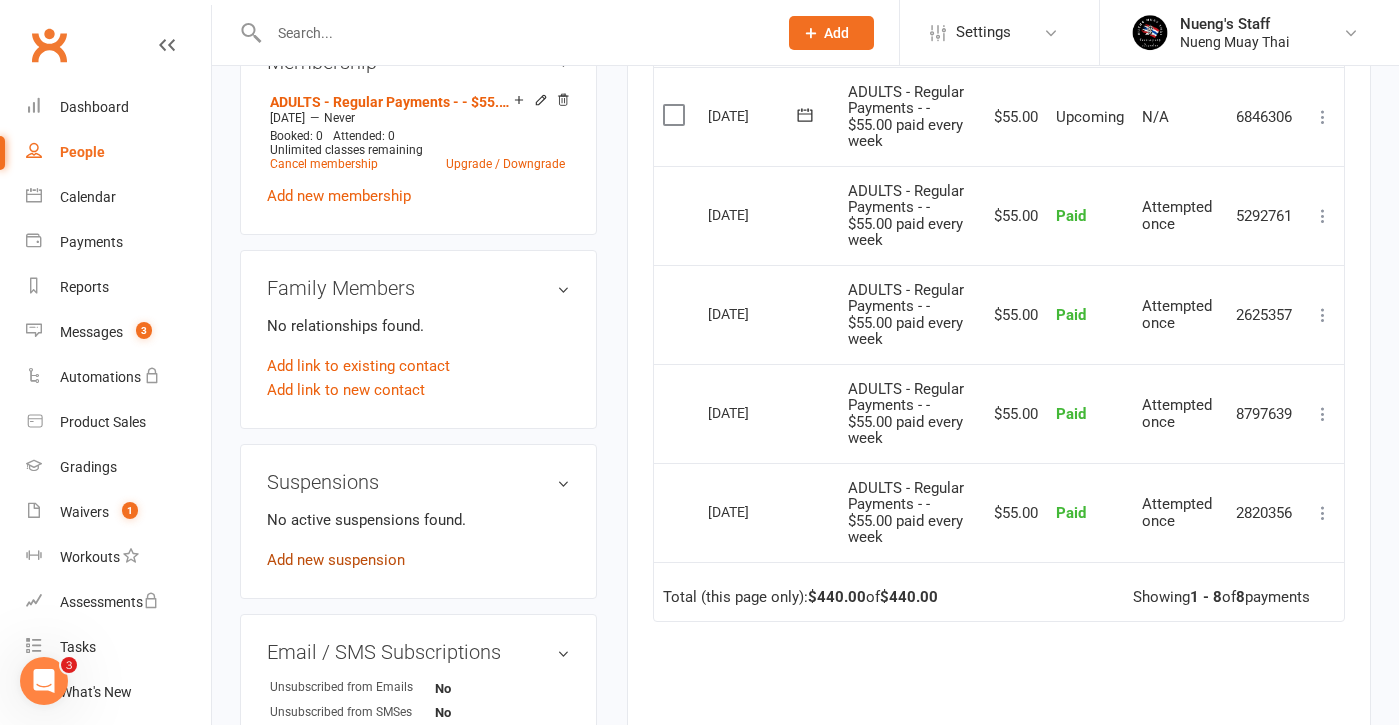 click on "Add new suspension" at bounding box center (336, 560) 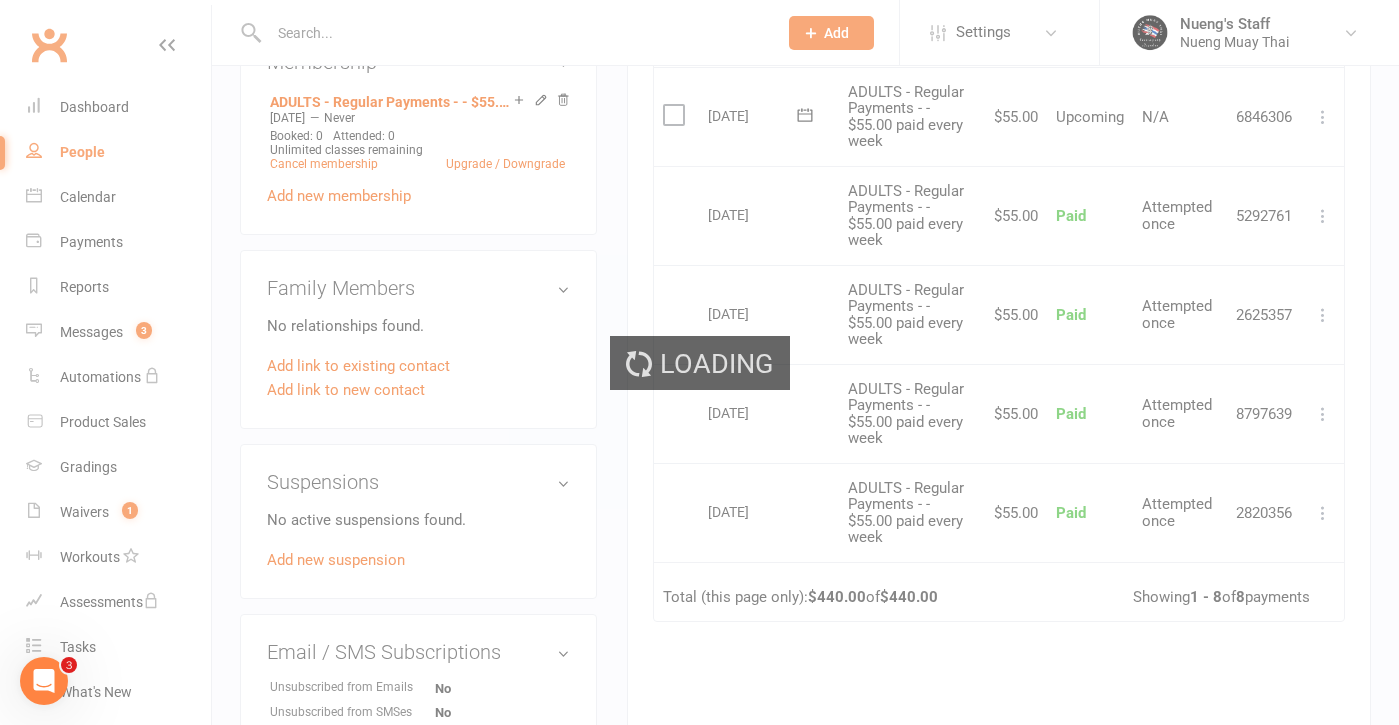 scroll, scrollTop: 0, scrollLeft: 0, axis: both 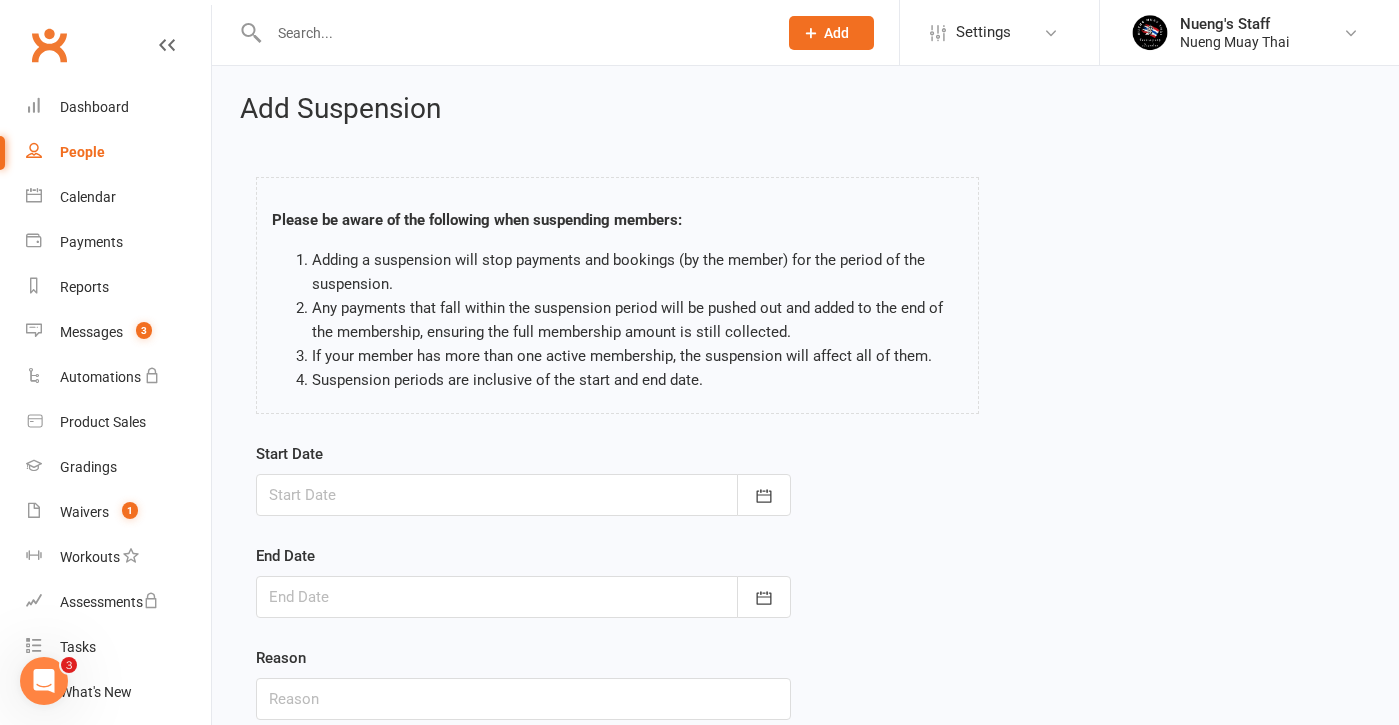 click at bounding box center [523, 495] 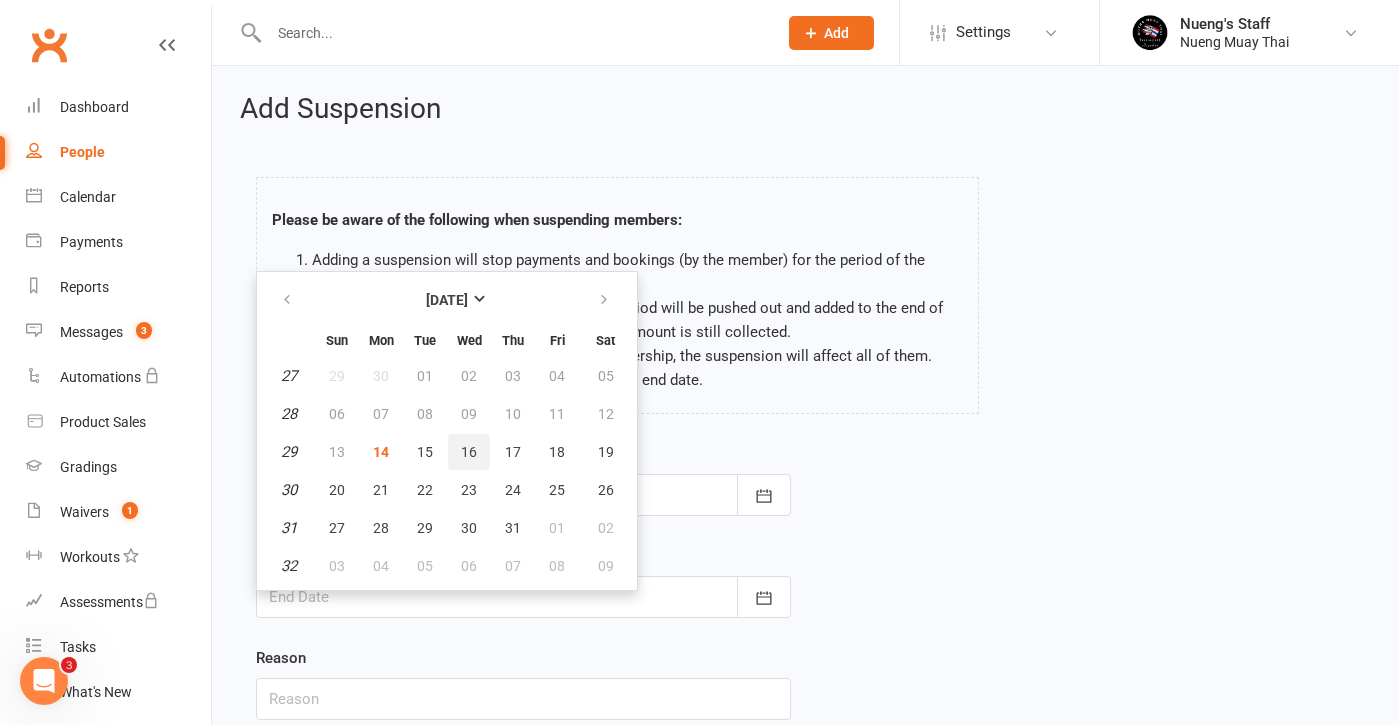 click on "16" at bounding box center [469, 452] 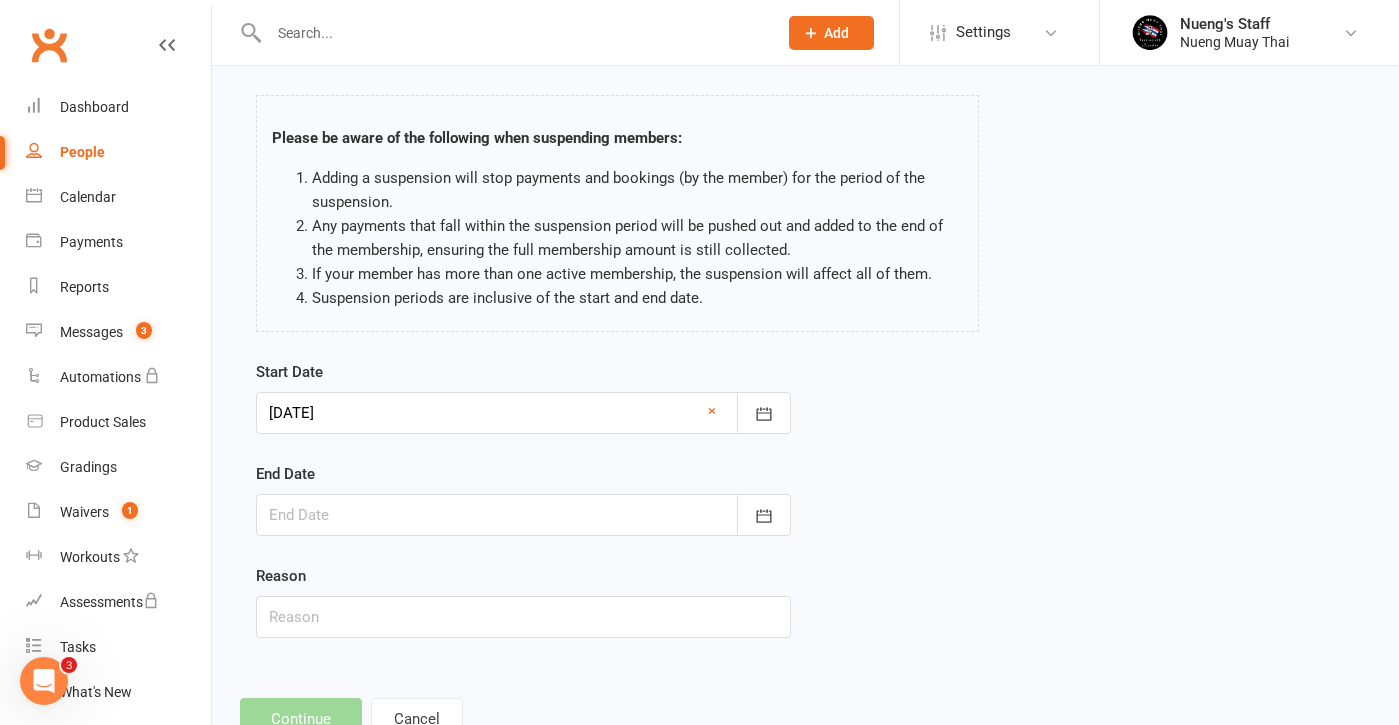 scroll, scrollTop: 95, scrollLeft: 0, axis: vertical 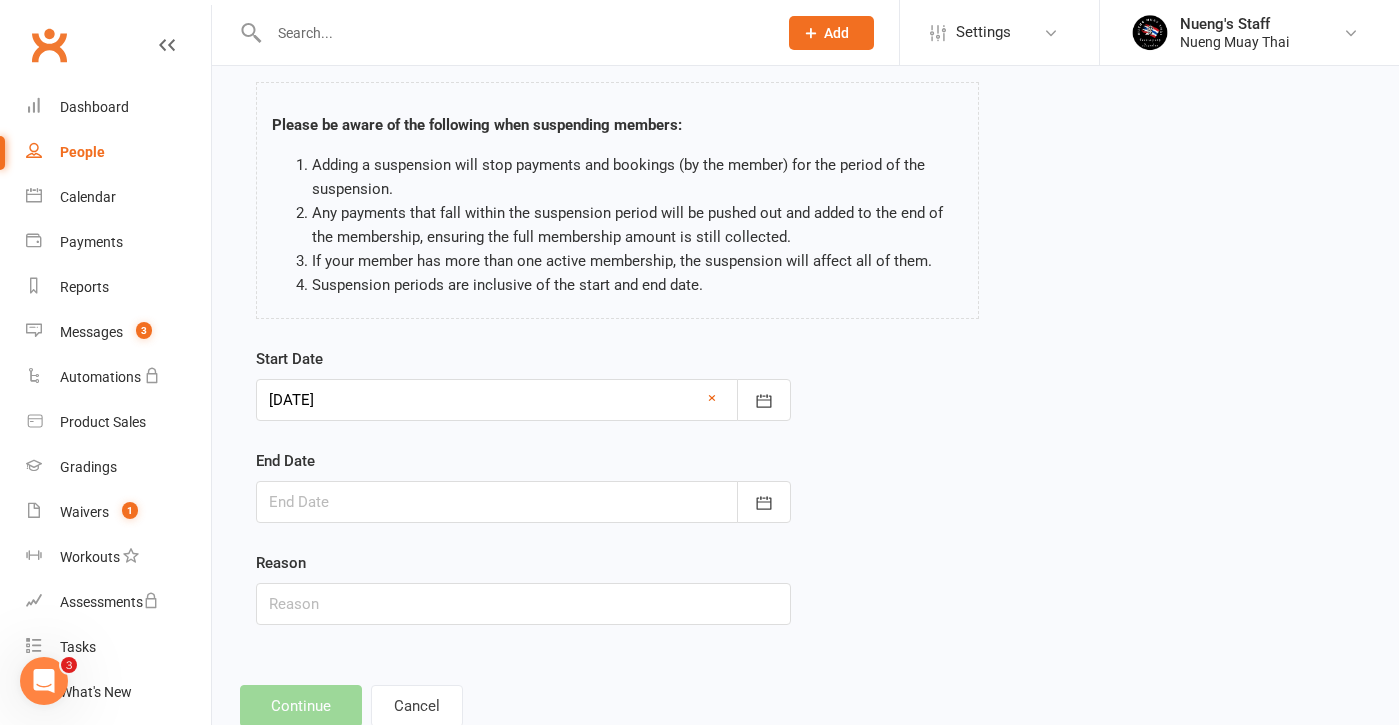 click at bounding box center [523, 502] 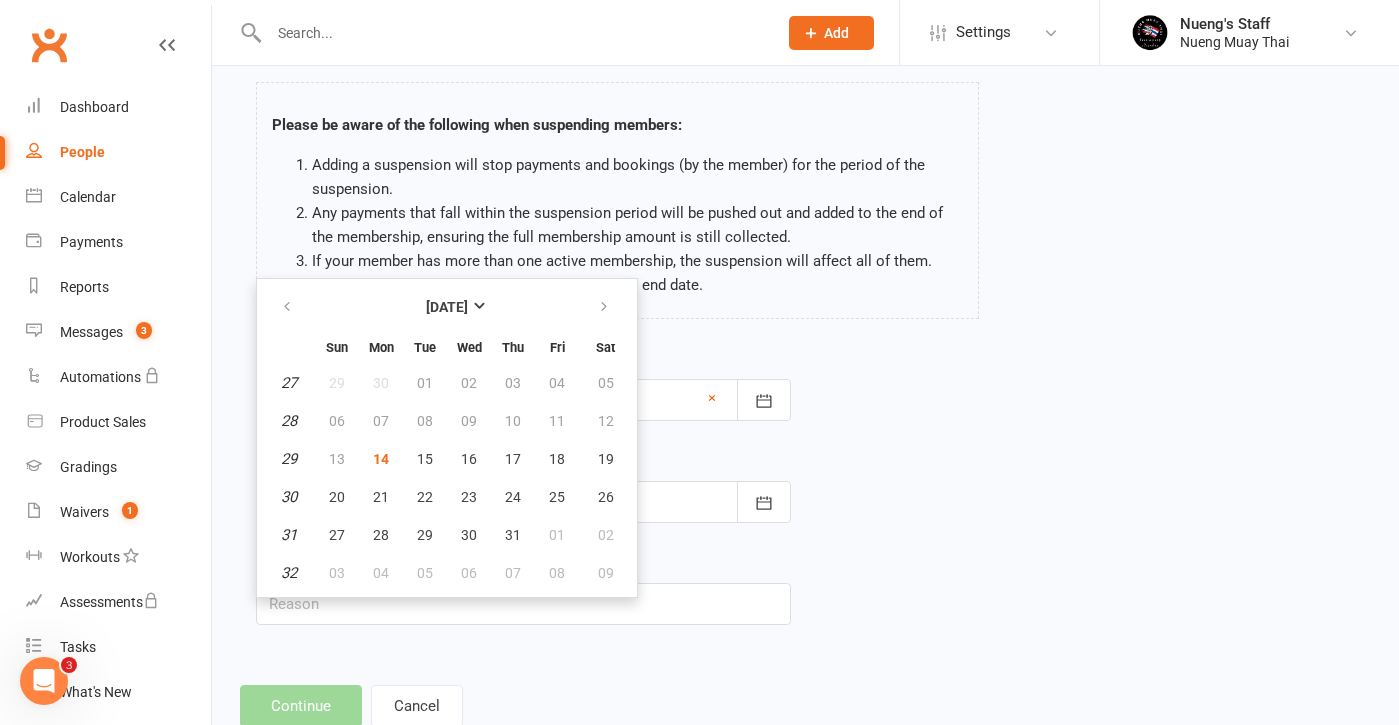 click on "[DATE]
Sun Mon Tue Wed Thu Fri Sat
27
29
30
01
02
03
04
05
28
06
07
08
09
10
11
12
29
13
14
15
16
17
18
19
30
20
21
22
23
24
25
26
31
27
28
29
30
31
01
02
32
03 04 05" at bounding box center [447, 438] 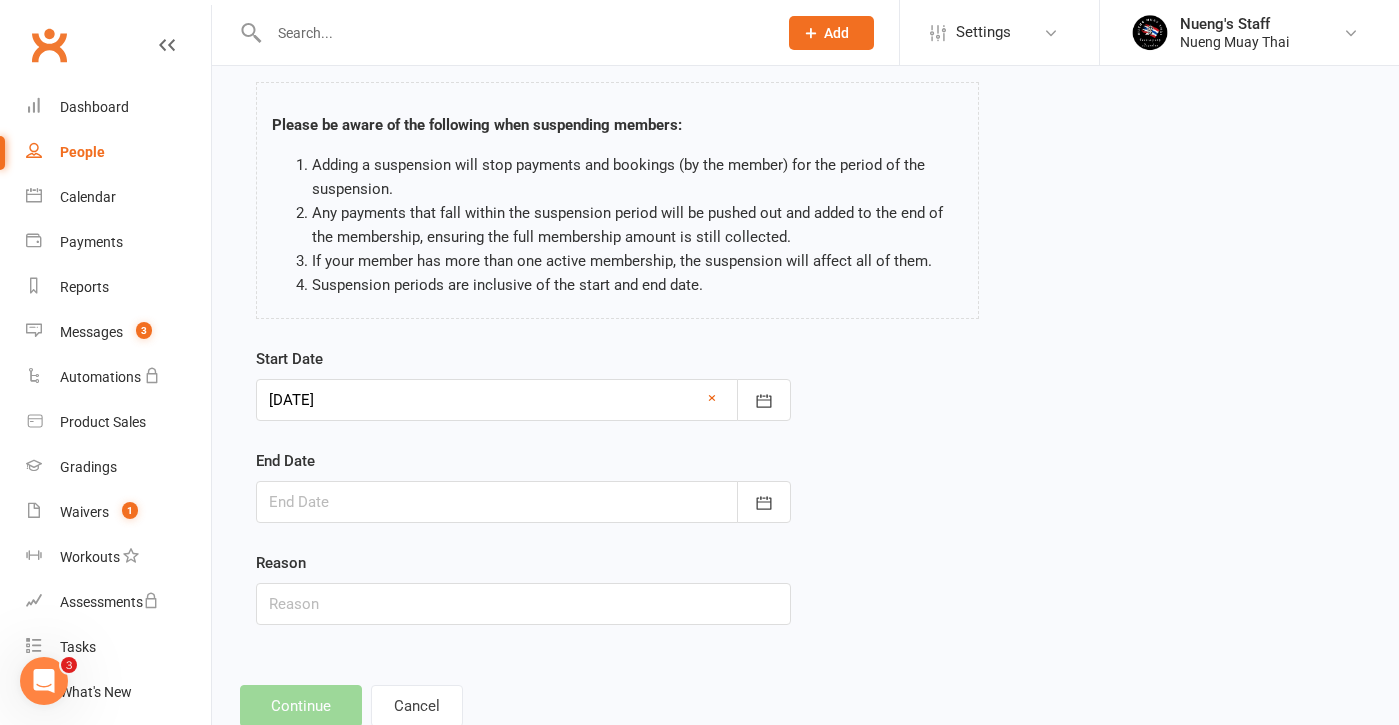 click at bounding box center [523, 400] 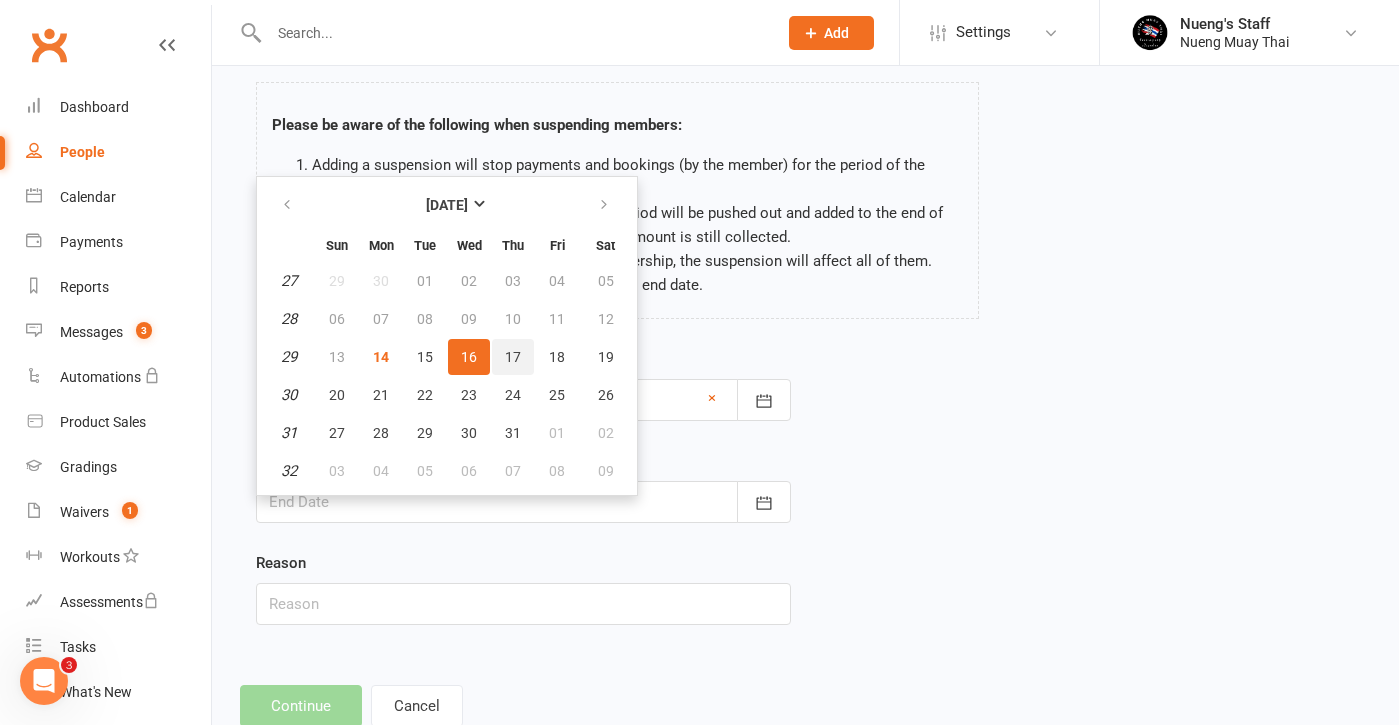 click on "17" at bounding box center (513, 357) 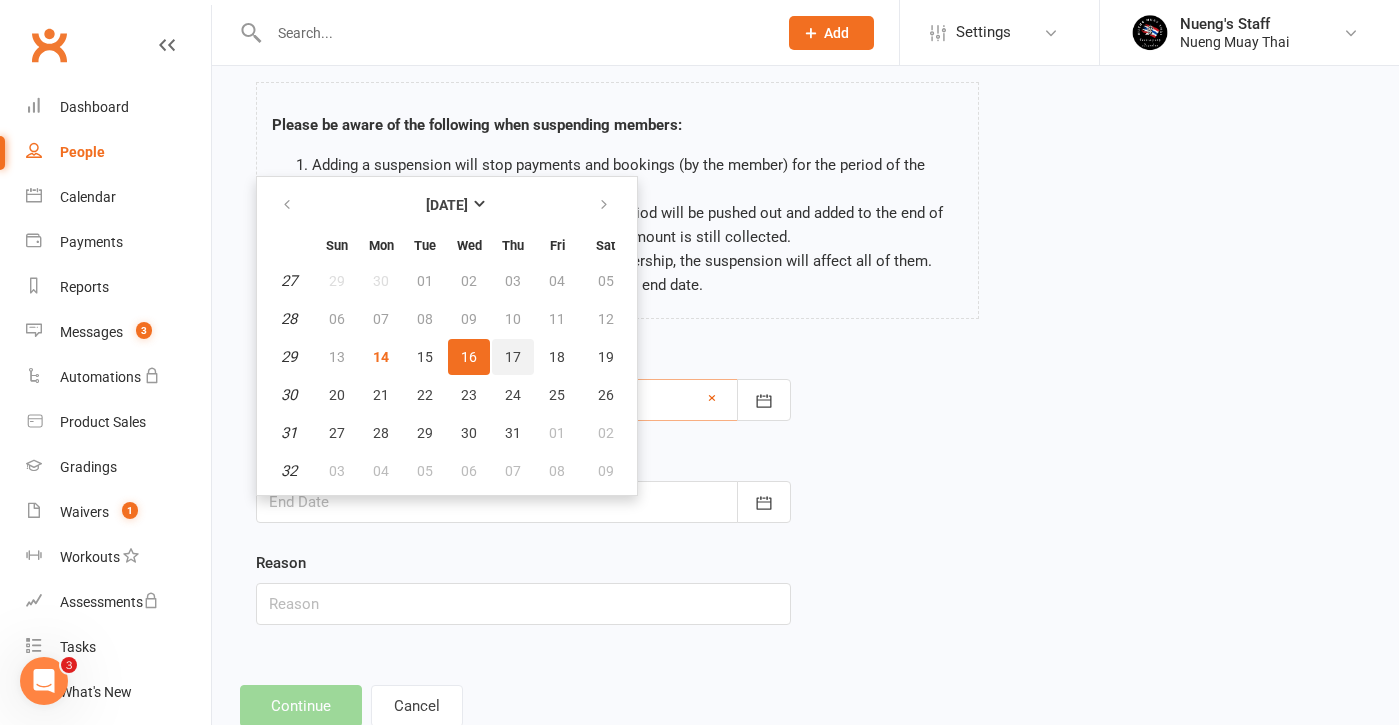 type on "[DATE]" 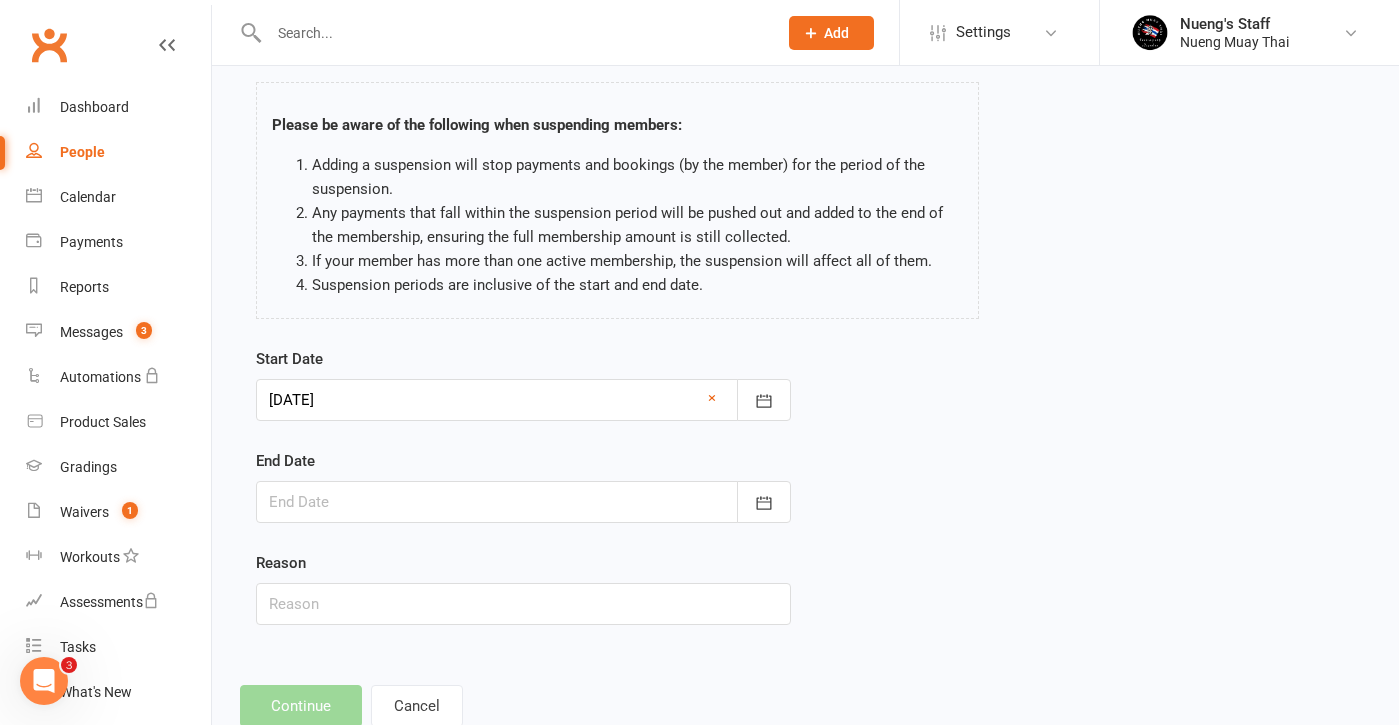 click at bounding box center [523, 502] 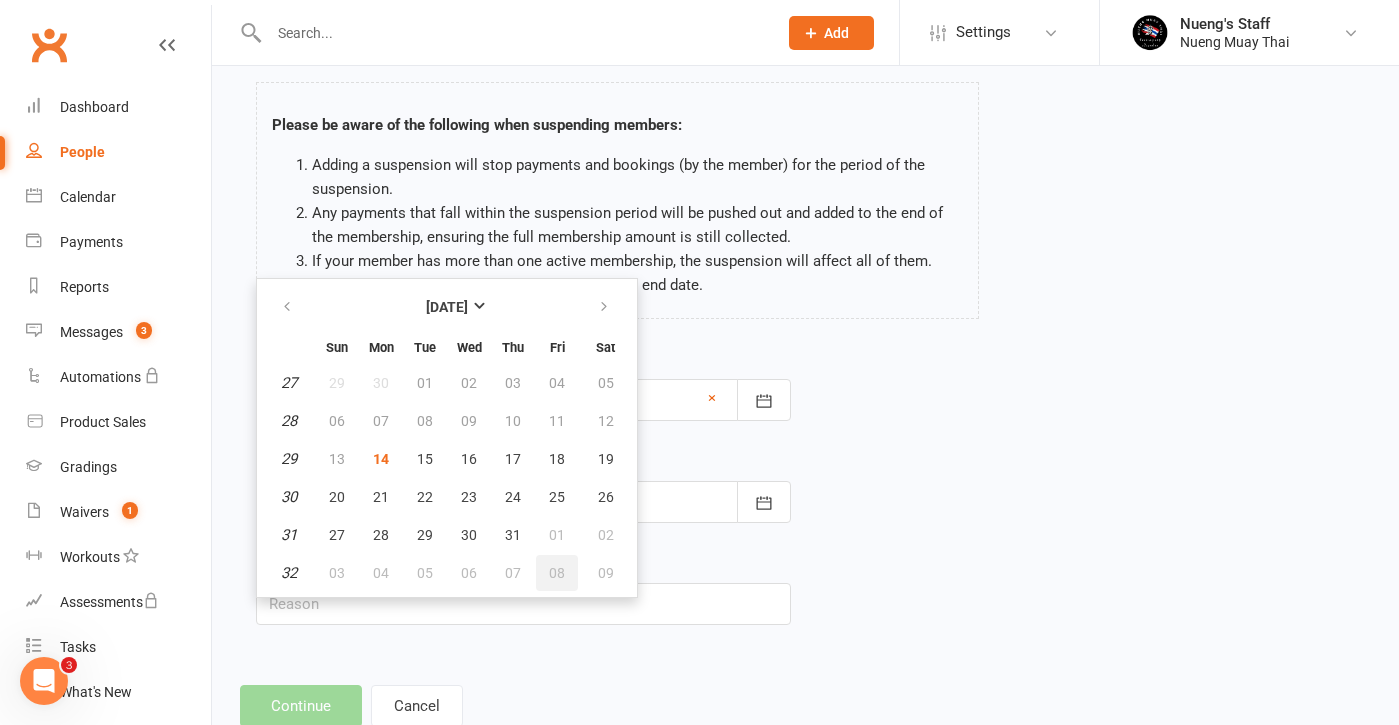 click on "08" at bounding box center (557, 573) 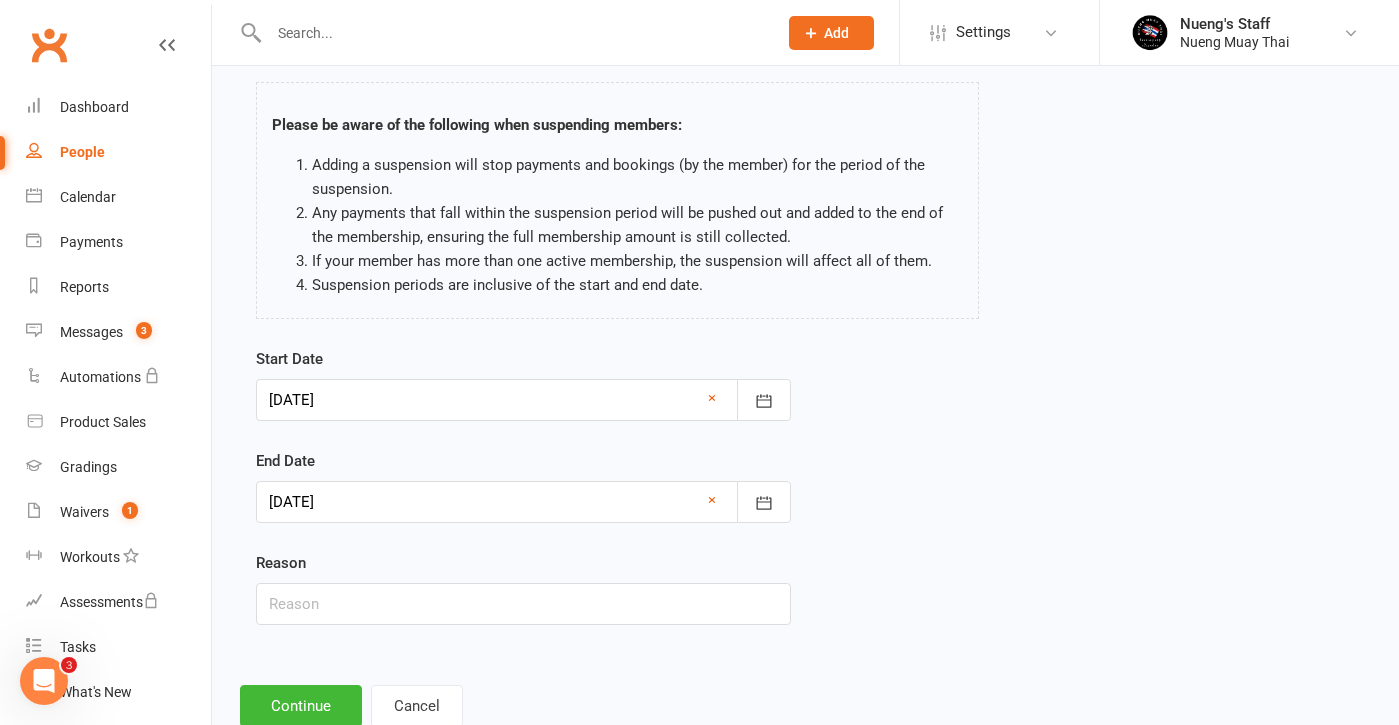 click on "End Date  [DATE]
[DATE]
Sun Mon Tue Wed Thu Fri Sat
31
27
28
29
30
31
01
02
32
03
04
05
06
07
08
09
33
10
11
12
13
14
15
16
34
17
18
19
20
21
22
23
35
24
25
26
27
28
29
30
36 31" at bounding box center [523, 486] 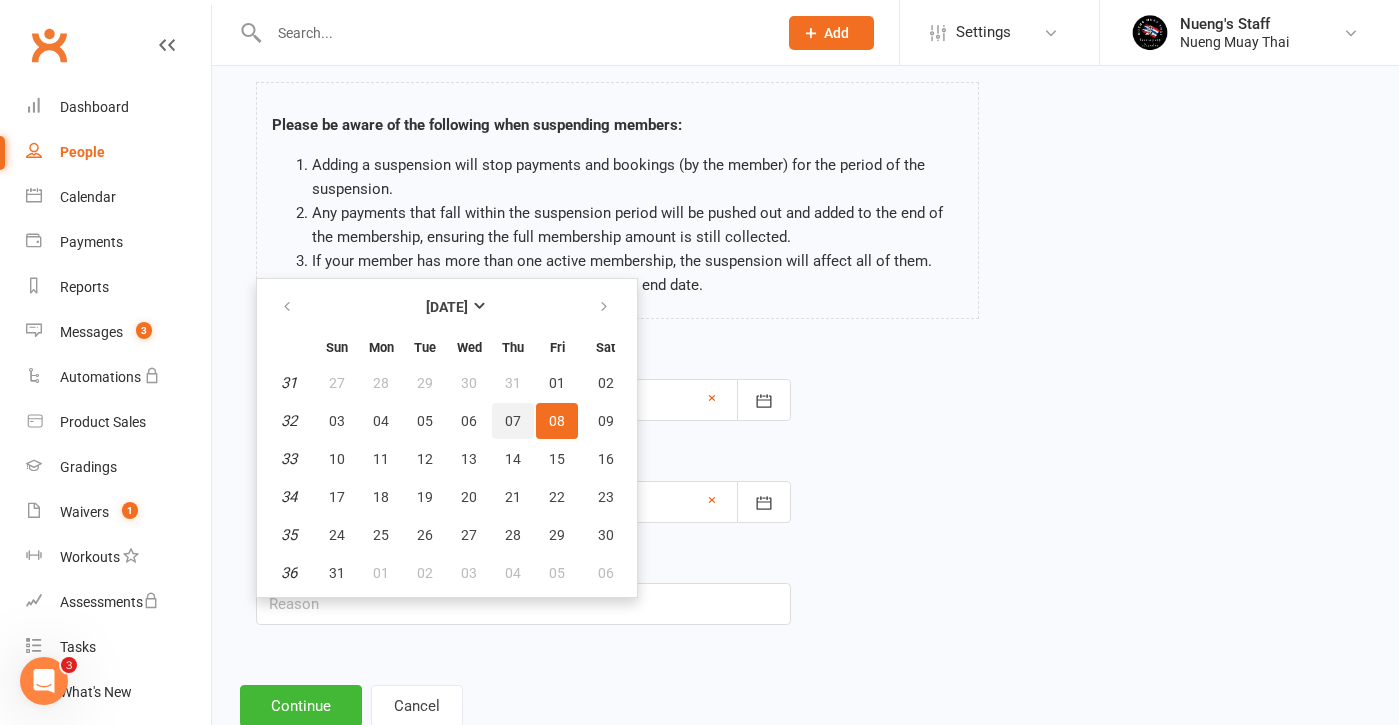 click on "07" at bounding box center [513, 421] 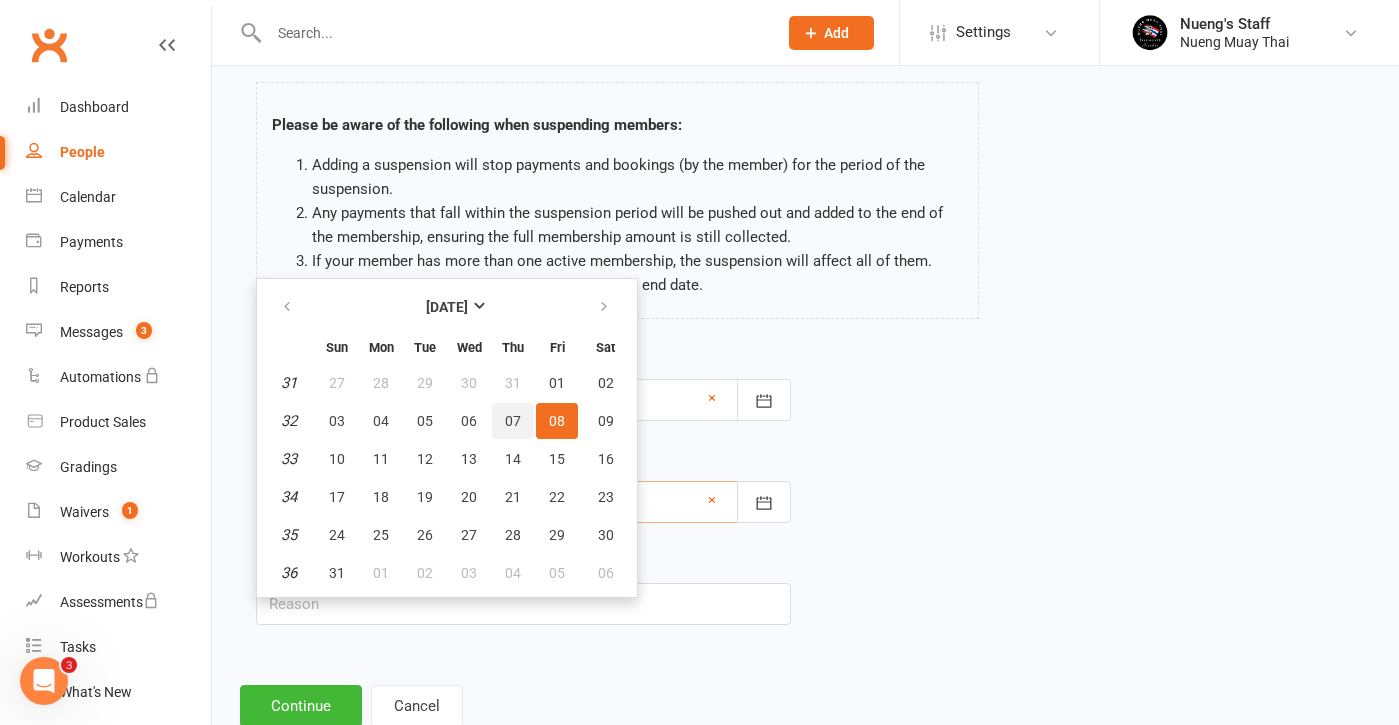 type on "[DATE]" 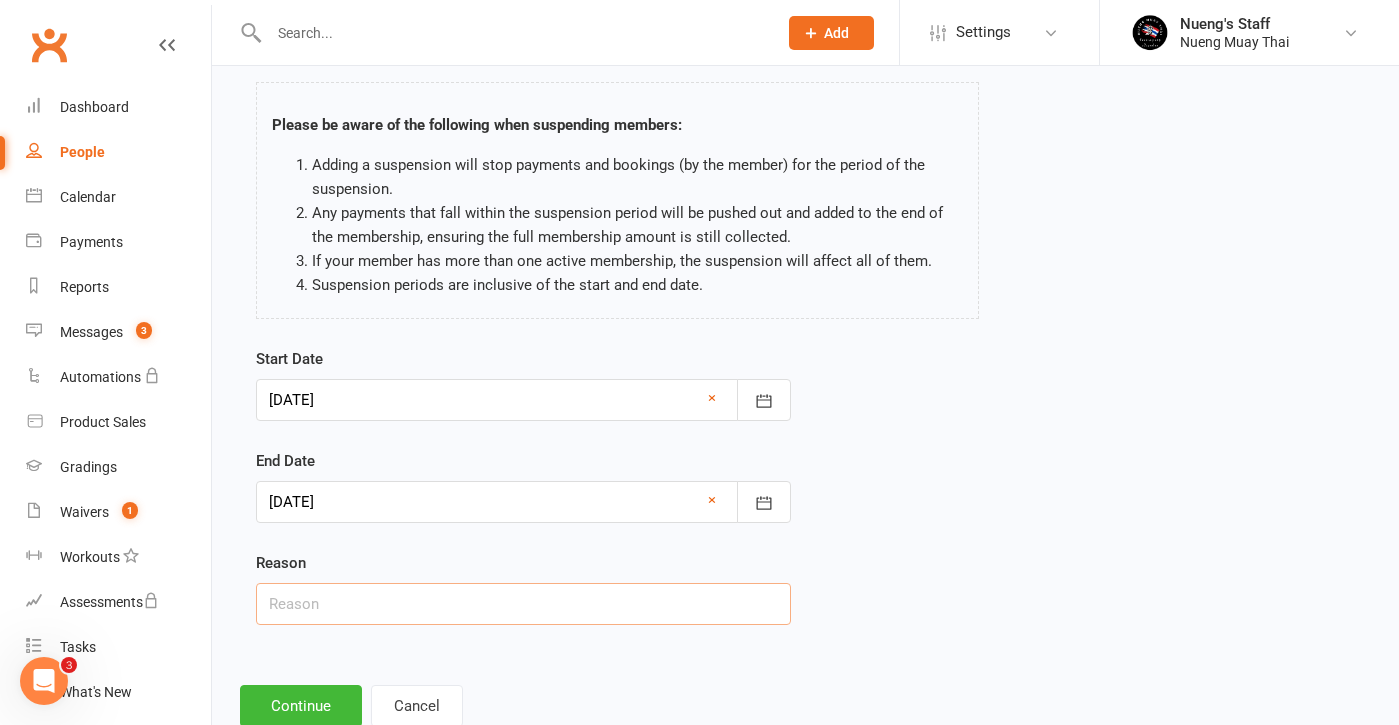 click at bounding box center (523, 604) 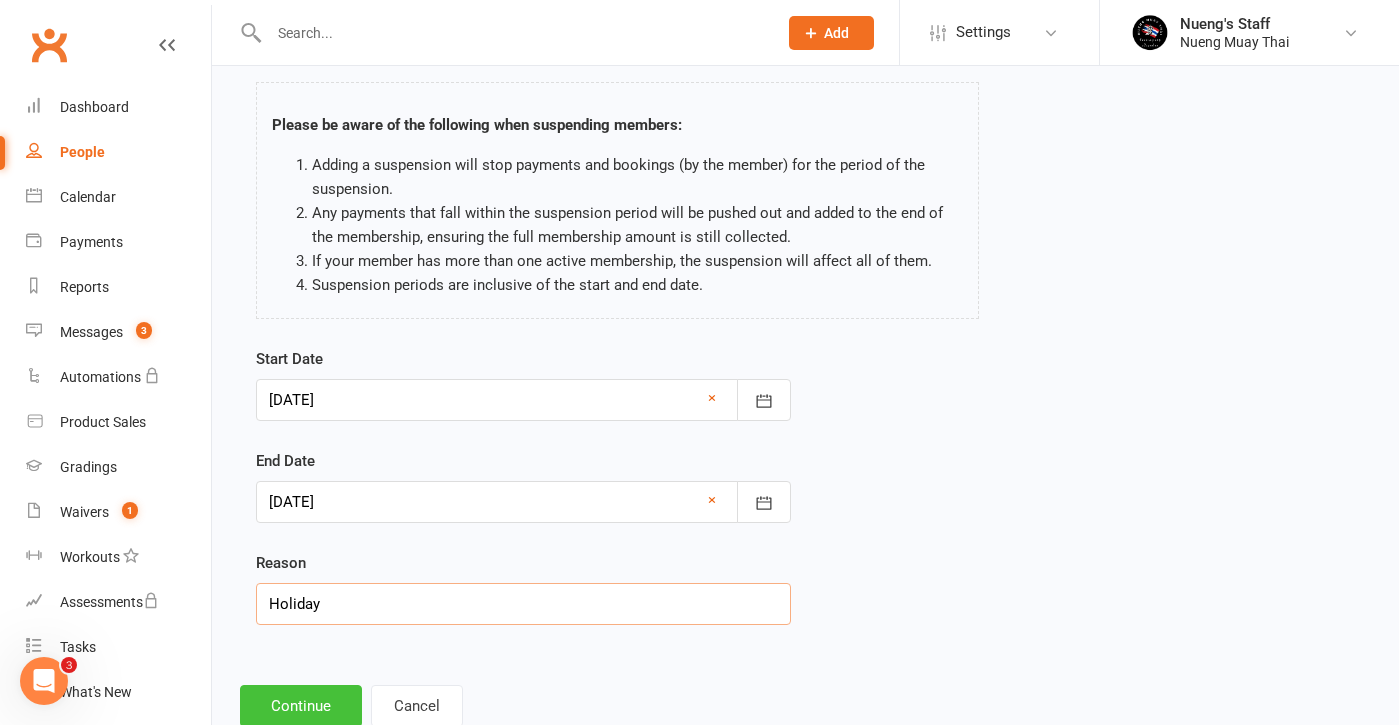 type on "Holiday" 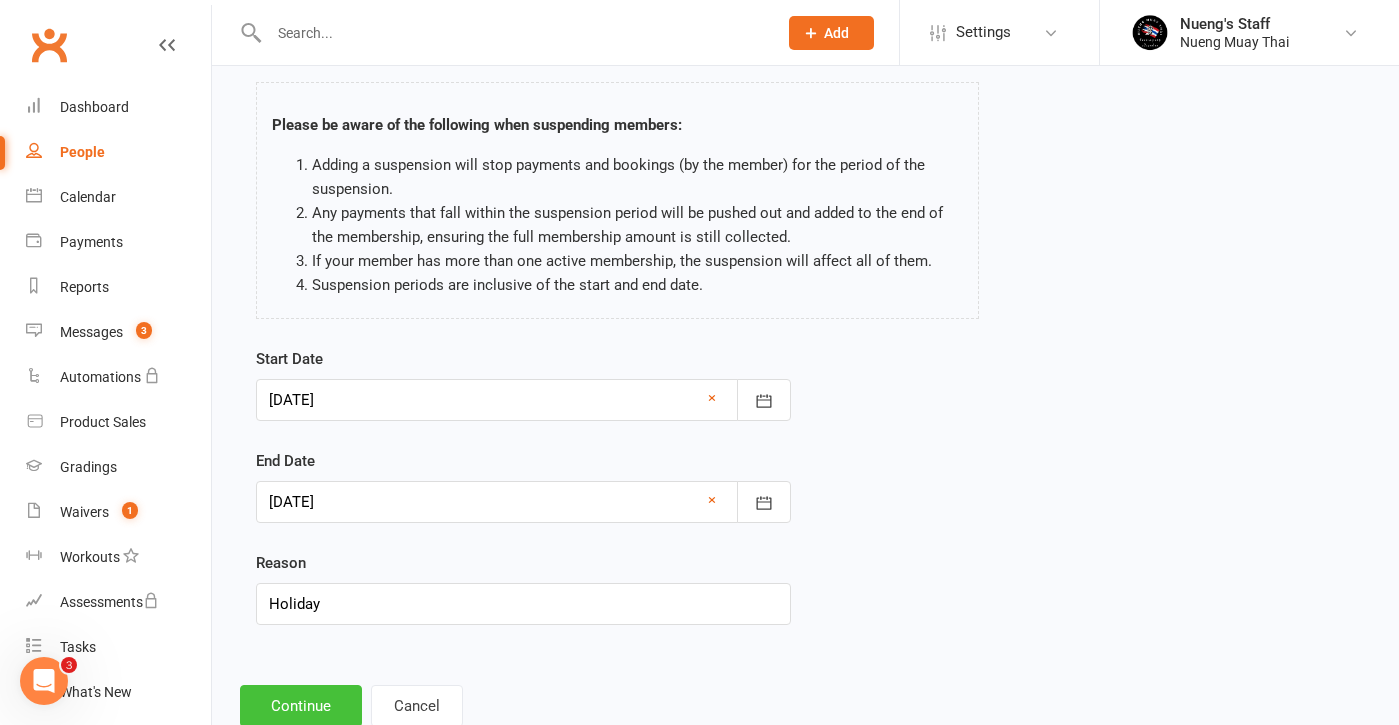 click on "Continue" at bounding box center [301, 706] 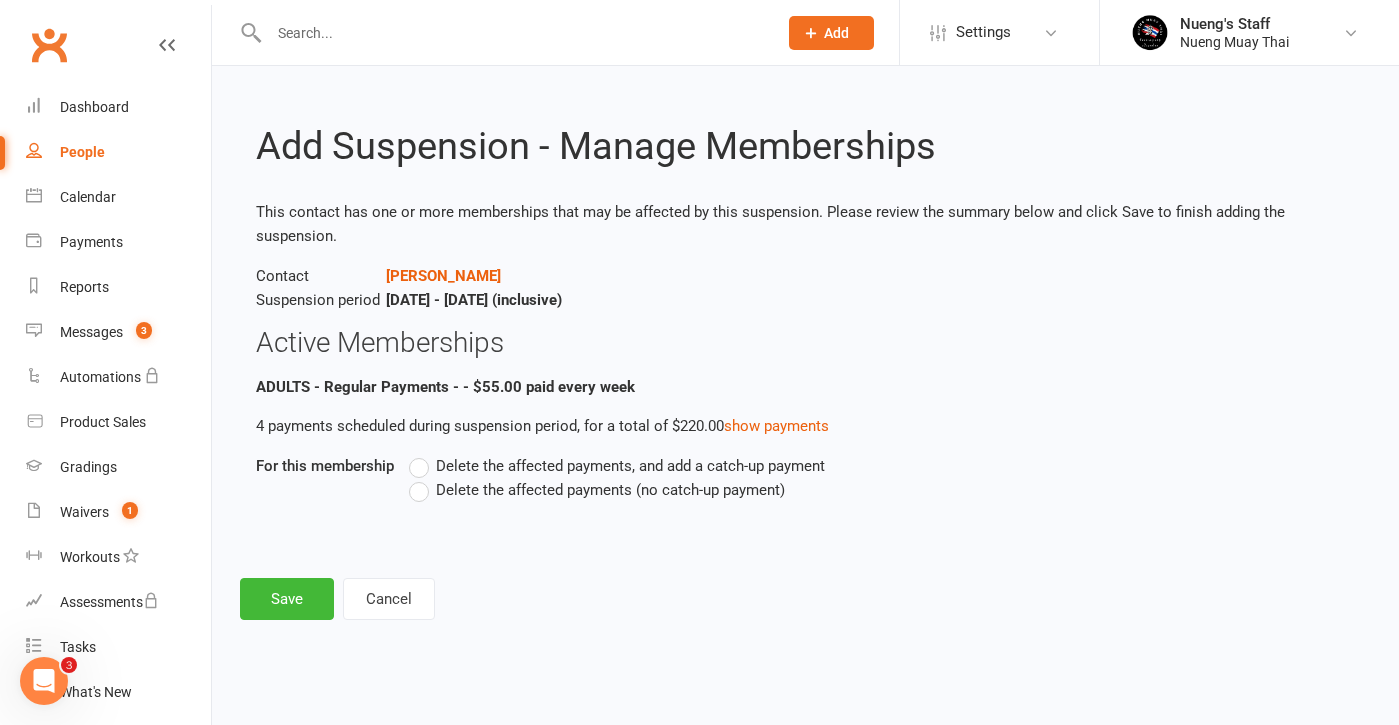 scroll, scrollTop: 0, scrollLeft: 0, axis: both 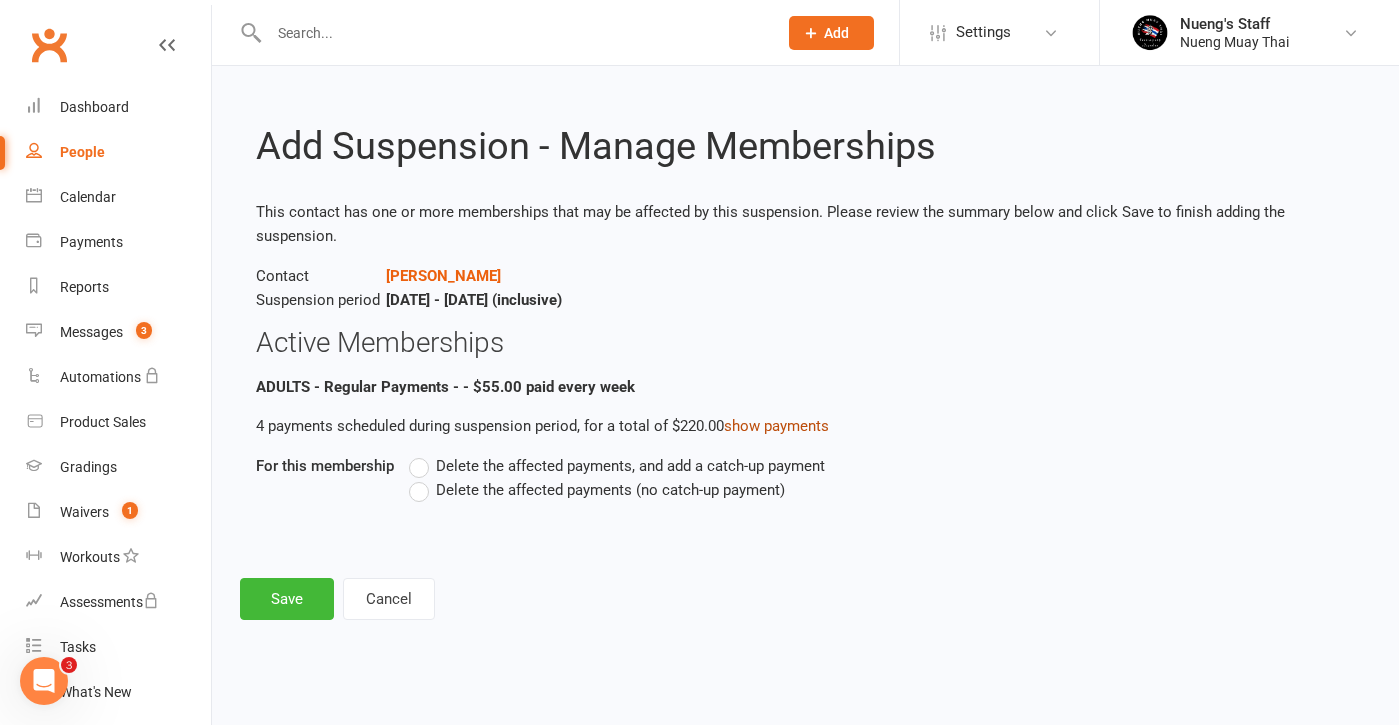 click on "show payments" at bounding box center [776, 426] 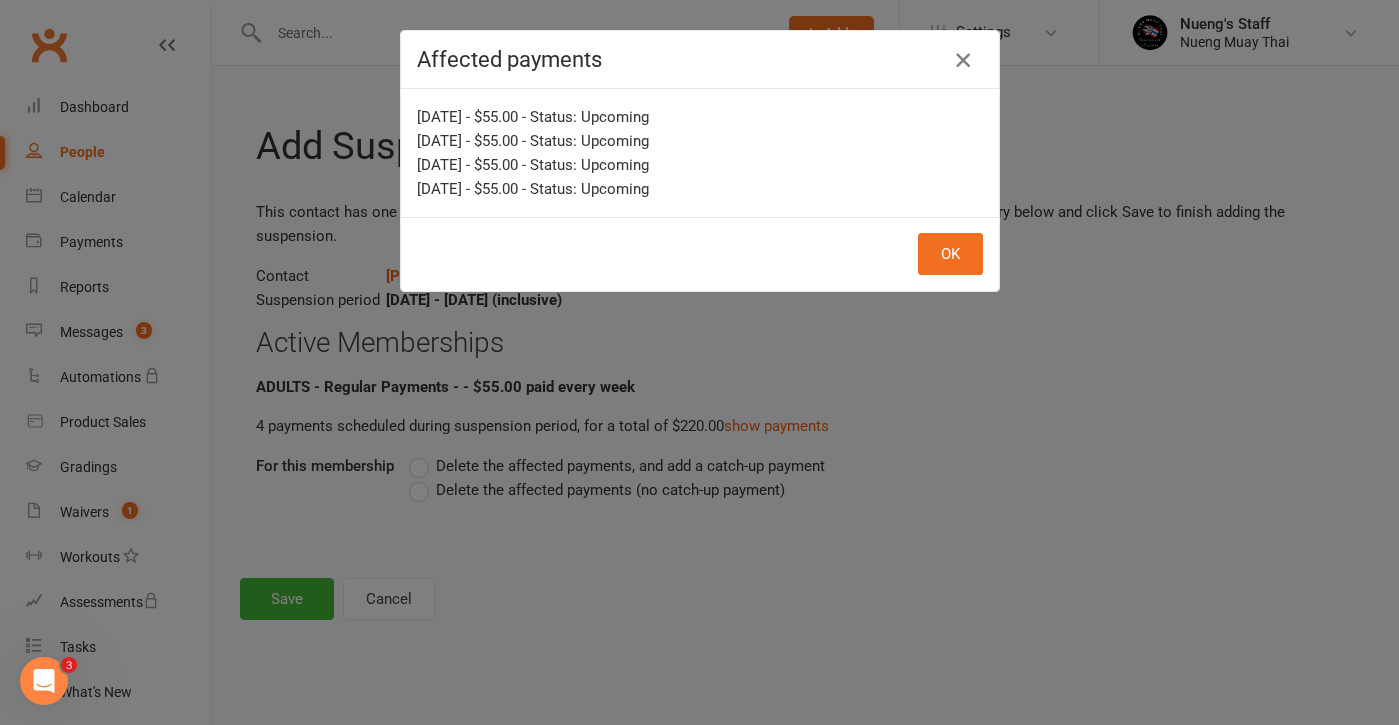 click at bounding box center [963, 60] 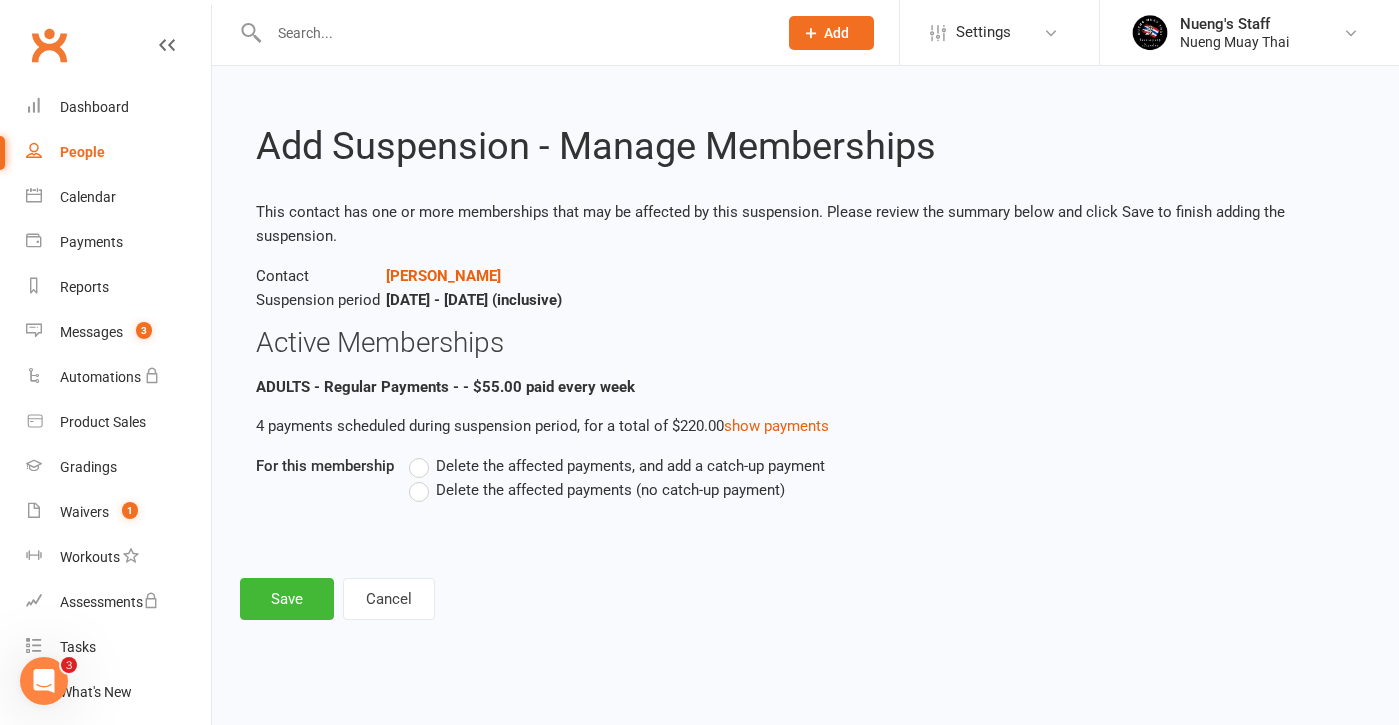 click on "ADULTS - Regular Payments - - $55.00 paid every week" at bounding box center [445, 387] 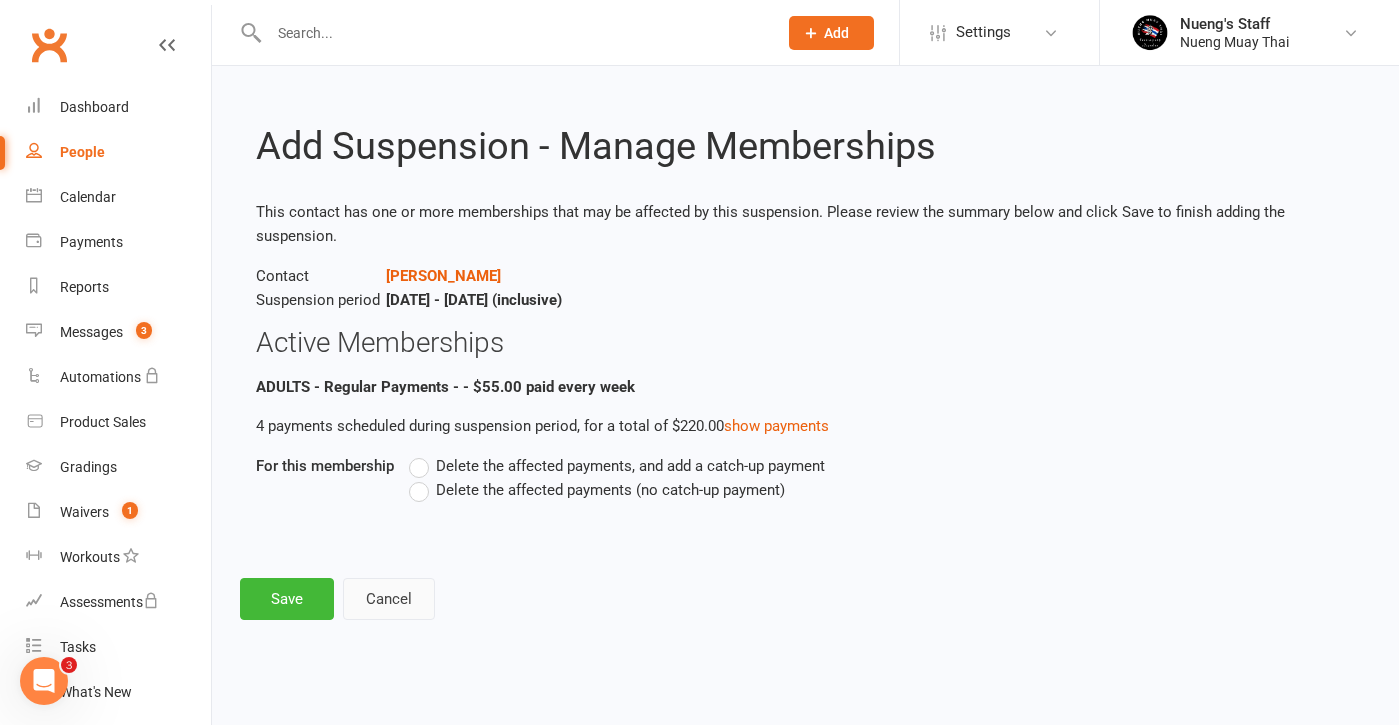 click on "Cancel" at bounding box center (389, 599) 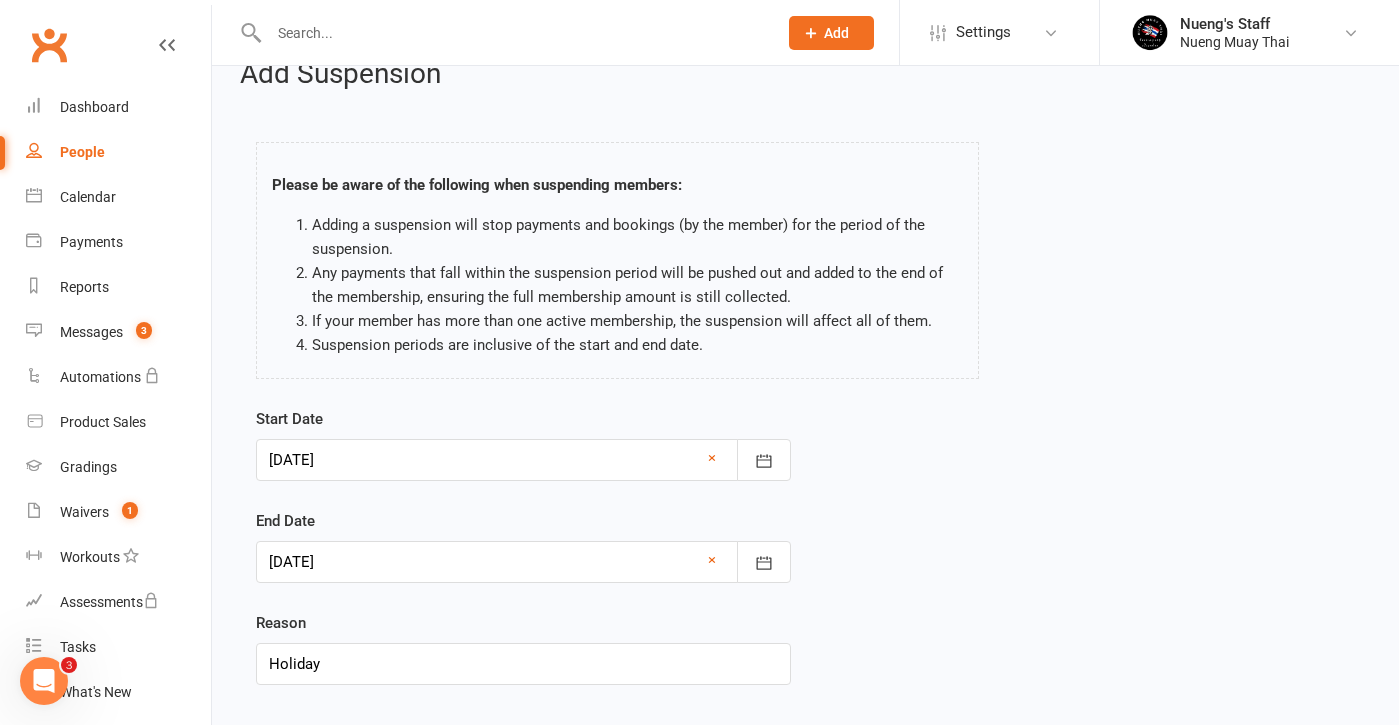 scroll, scrollTop: 42, scrollLeft: 0, axis: vertical 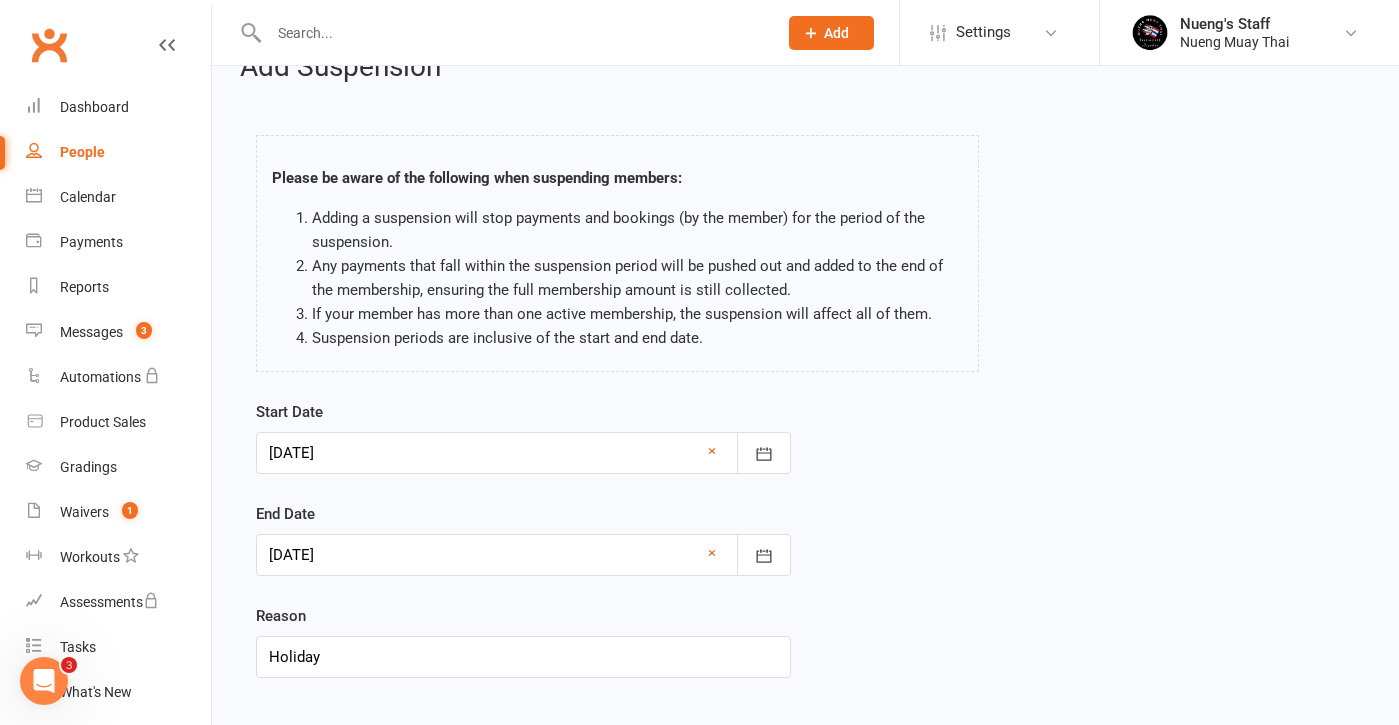 click at bounding box center (523, 555) 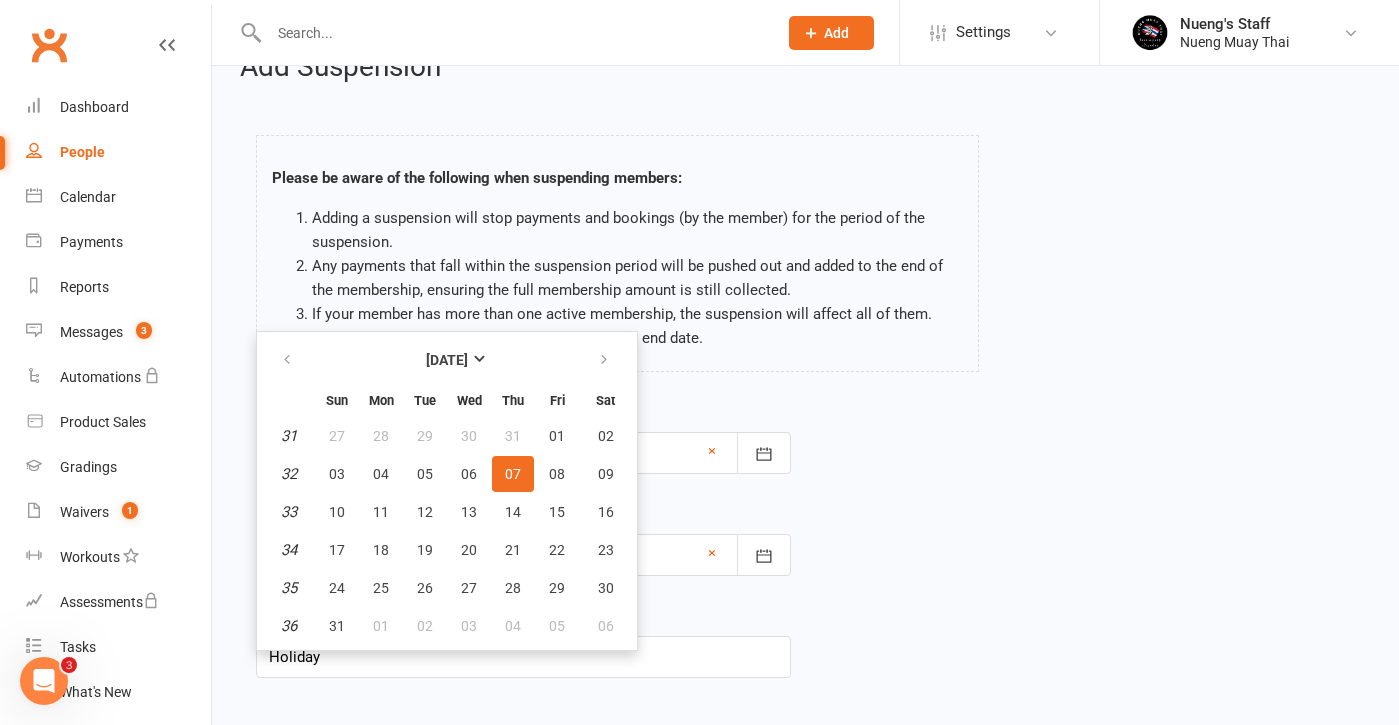 click on "[DATE]
Sun Mon Tue Wed Thu Fri Sat
31
27
28
29
30
31
01
02
32
03
04
05
06
07
08
09
33
10
11
12
13
14
15
16
34
17
18
19
20
21
22
23
35
24
25
26
27
28
29
30
36
31 01" at bounding box center [447, 491] 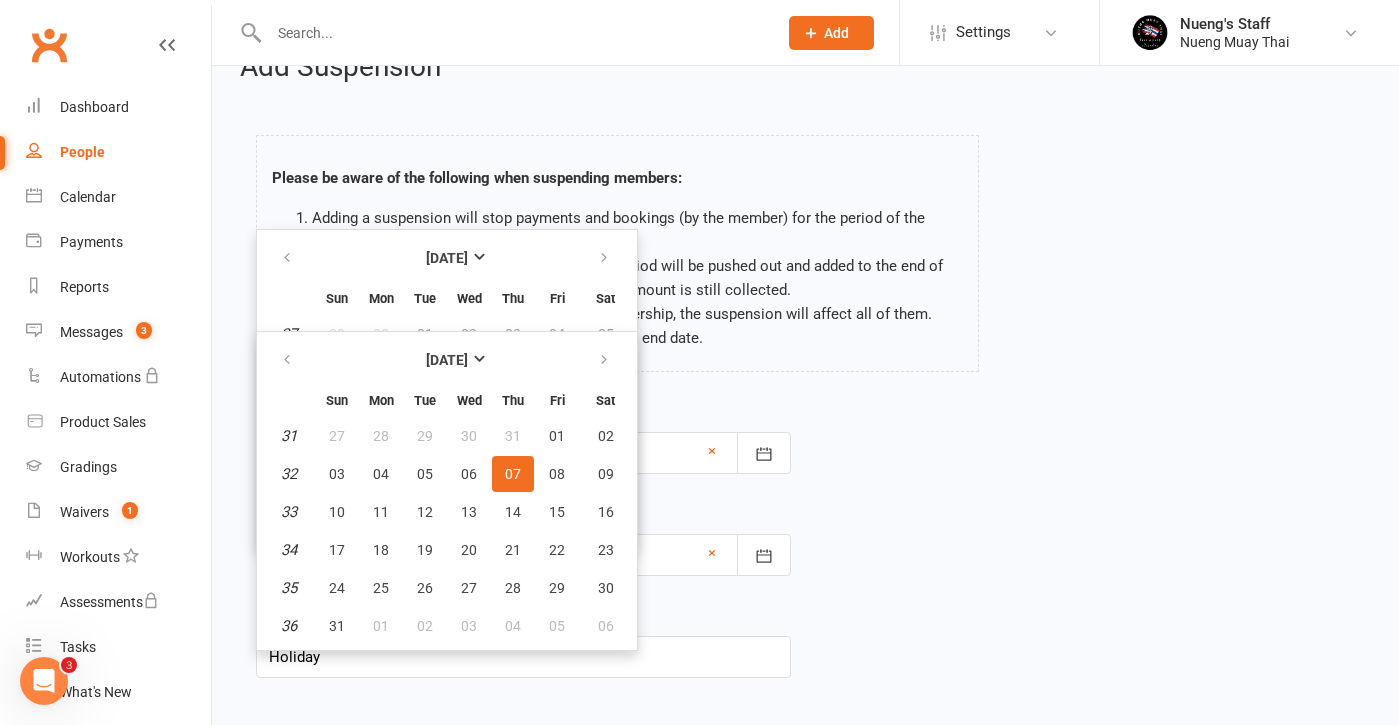 click on "If your member has more than one active membership, the suspension will affect all of them." at bounding box center (637, 314) 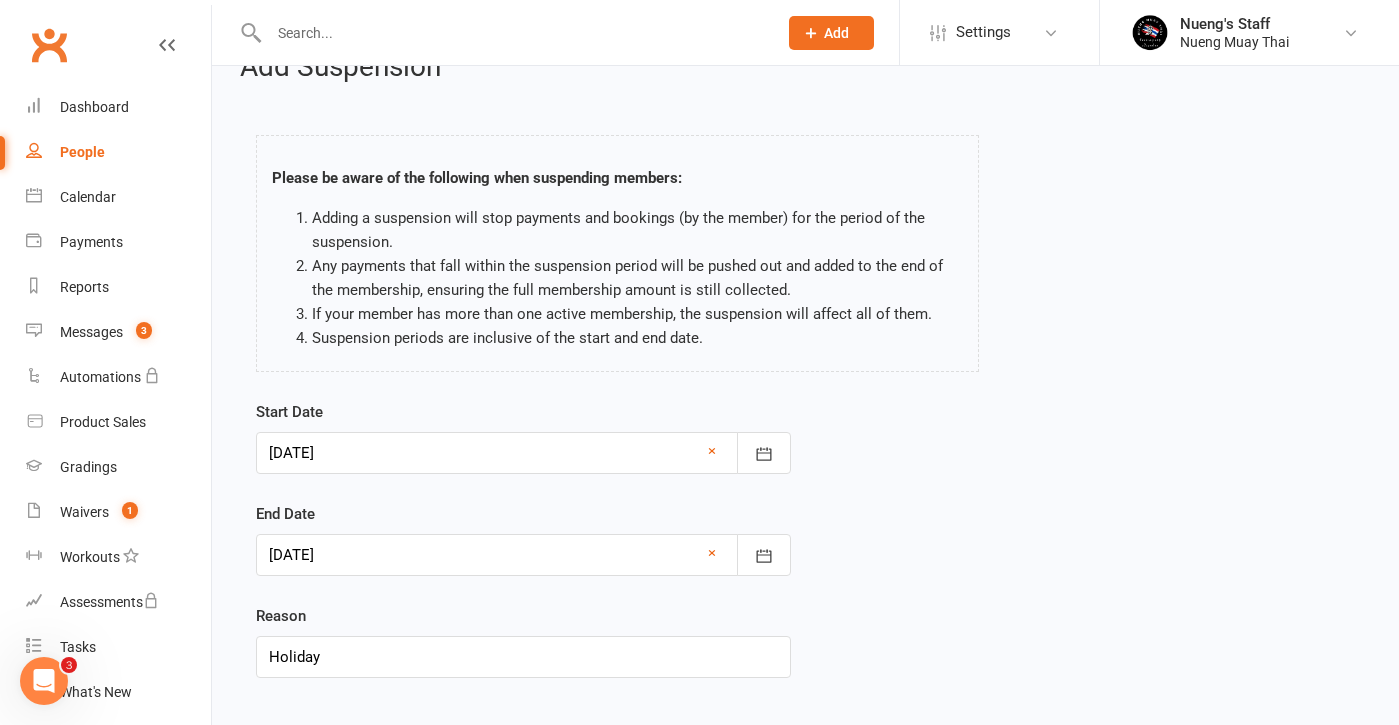 click at bounding box center [523, 453] 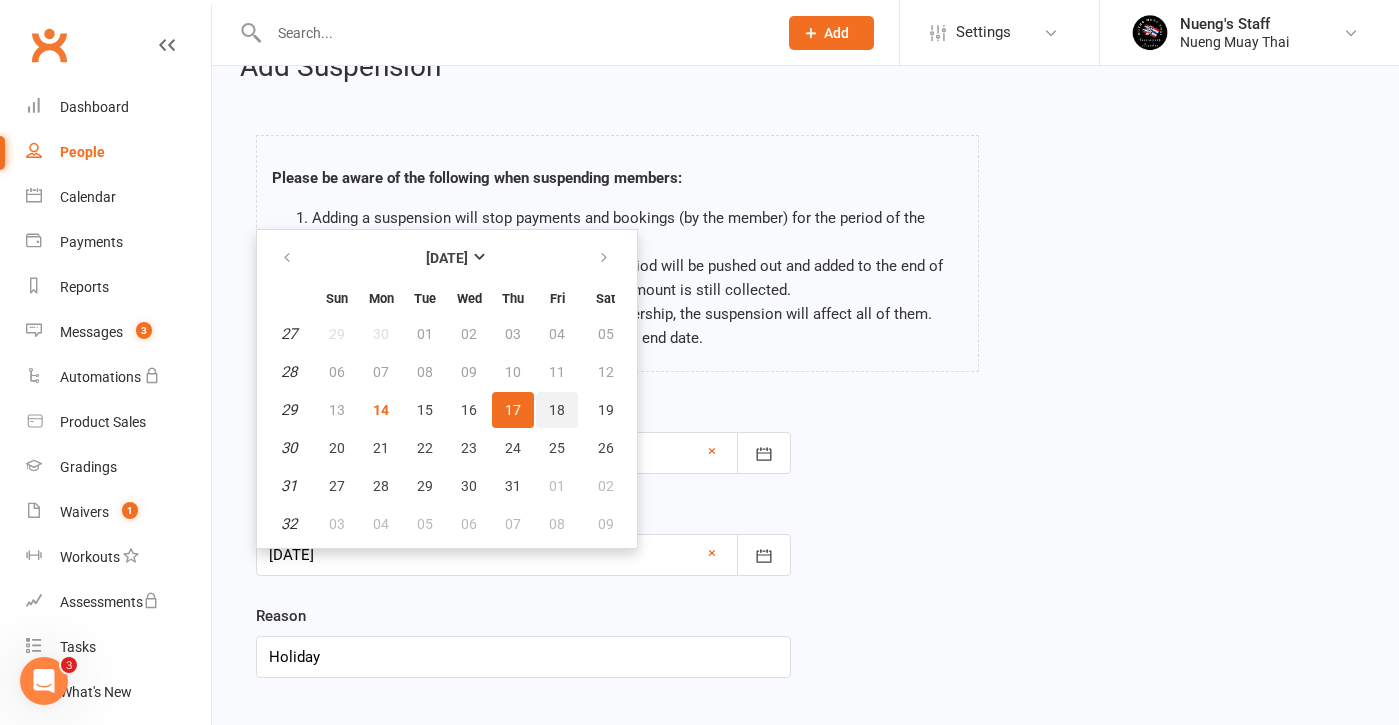 click on "18" at bounding box center (557, 410) 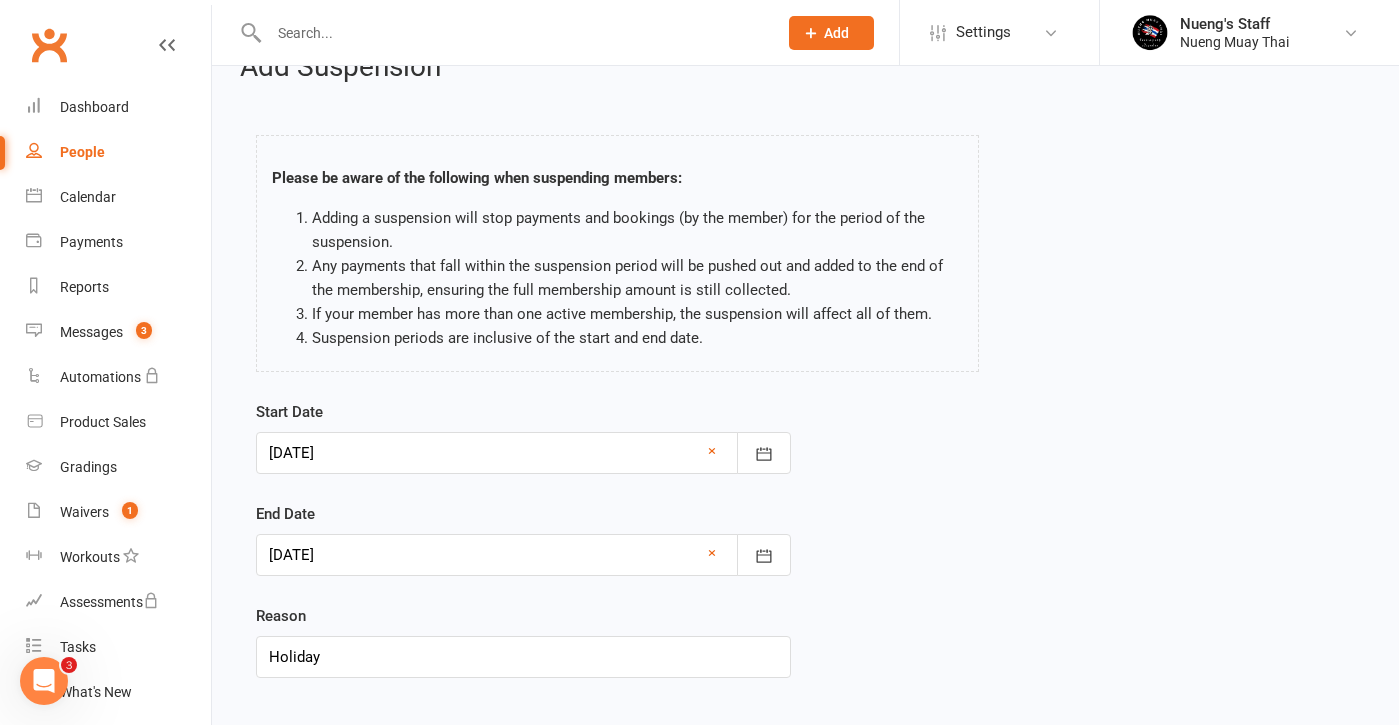 click at bounding box center [523, 555] 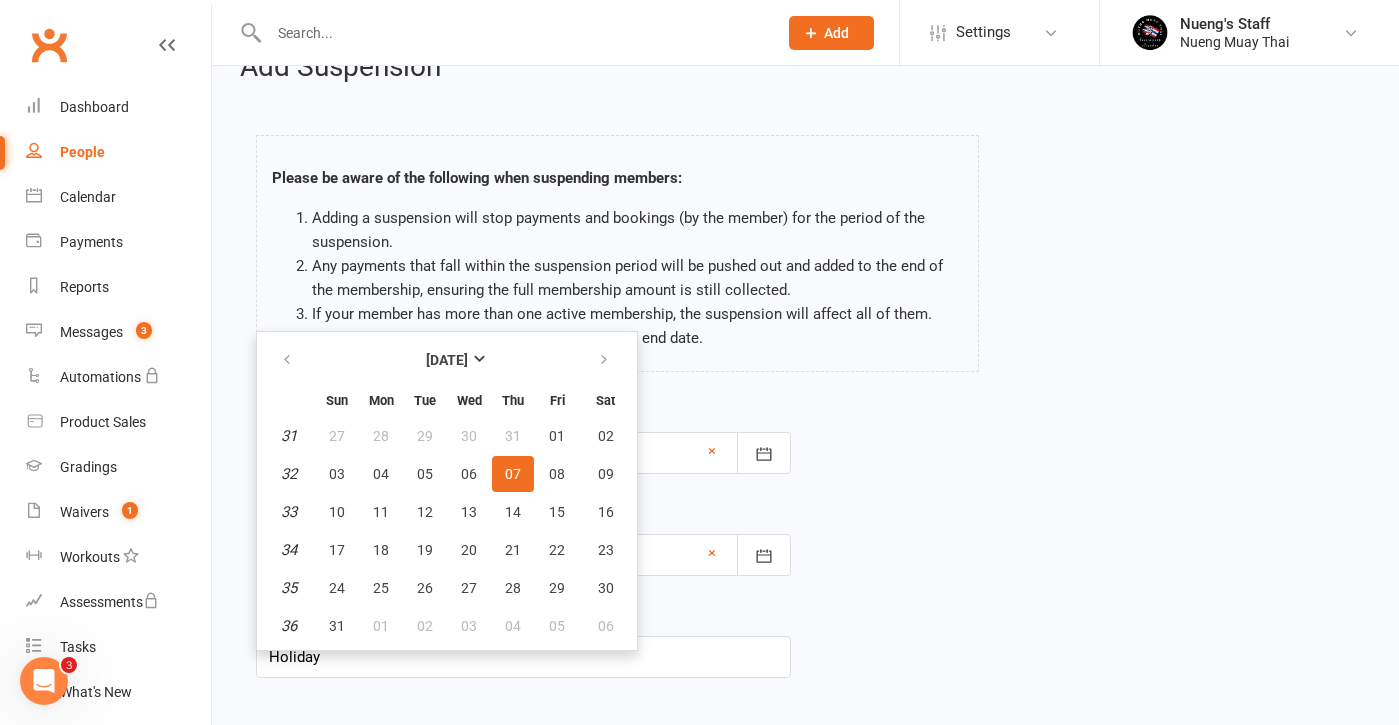 click on "Start Date  [DATE]
[DATE]
Sun Mon Tue Wed Thu Fri Sat
27
29
30
01
02
03
04
05
28
06
07
08
09
10
11
12
29
13
14
15
16
17
18
19
30
20
21
22
23
24
25
26
31
27
28
29
30
31
01
02
32 03" at bounding box center (523, 539) 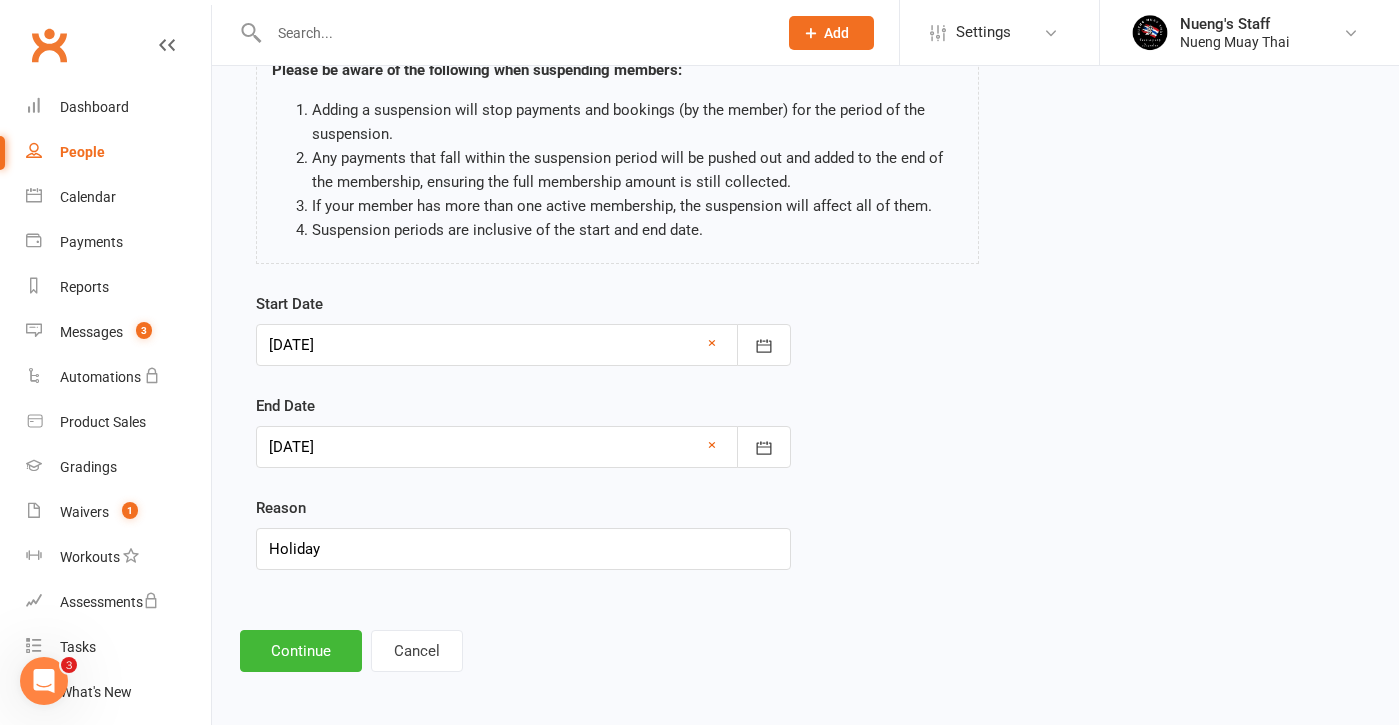 scroll, scrollTop: 164, scrollLeft: 0, axis: vertical 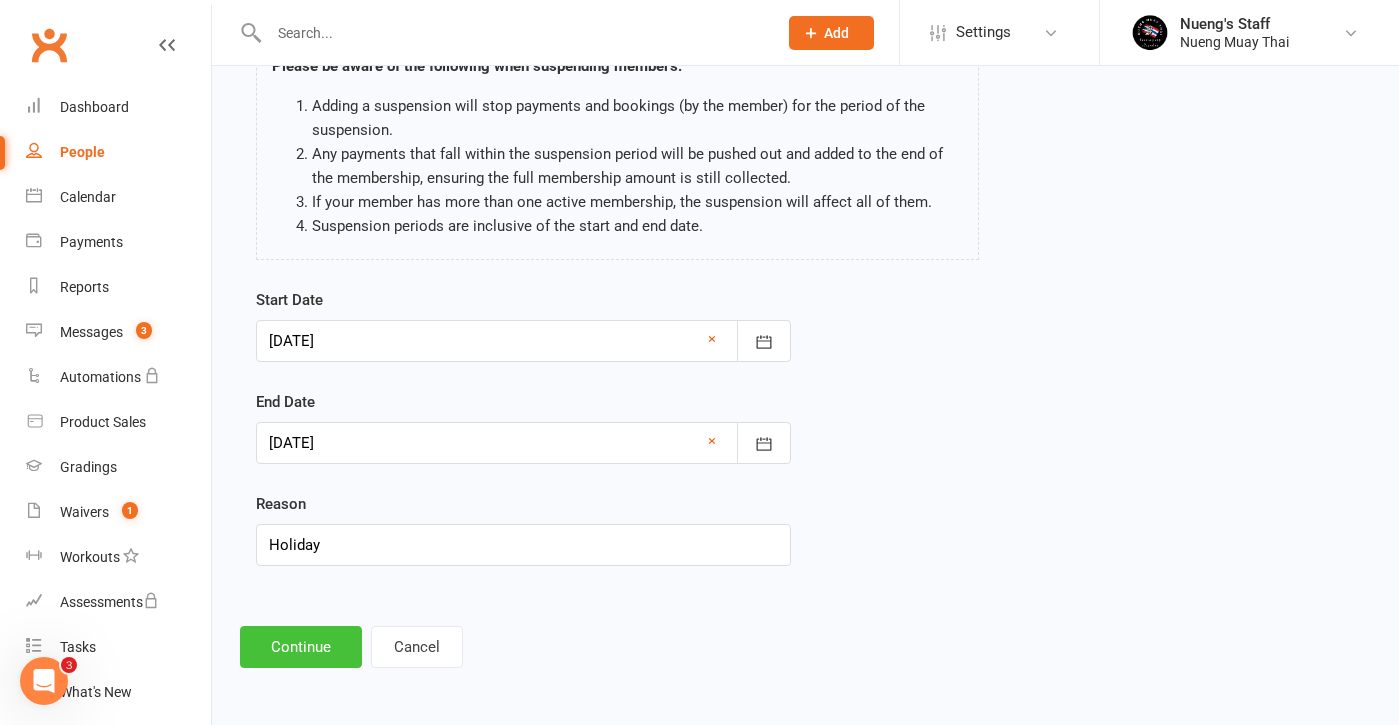 click on "Continue" at bounding box center (301, 647) 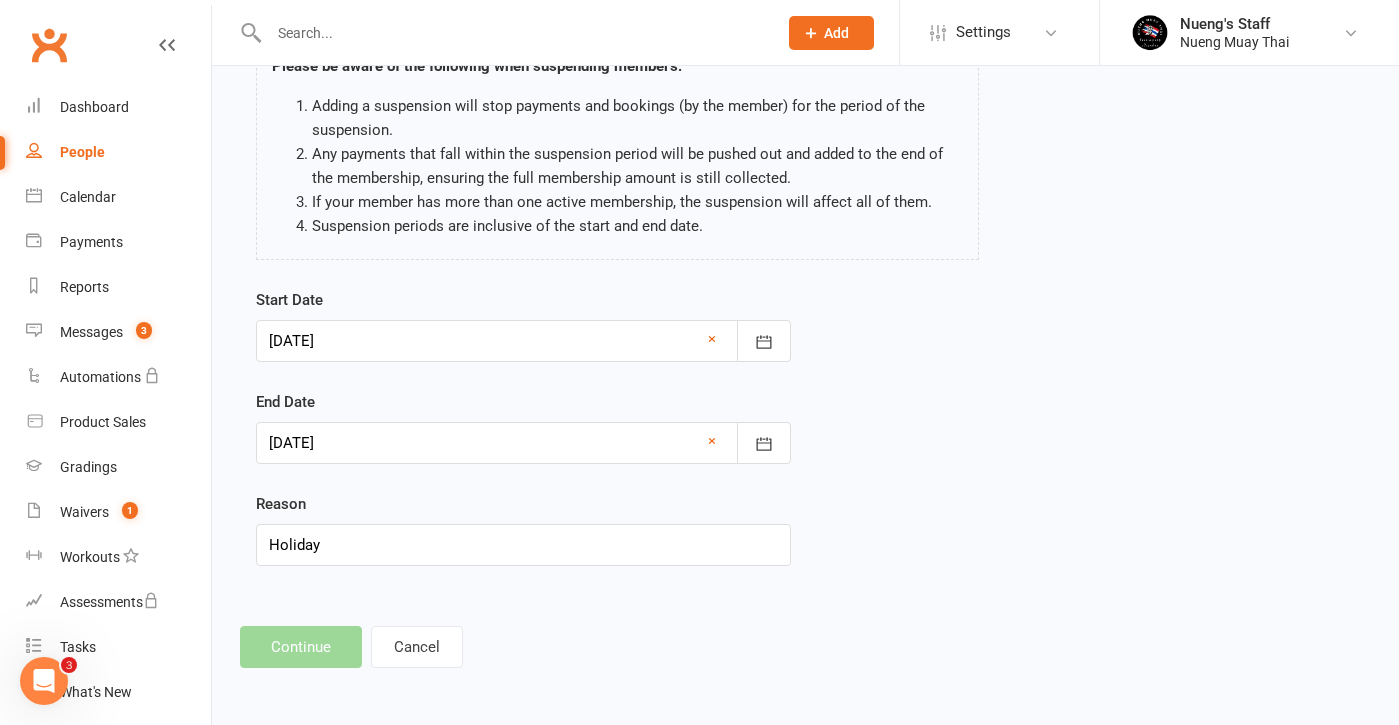 scroll, scrollTop: 0, scrollLeft: 0, axis: both 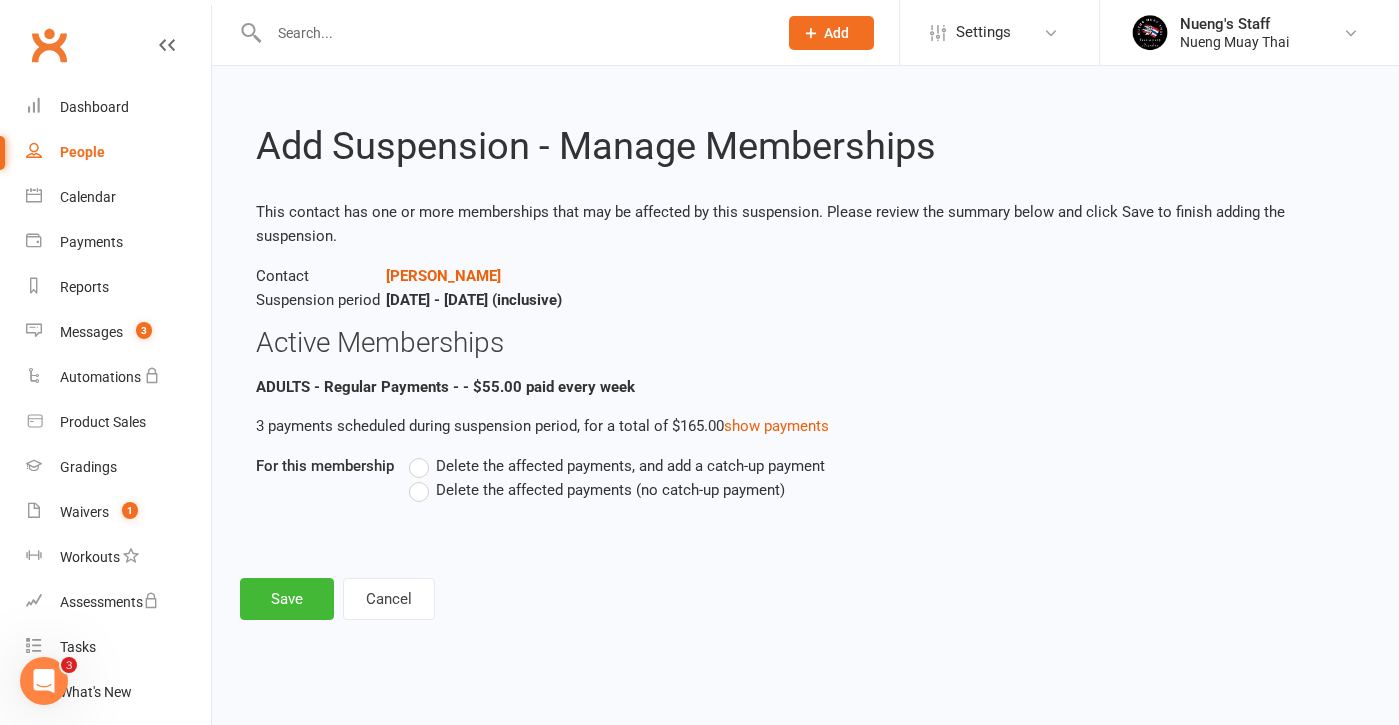 click on "3 payments scheduled during suspension period, for a total of $165.00  show payments" at bounding box center [805, 426] 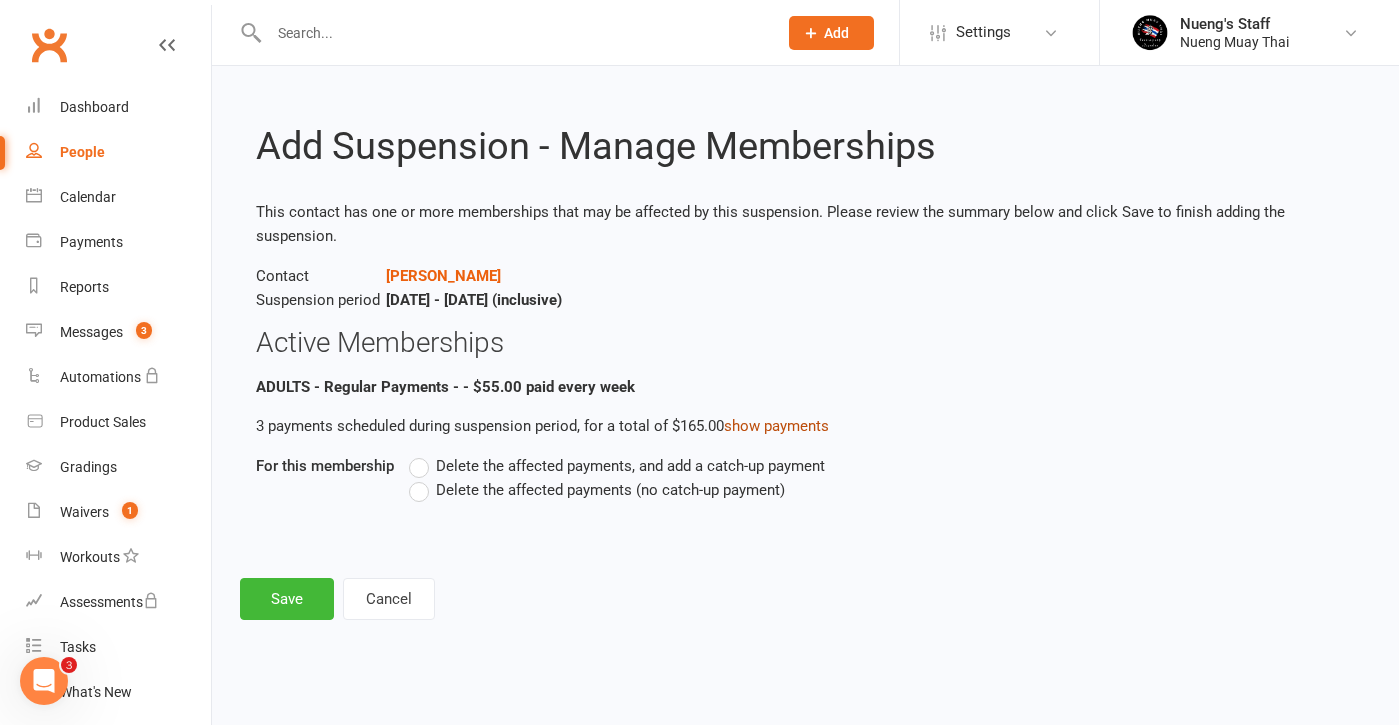 click on "show payments" at bounding box center (776, 426) 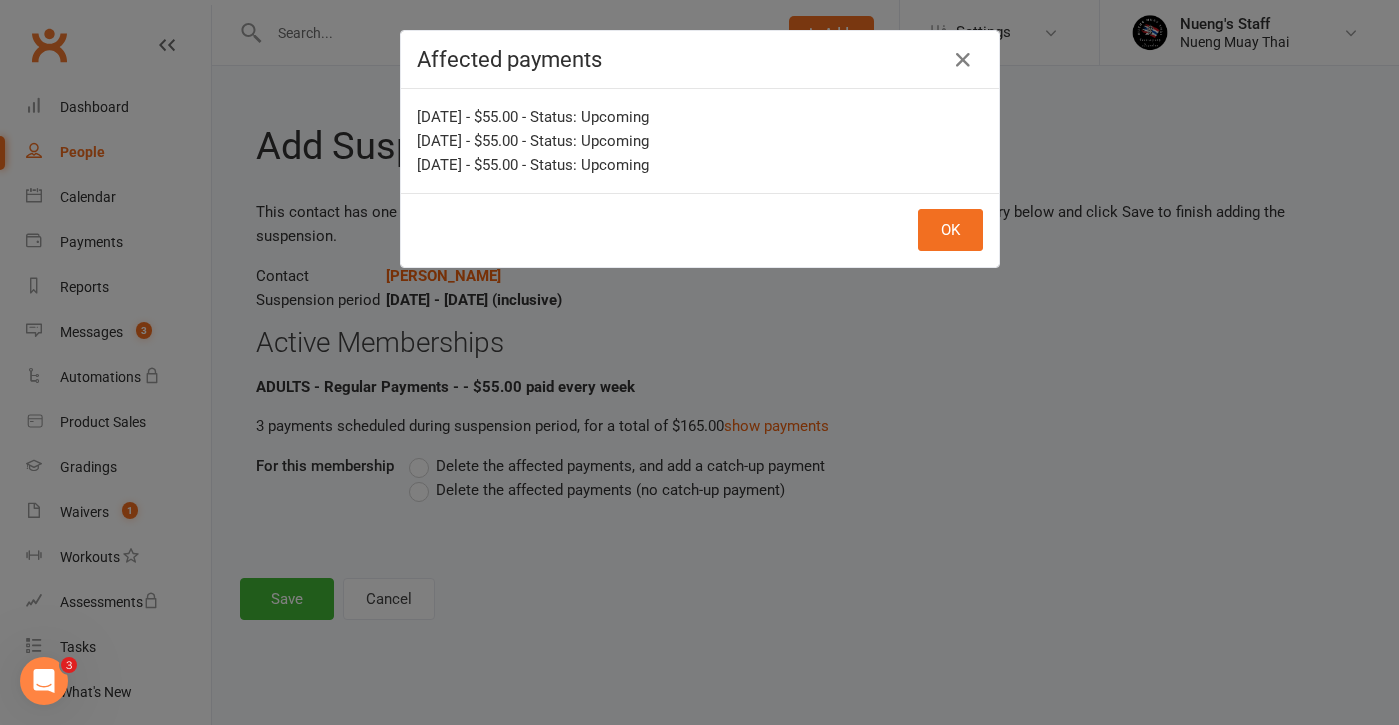 click on "Affected payments [DATE] - $55.00 - Status: Upcoming [DATE] - $55.00 - Status: Upcoming [DATE] - $55.00 - Status: Upcoming OK" at bounding box center [699, 362] 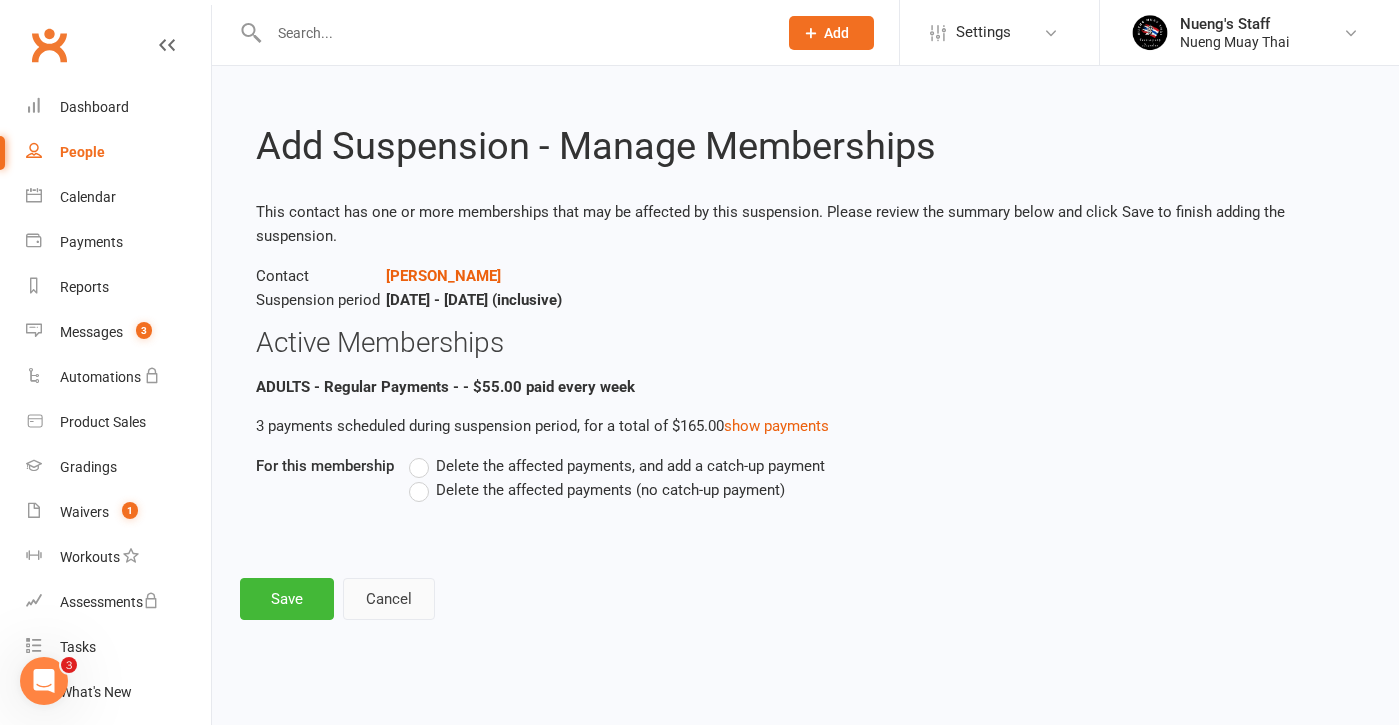 click on "Cancel" at bounding box center [389, 599] 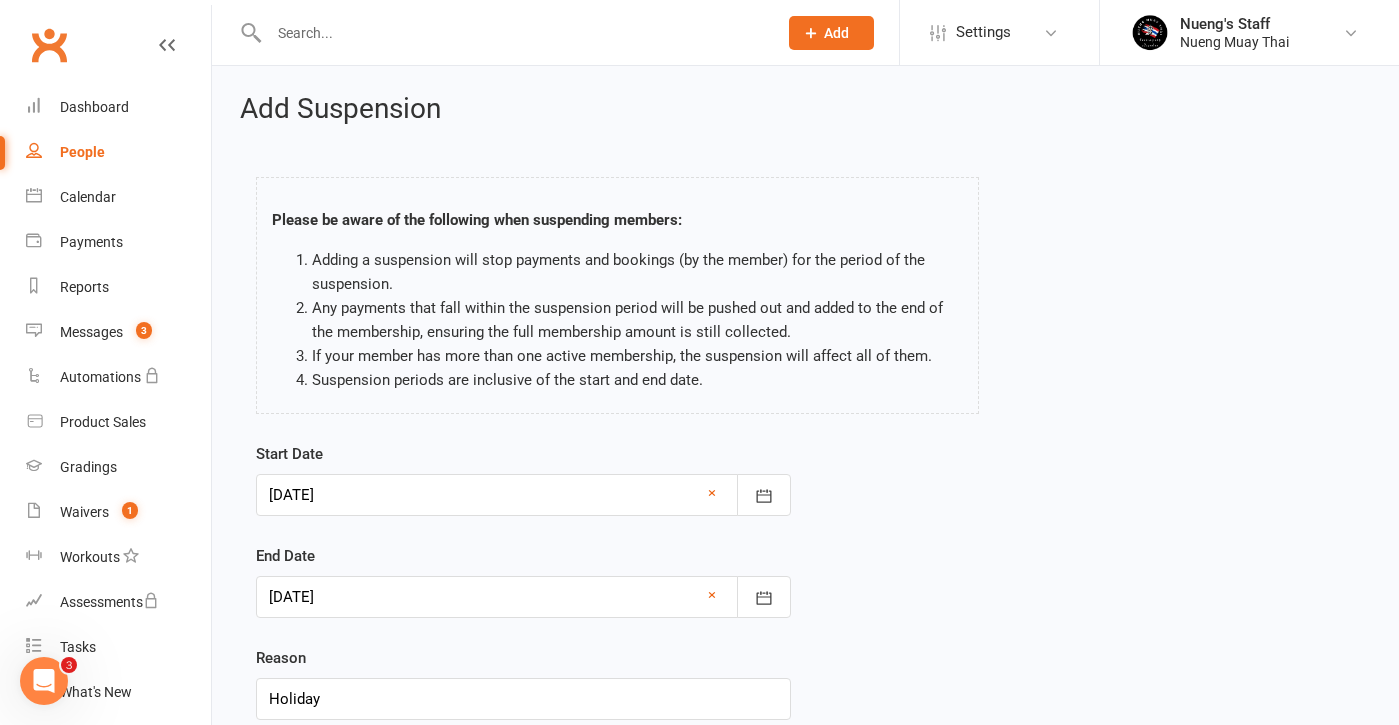 click at bounding box center [523, 597] 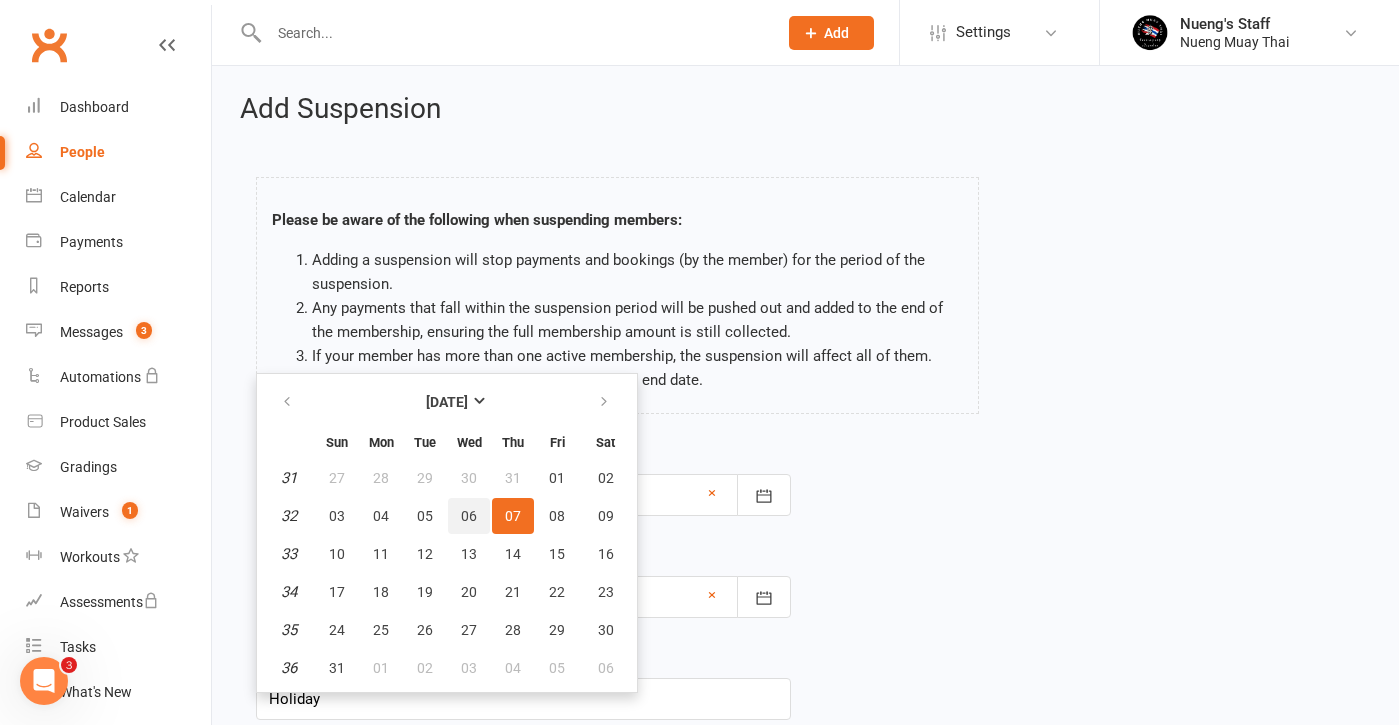 click on "06" at bounding box center (469, 516) 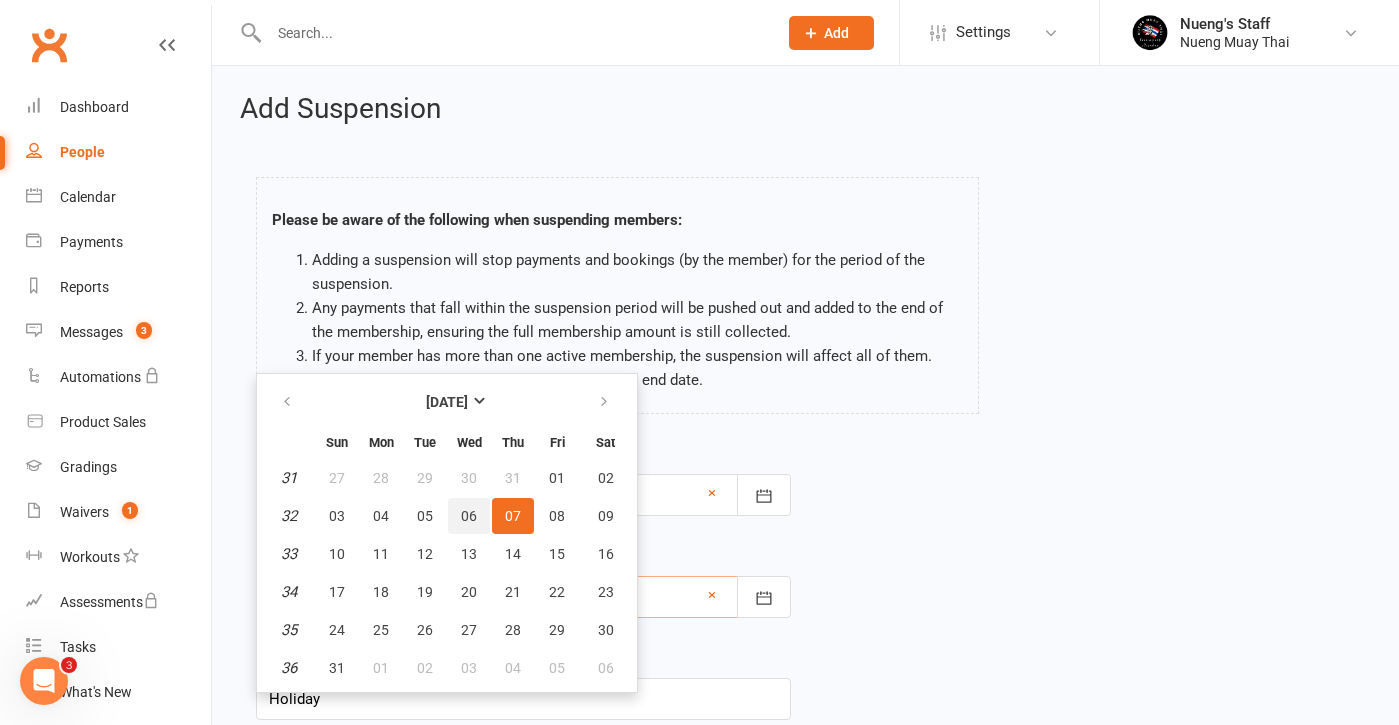 type on "[DATE]" 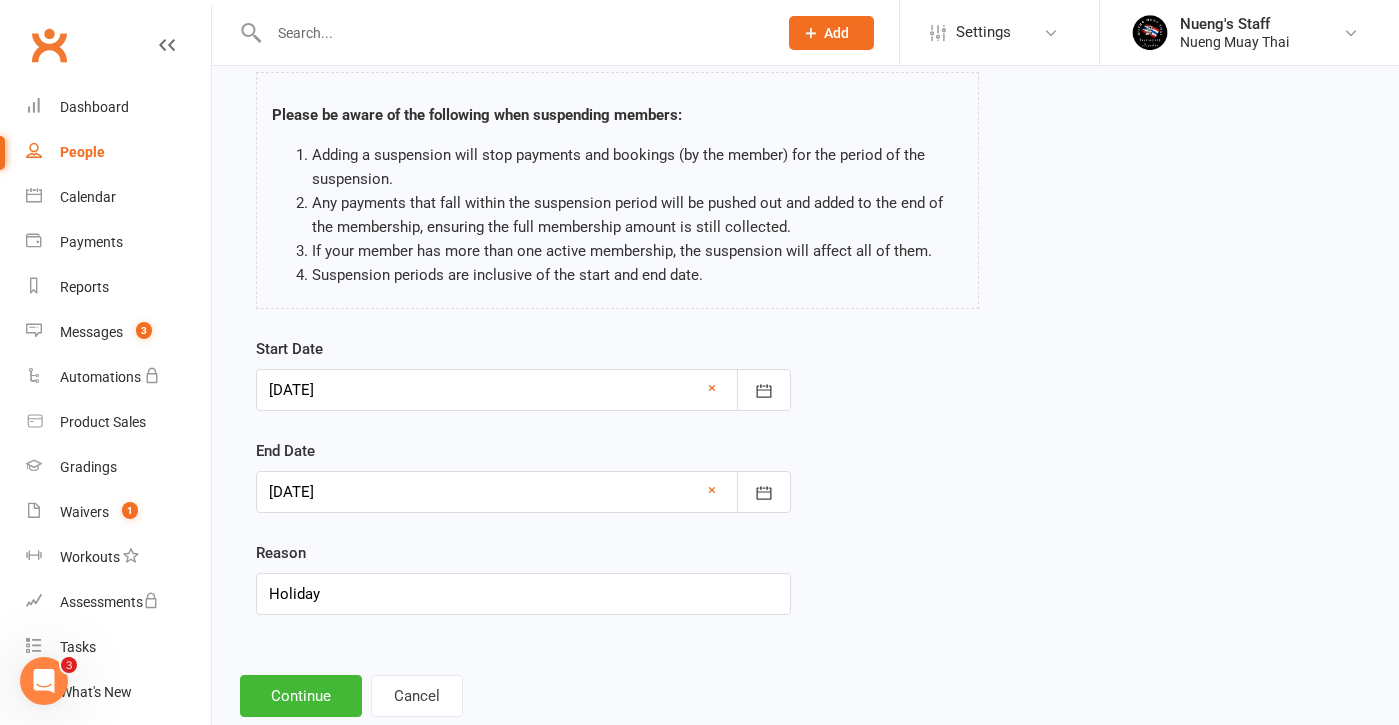 scroll, scrollTop: 132, scrollLeft: 0, axis: vertical 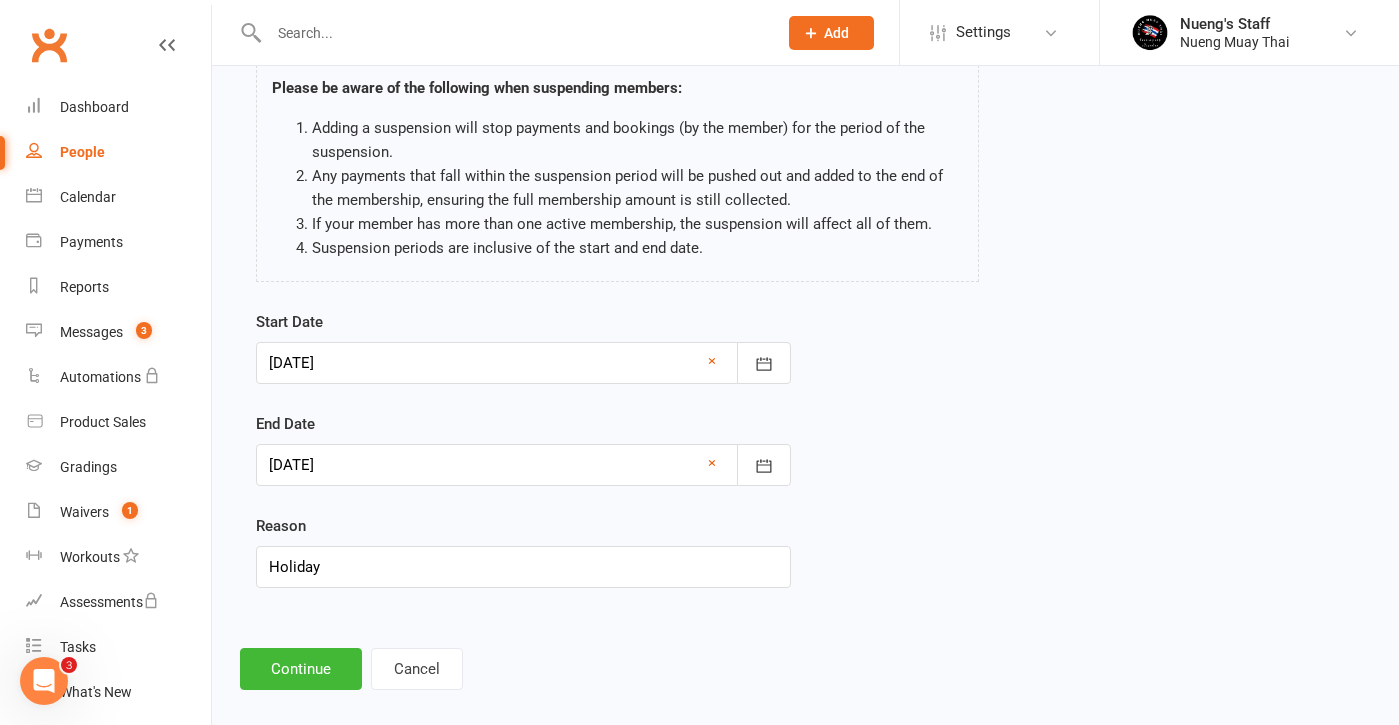 click at bounding box center (523, 465) 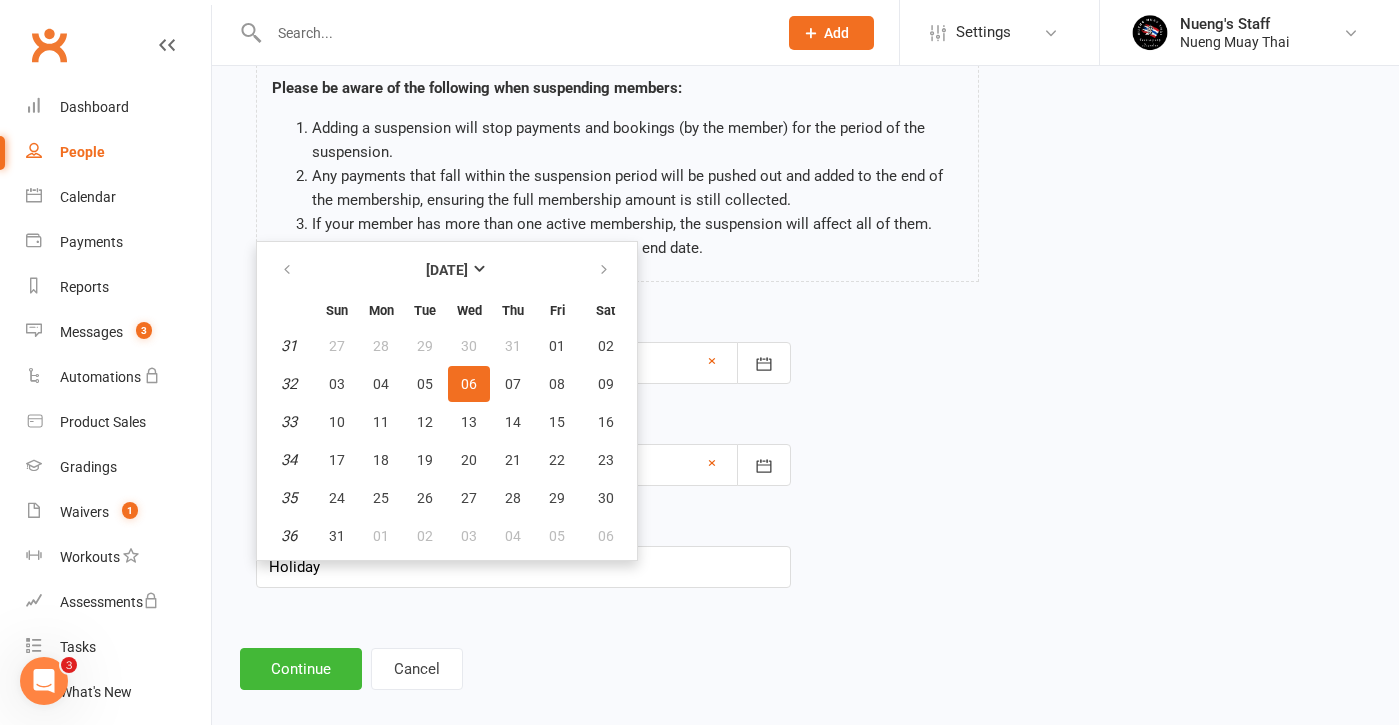 click at bounding box center (288, 270) 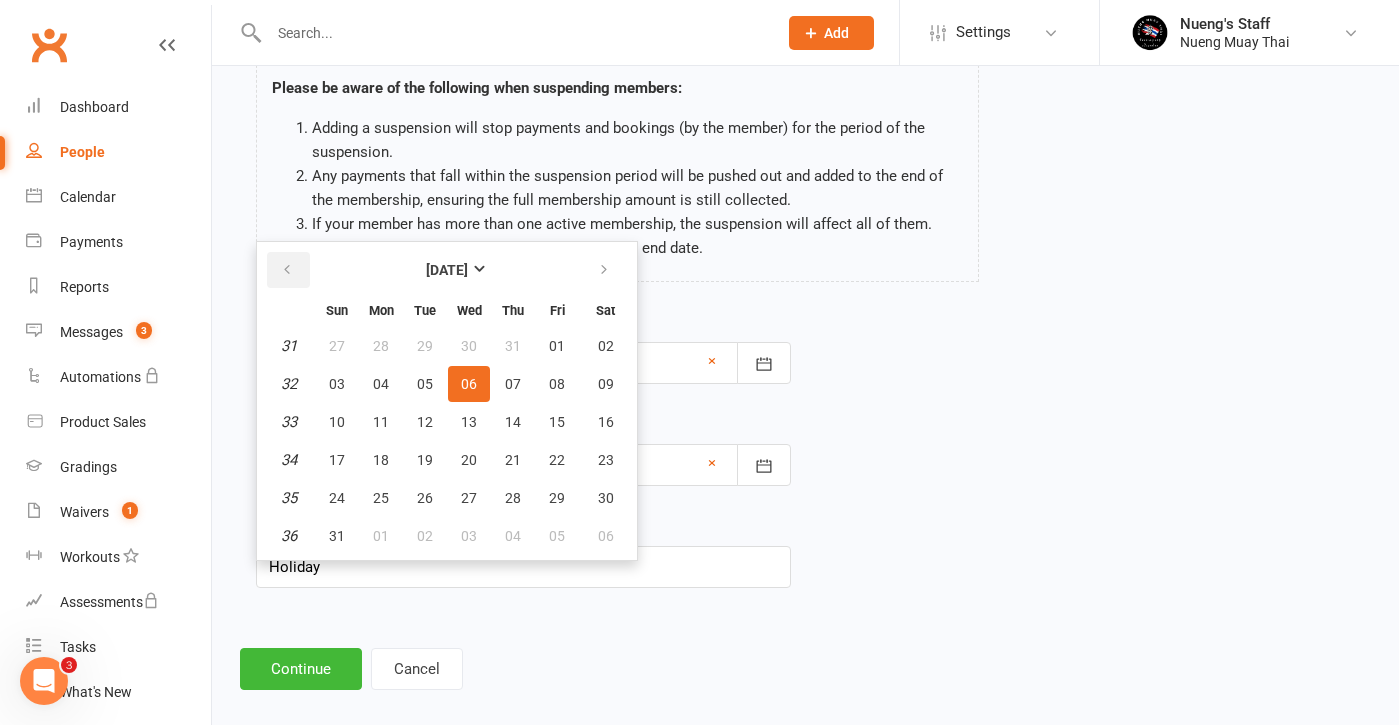 click at bounding box center (288, 270) 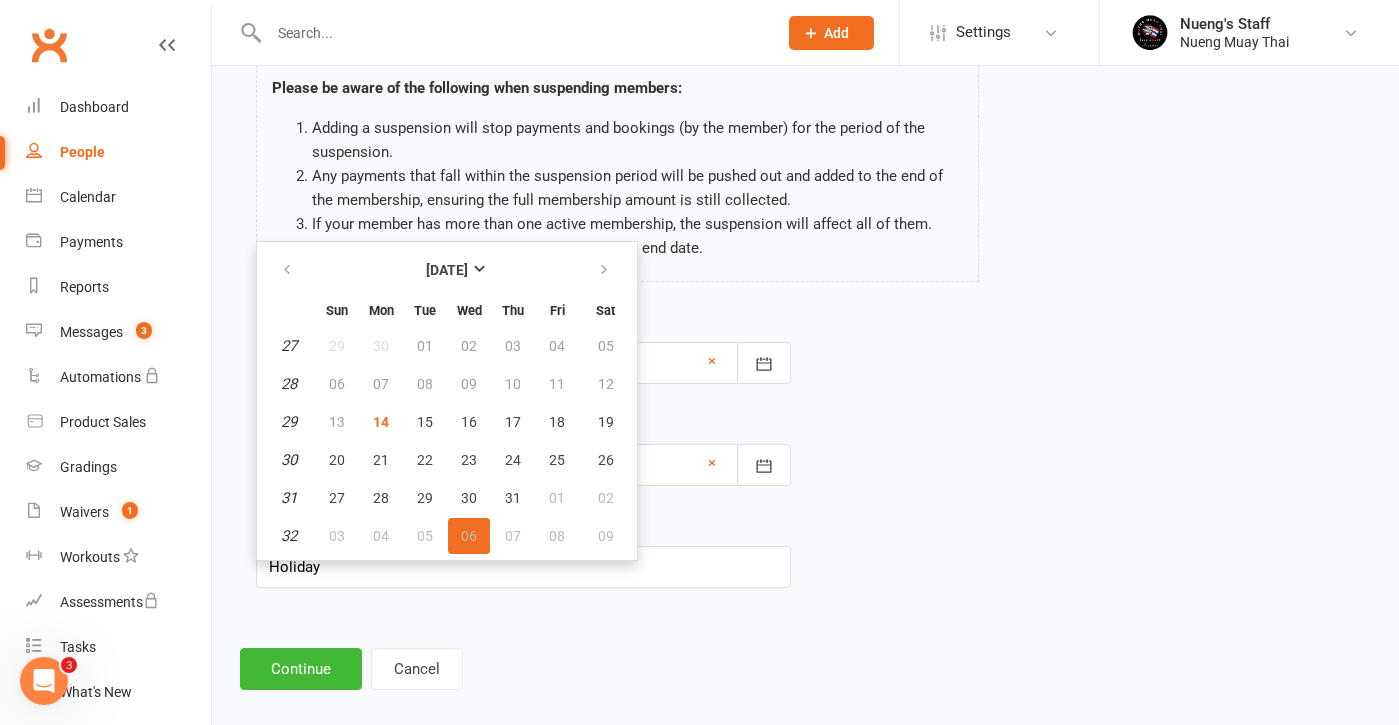 click on "Start Date  [DATE]
[DATE]
Sun Mon Tue Wed Thu Fri Sat
27
29
30
01
02
03
04
05
28
06
07
08
09
10
11
12
29
13
14
15
16
17
18
19
30
20
21
22
23
24
25
26
31
27
28
29
30
31
01
02
32 03" at bounding box center (523, 449) 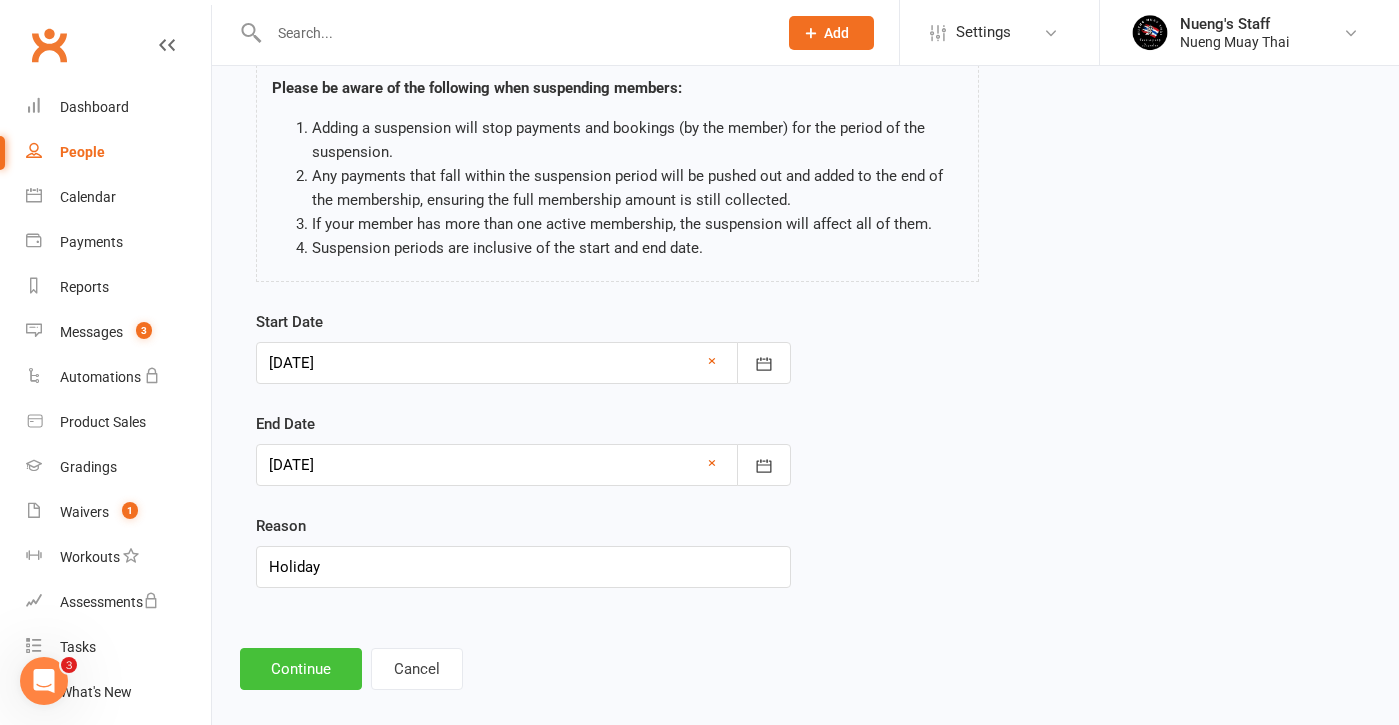 click on "Continue" at bounding box center [301, 669] 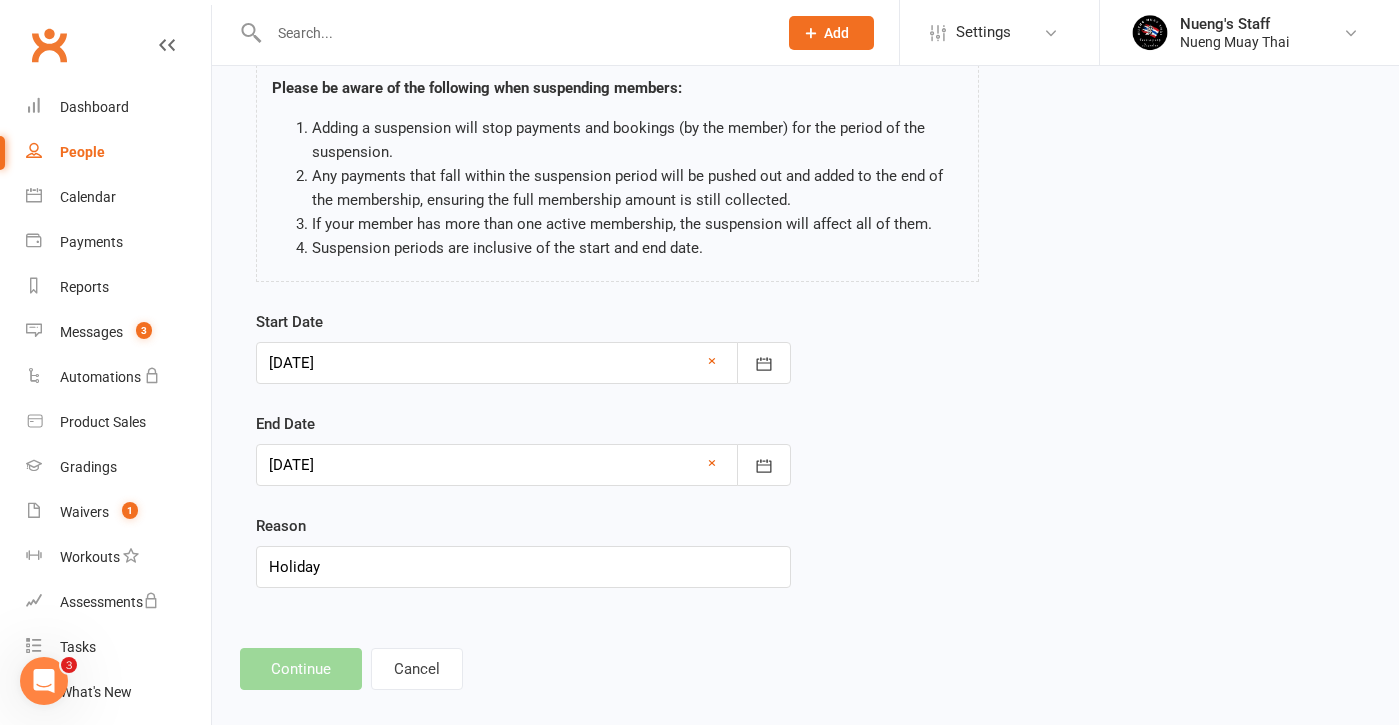 scroll, scrollTop: 0, scrollLeft: 0, axis: both 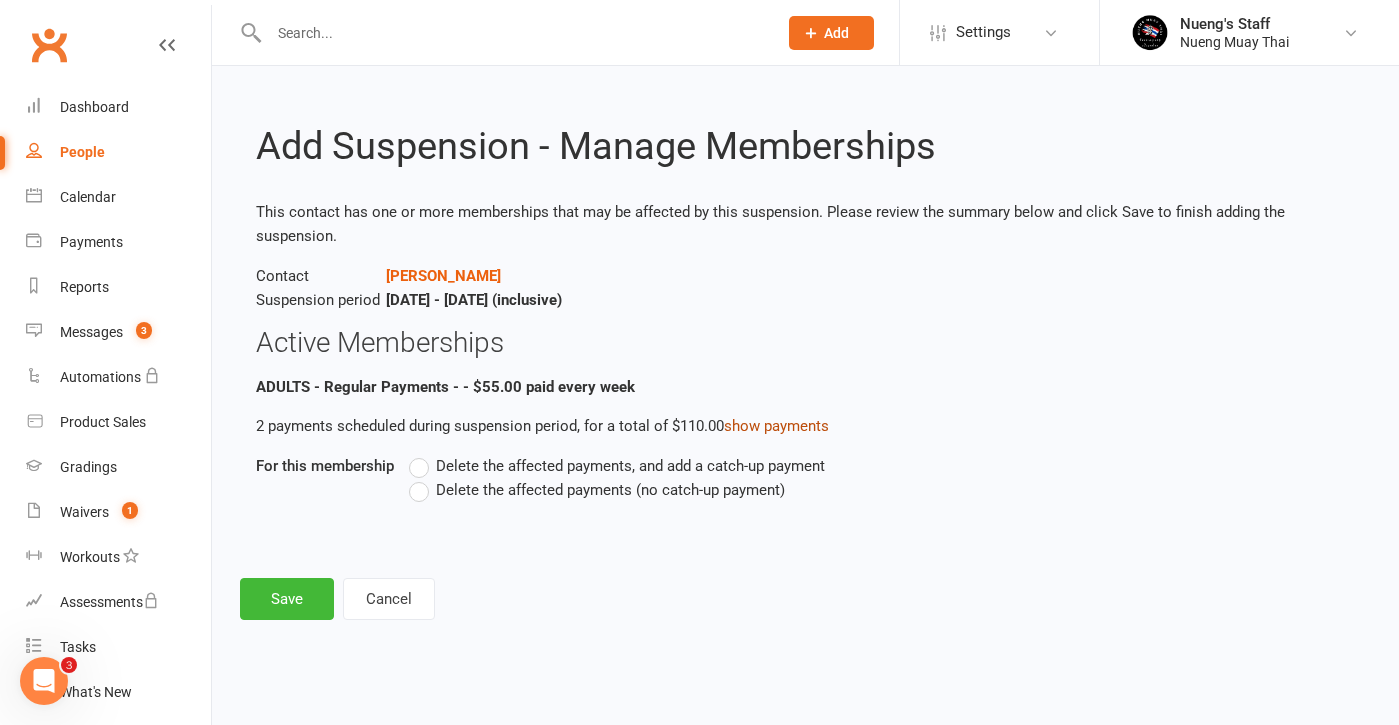 click on "show payments" at bounding box center [776, 426] 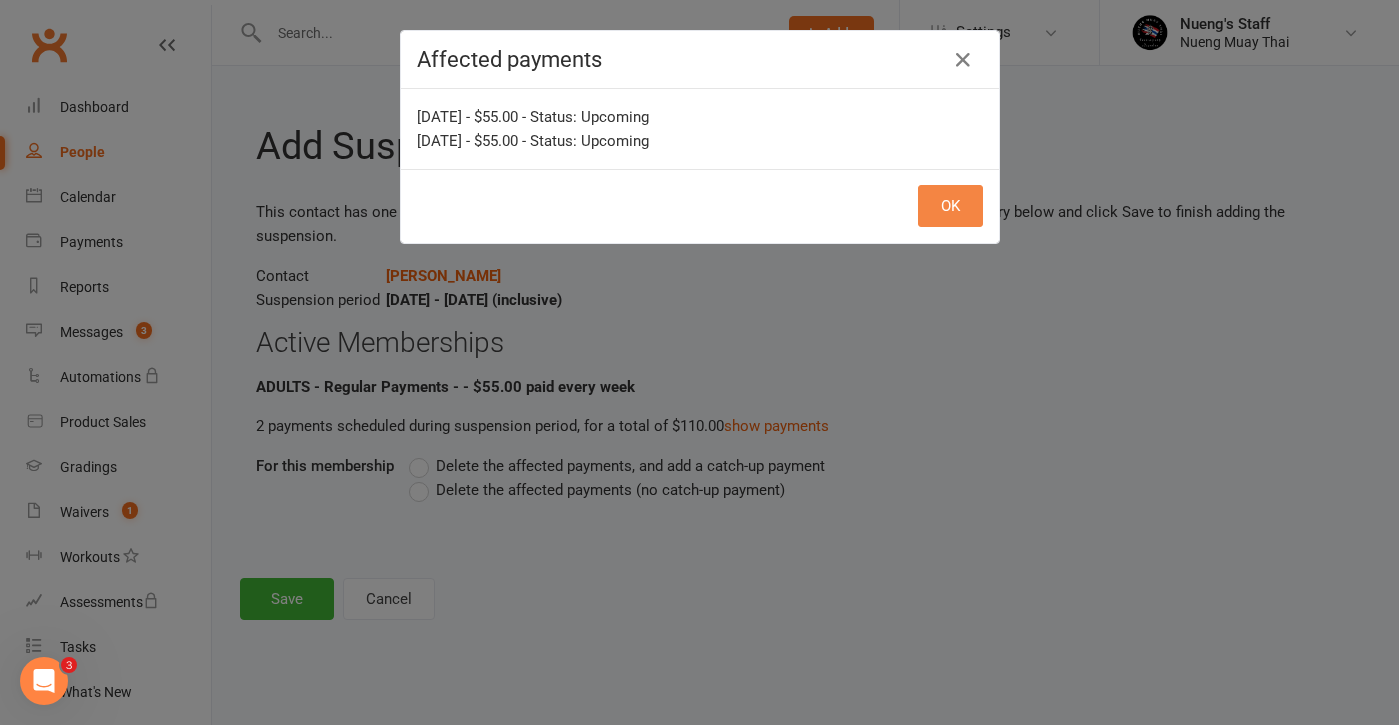 click on "OK" at bounding box center [950, 206] 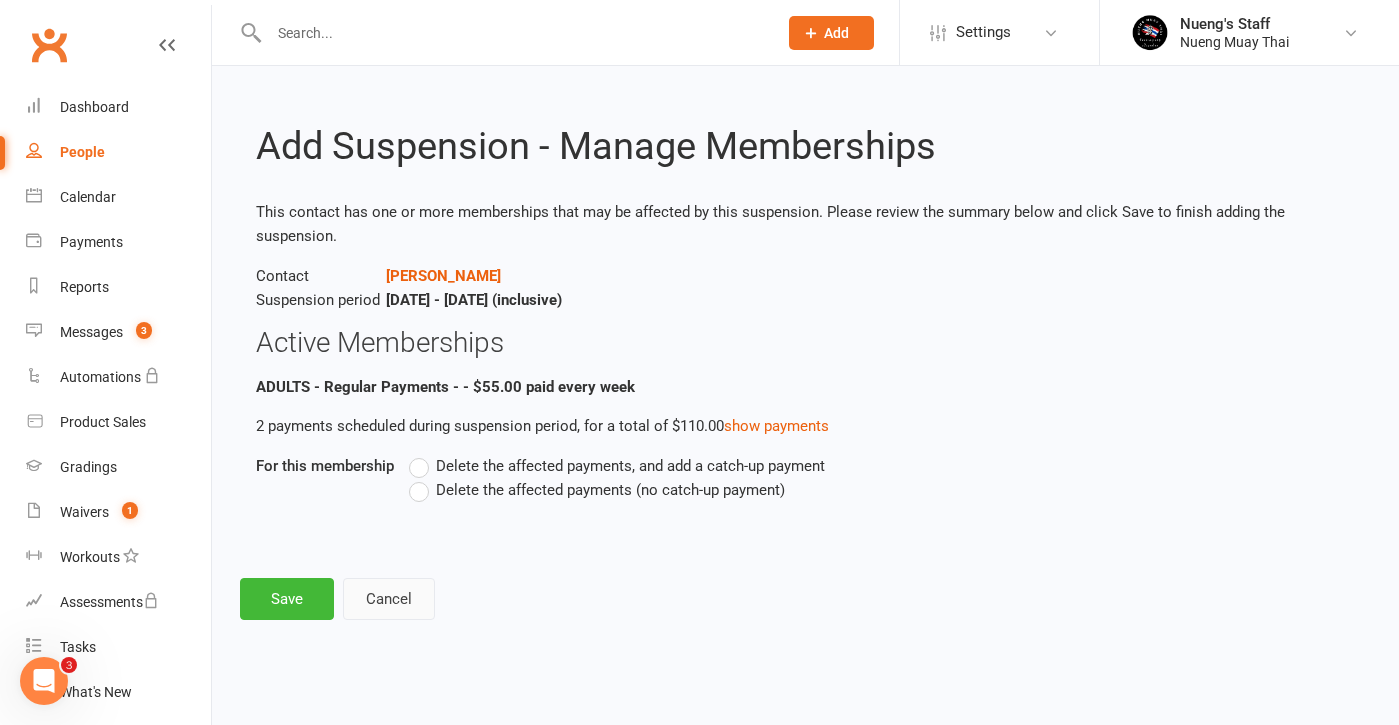 click on "Cancel" at bounding box center (389, 599) 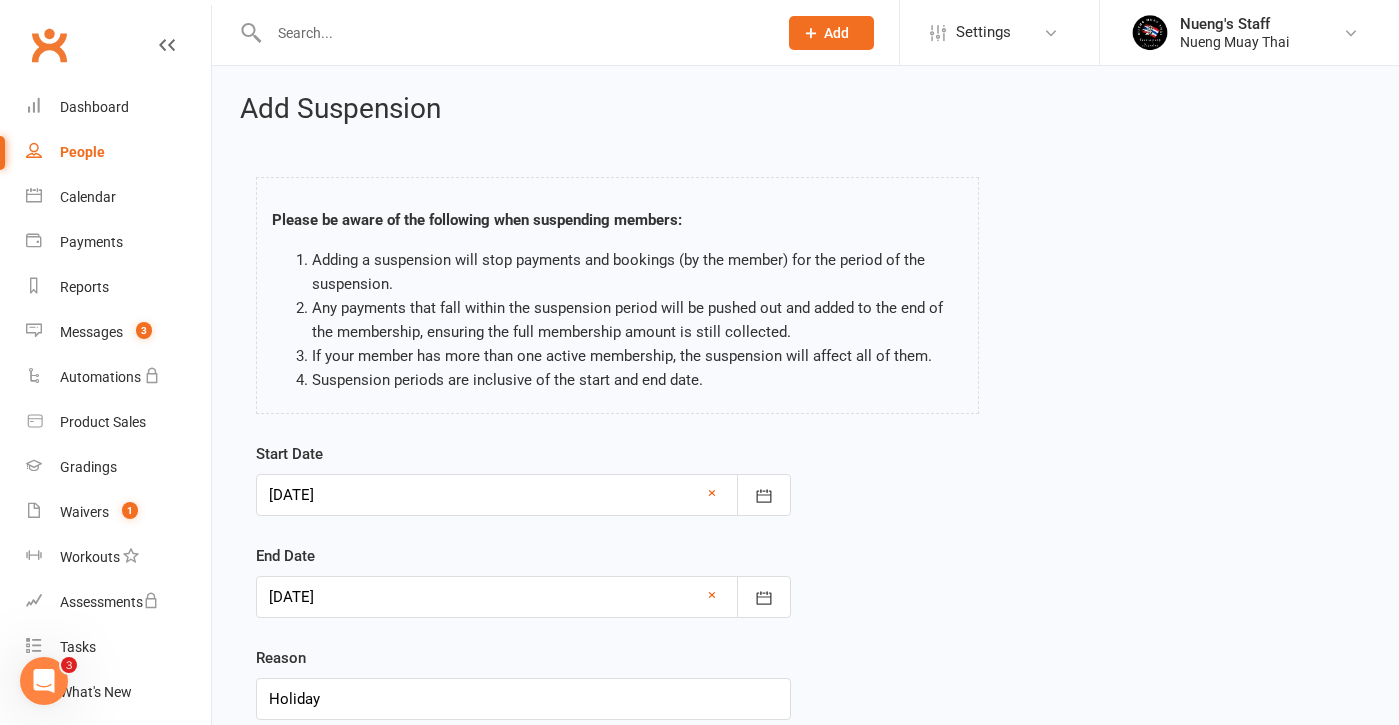 click at bounding box center (523, 597) 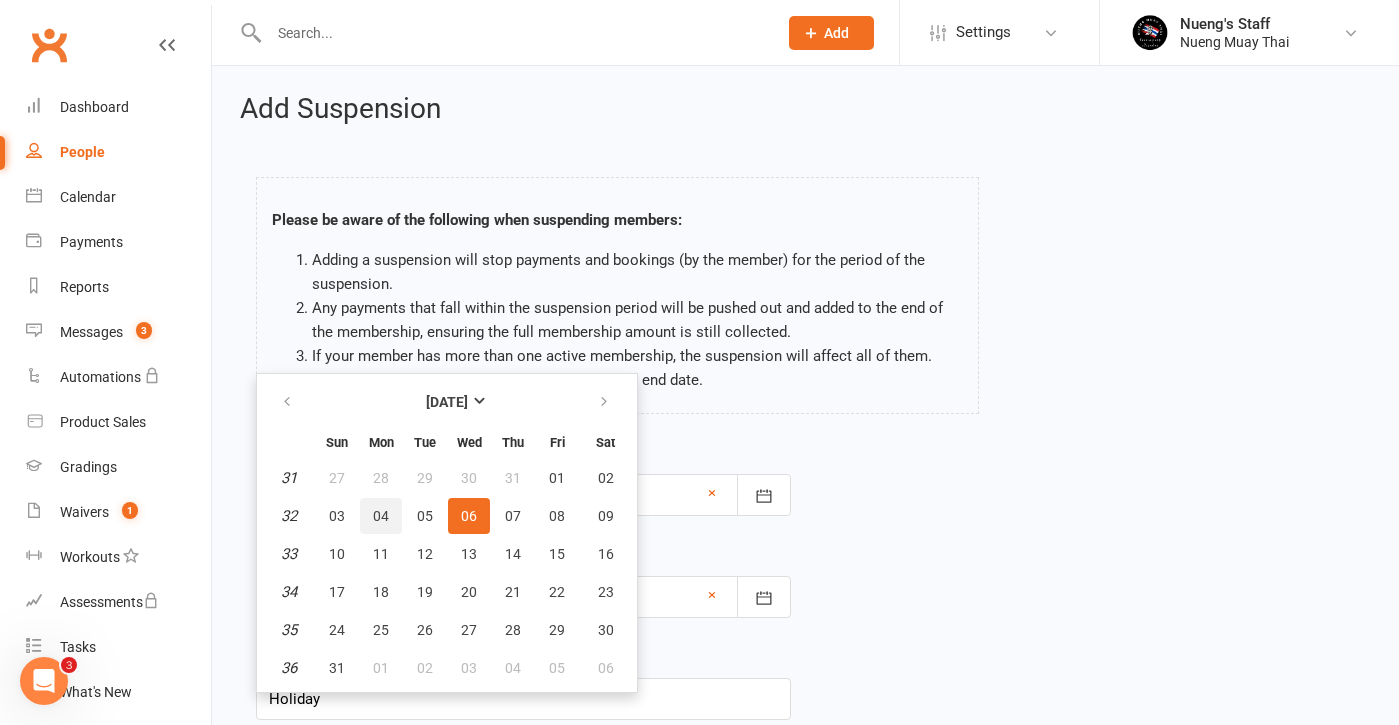 click on "04" at bounding box center (381, 516) 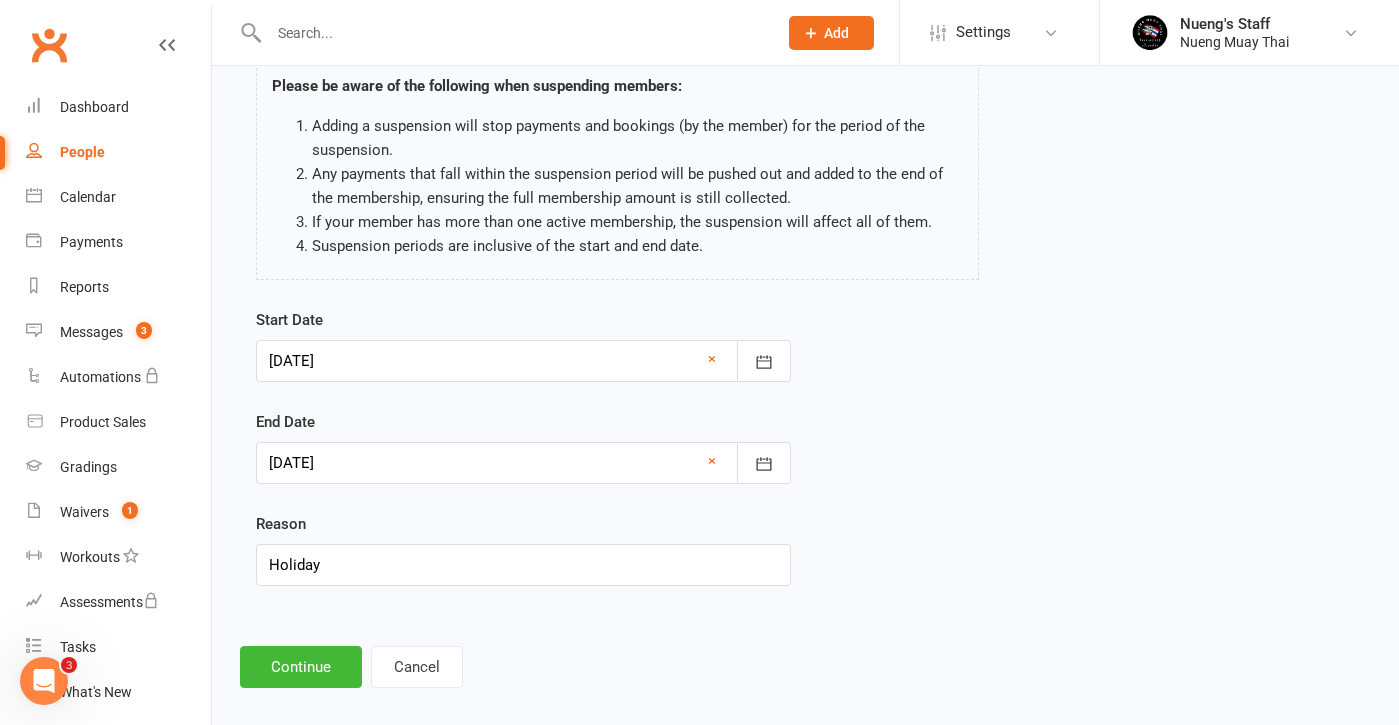 scroll, scrollTop: 154, scrollLeft: 0, axis: vertical 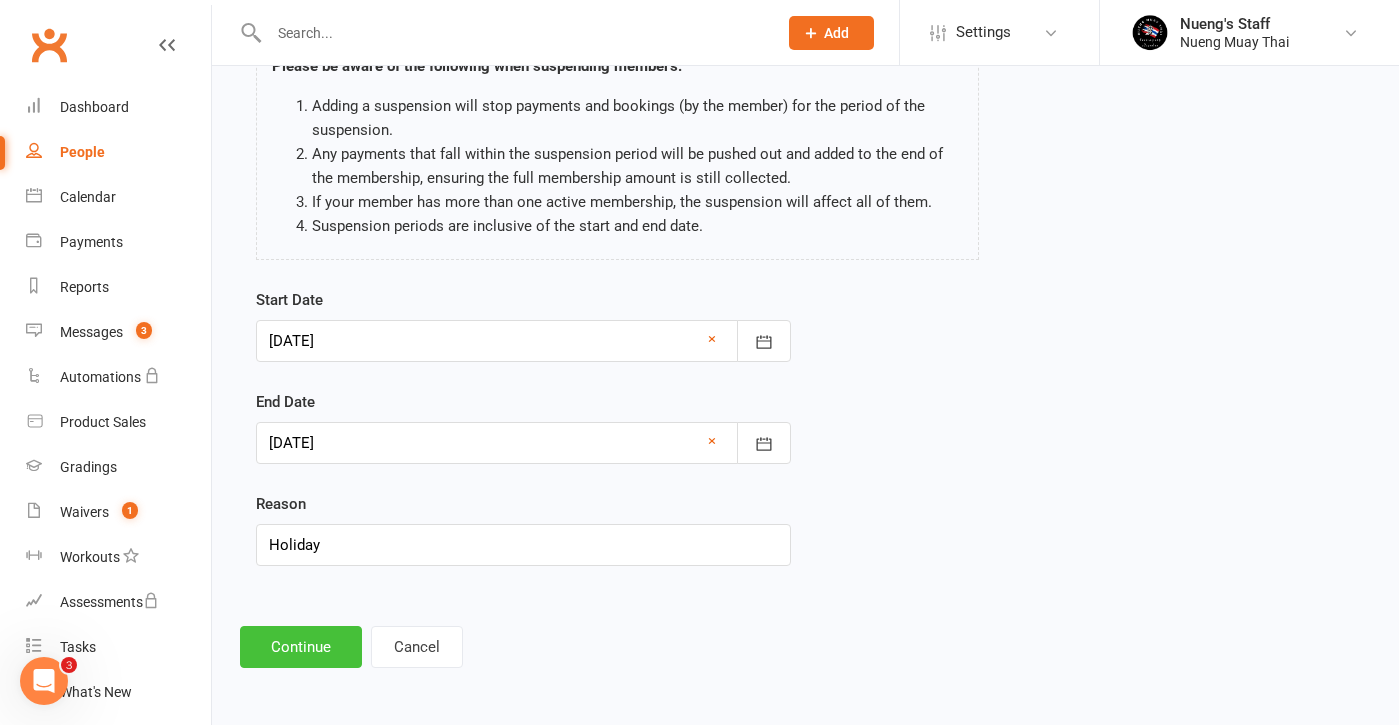 click on "Continue" at bounding box center [301, 647] 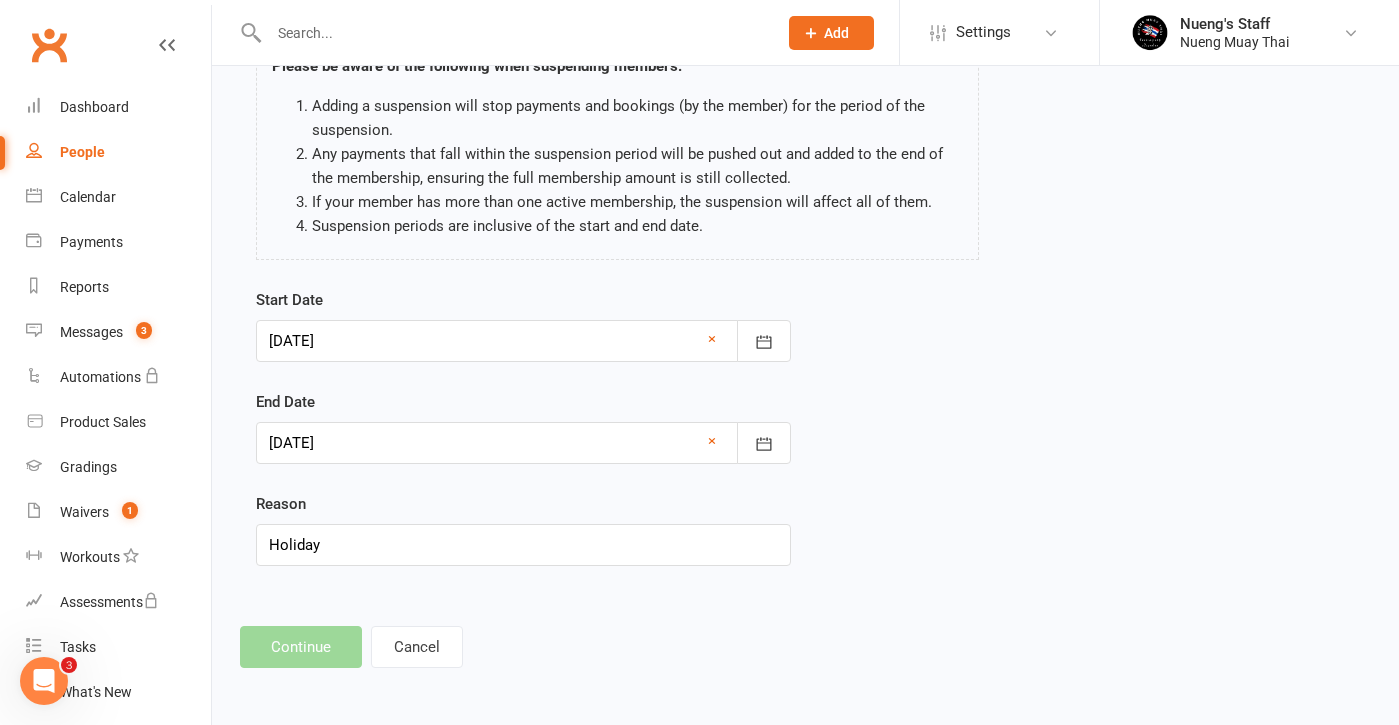 scroll, scrollTop: 0, scrollLeft: 0, axis: both 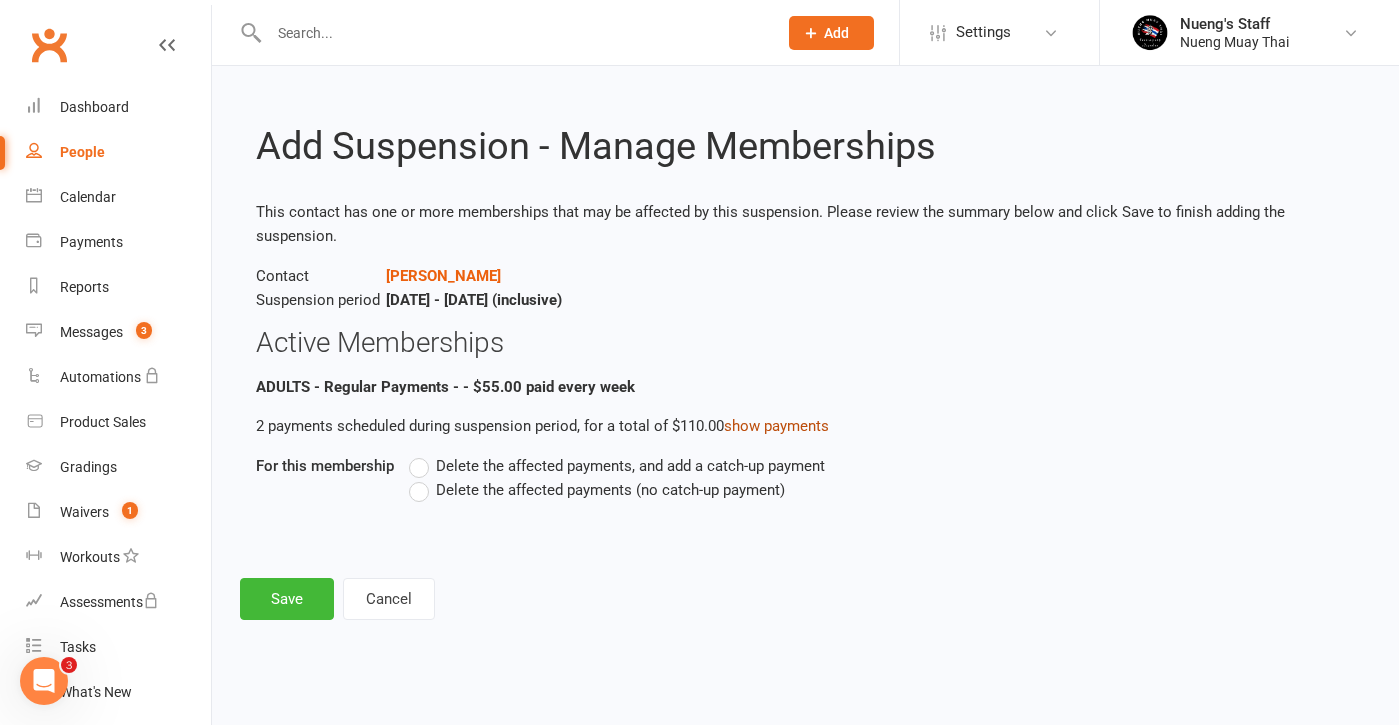 click on "show payments" at bounding box center [776, 426] 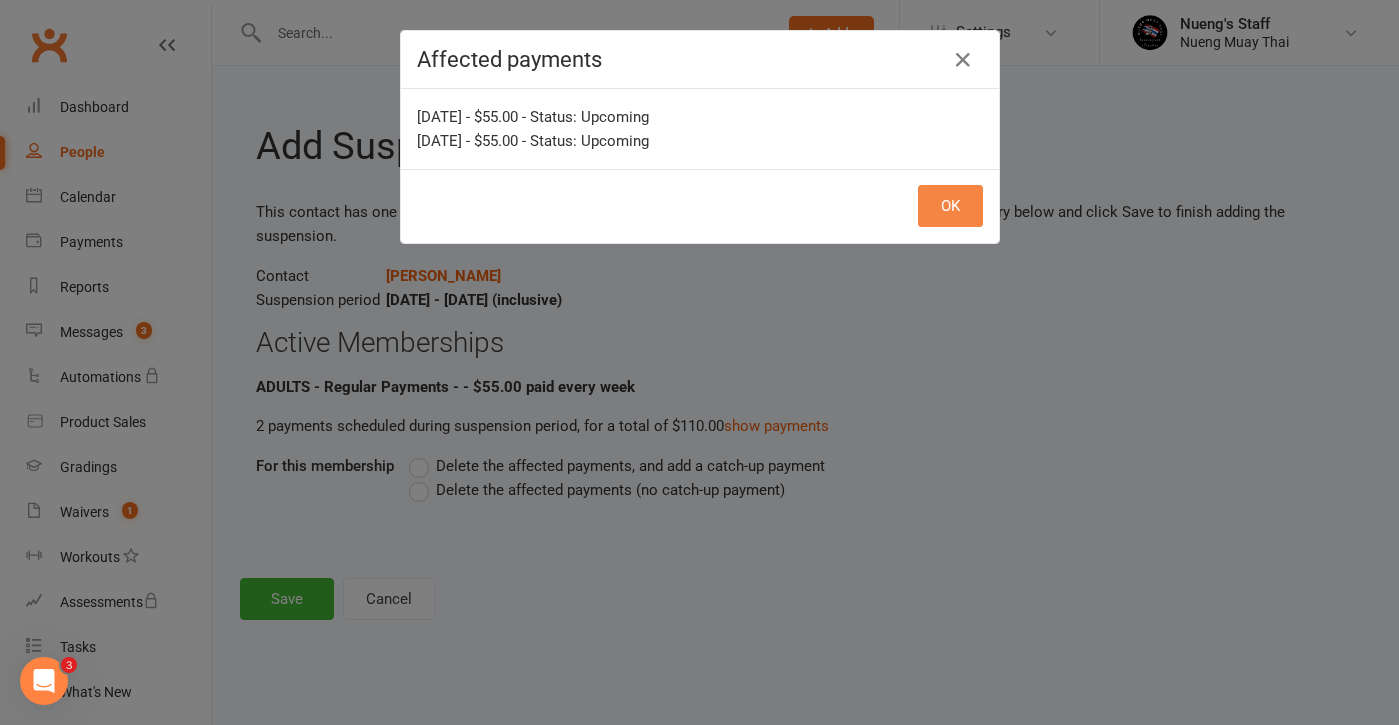 click on "OK" at bounding box center [950, 206] 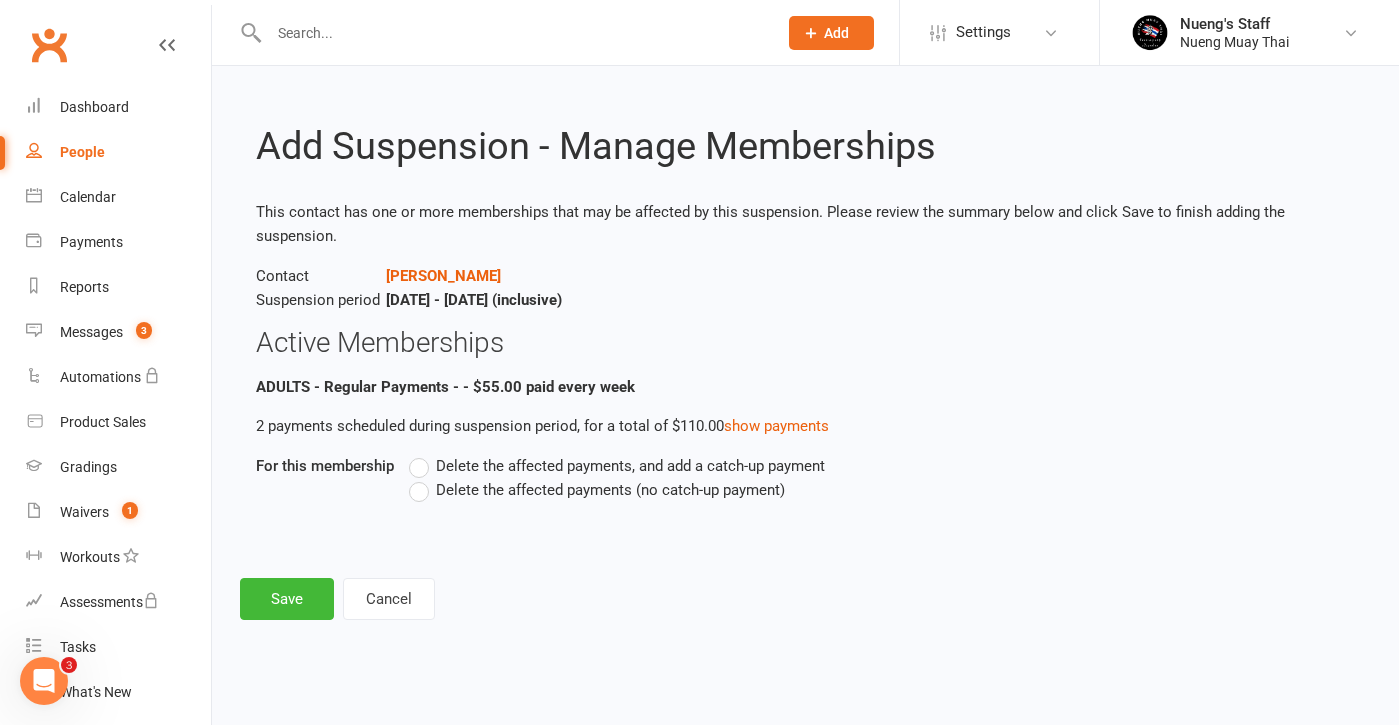click on "Delete the affected payments (no catch-up payment)" at bounding box center (610, 488) 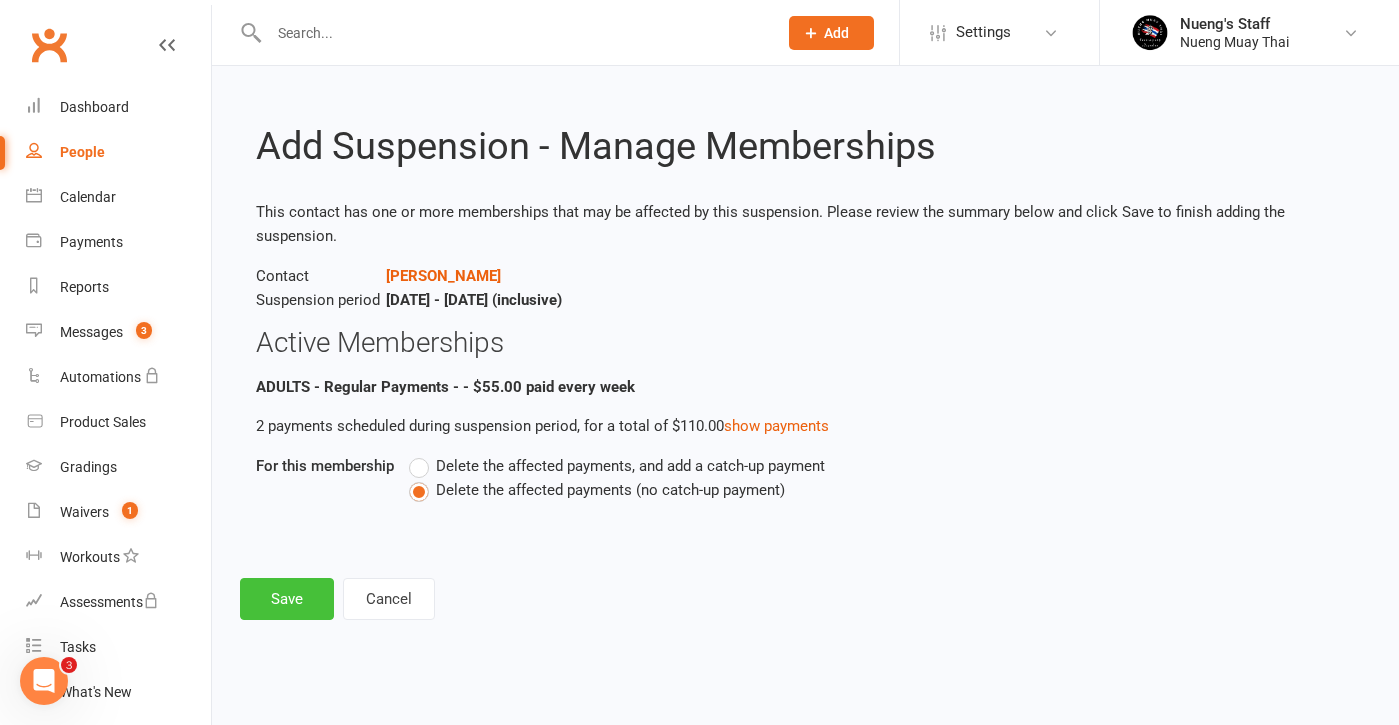 click on "Save" at bounding box center (287, 599) 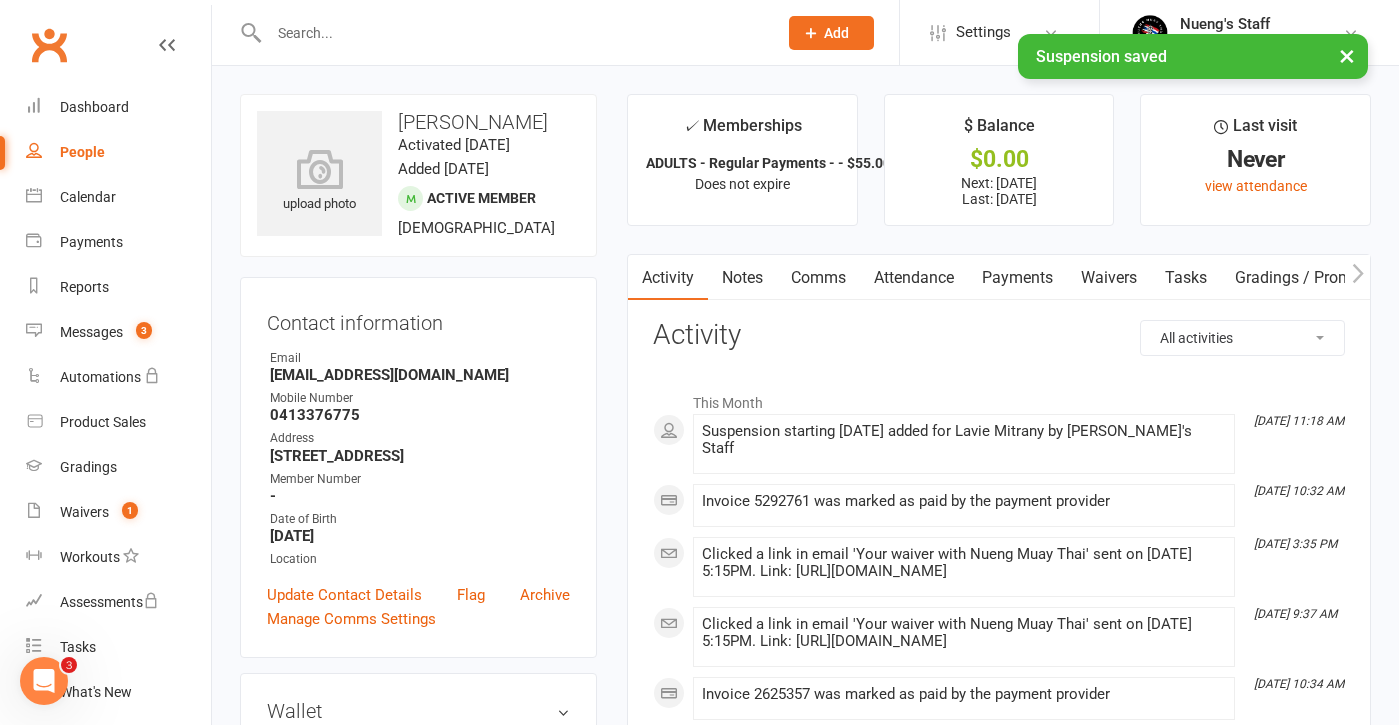 click on "Waivers" at bounding box center (1109, 278) 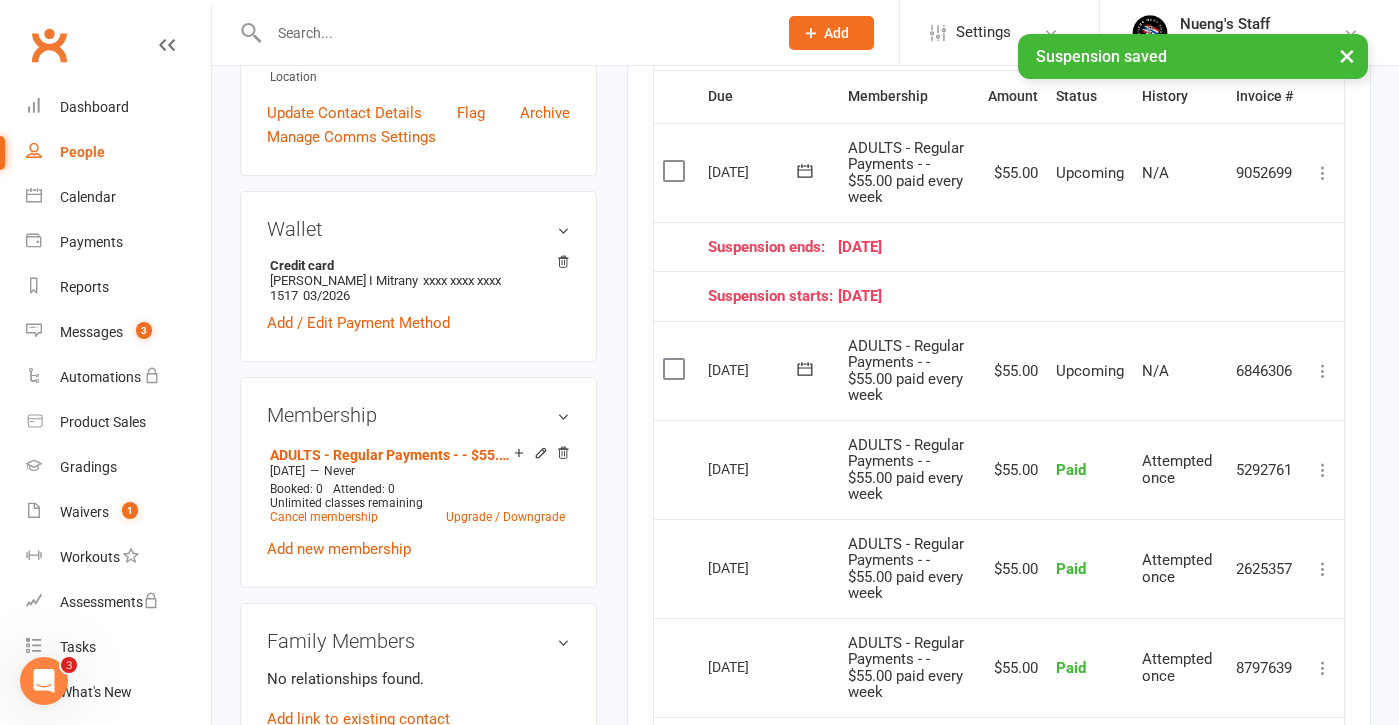 scroll, scrollTop: 480, scrollLeft: 0, axis: vertical 